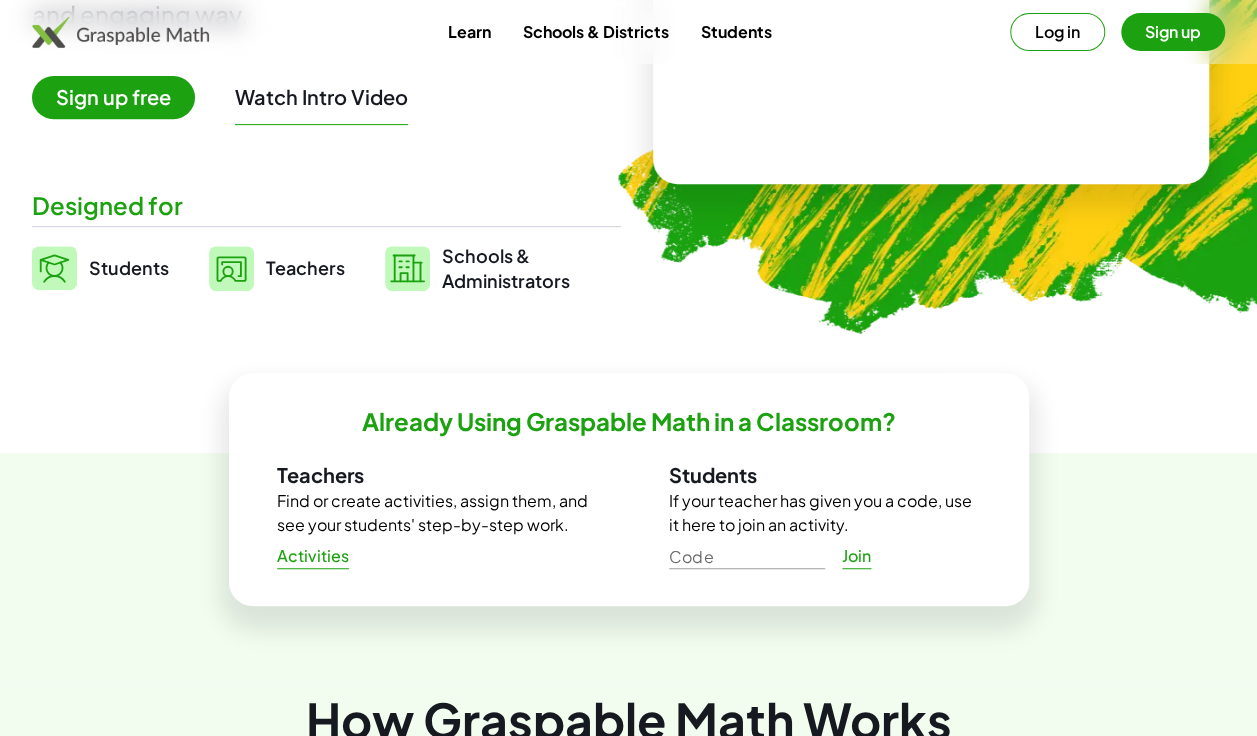 scroll, scrollTop: 469, scrollLeft: 0, axis: vertical 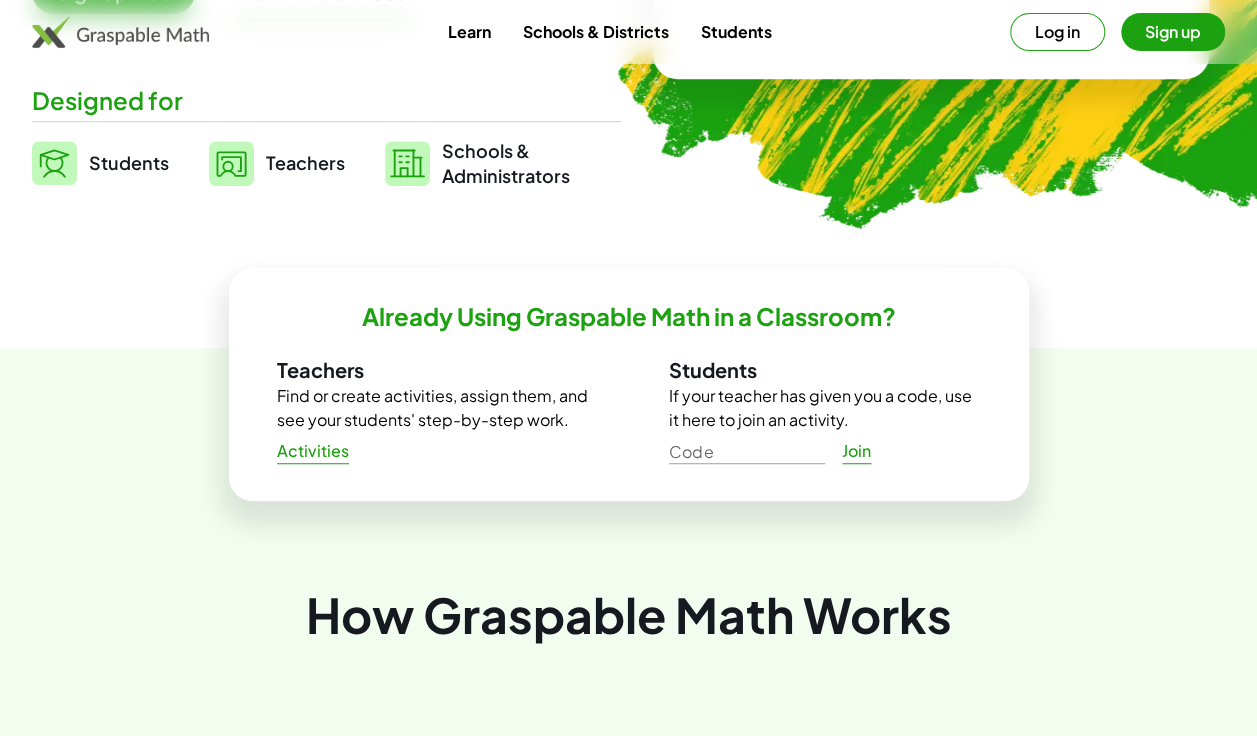 click 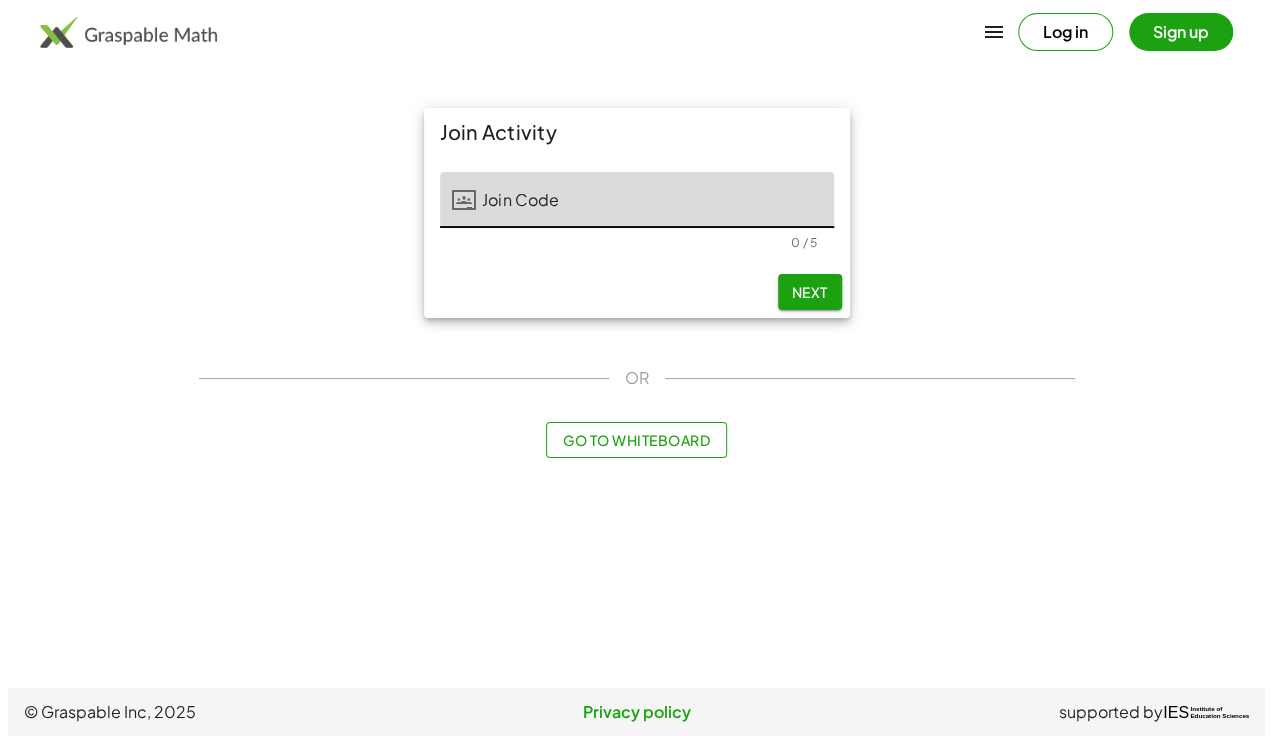 scroll, scrollTop: 0, scrollLeft: 0, axis: both 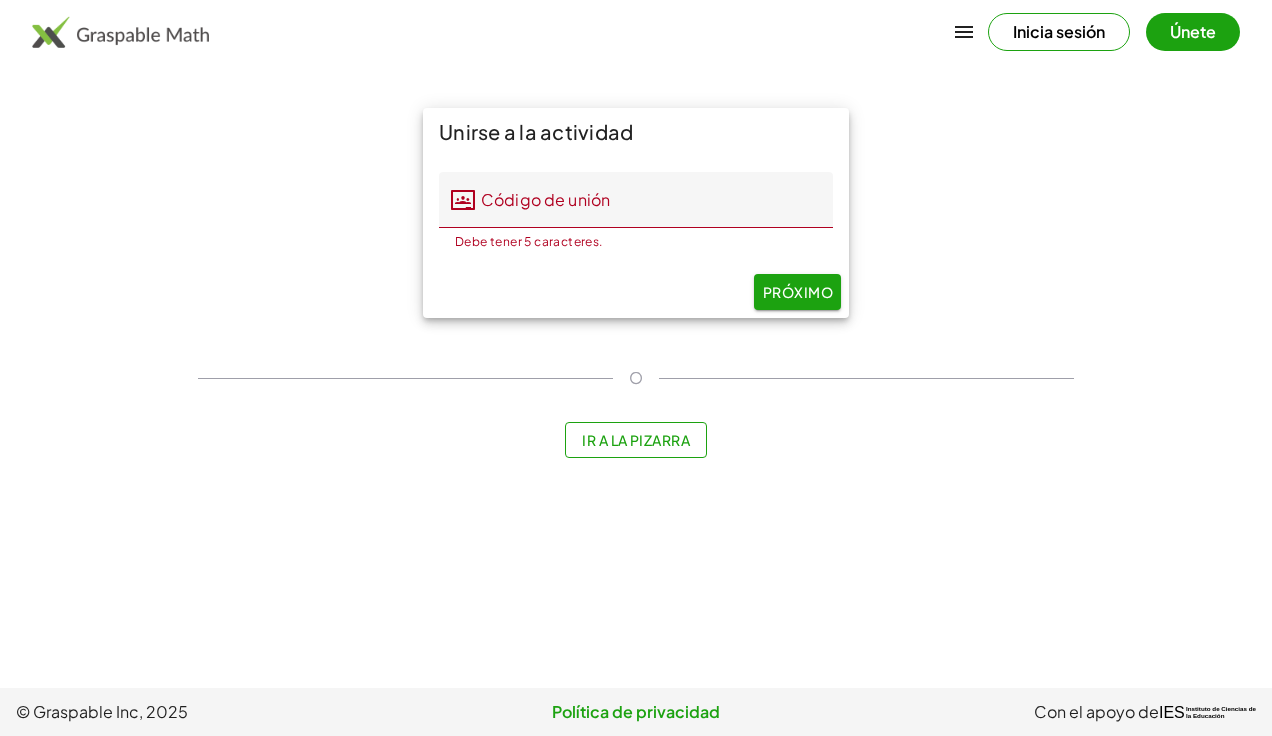 click on "Unirse a la actividad Código de unión Código de unión Debe tener 5 caracteres. 0 / 5 Próximo" at bounding box center (636, 213) 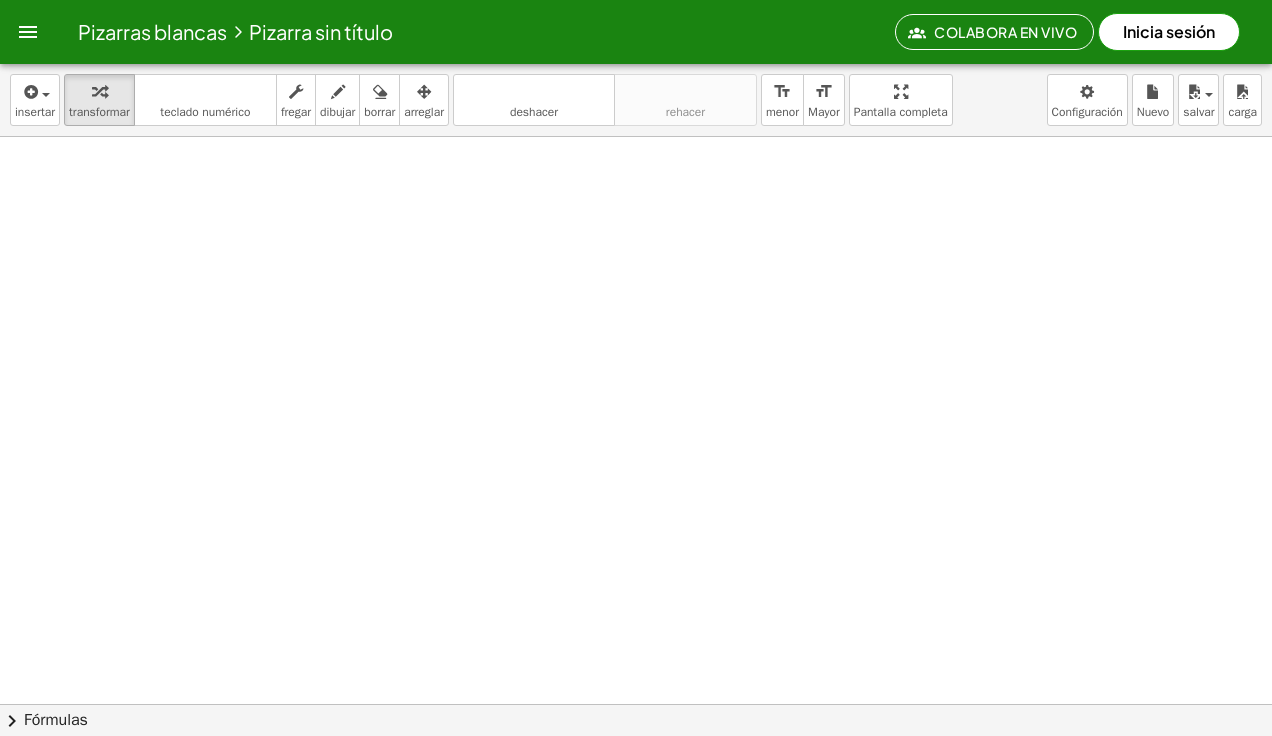 scroll, scrollTop: 0, scrollLeft: 0, axis: both 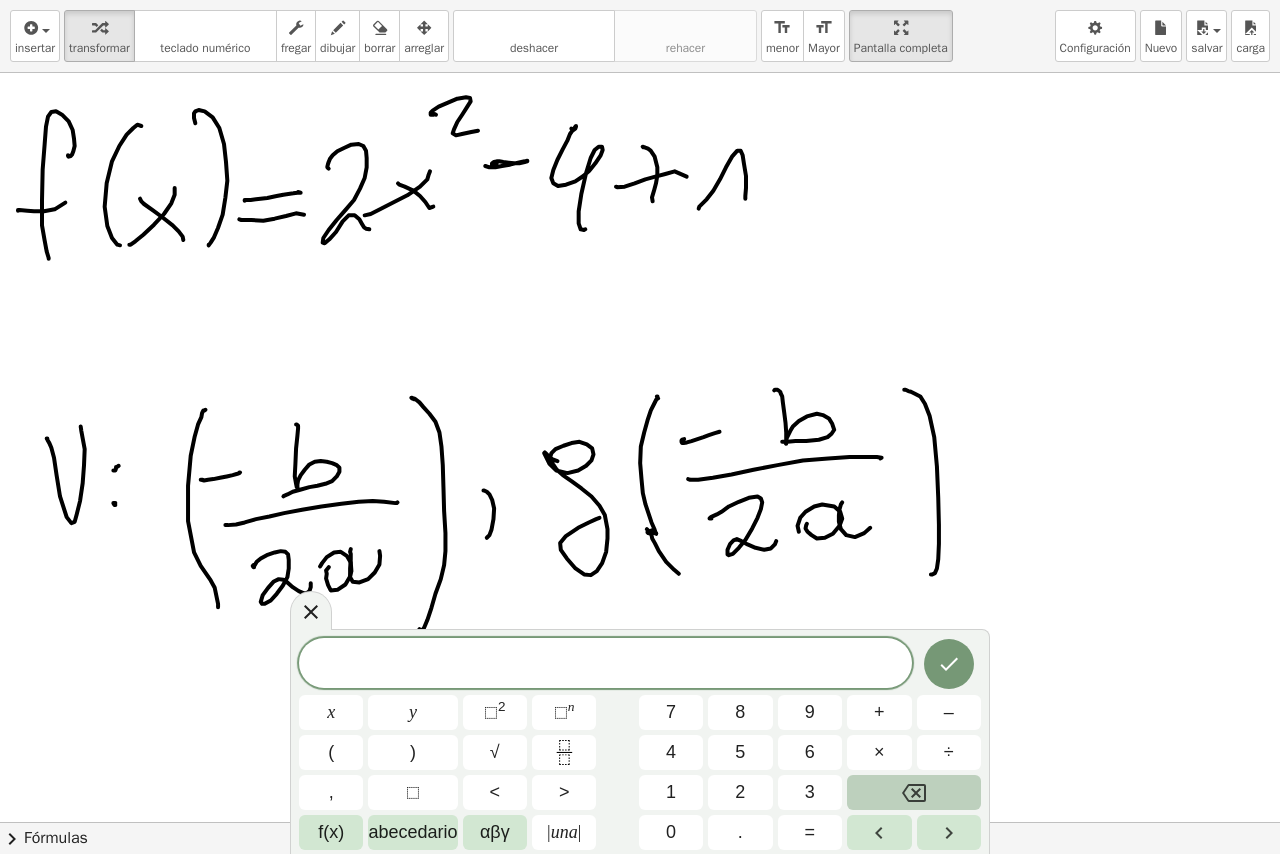 click on "f(x)" at bounding box center [331, 832] 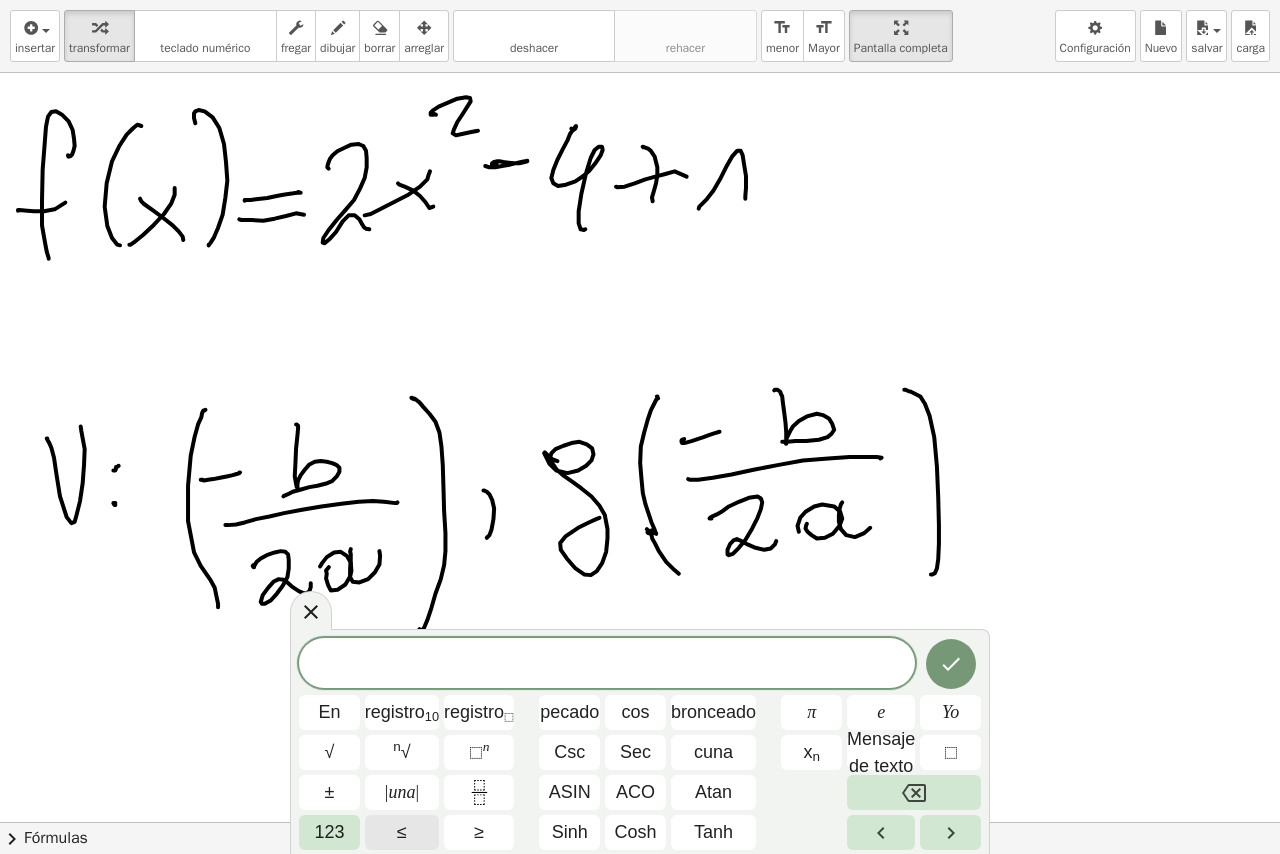 click on "123" at bounding box center (329, 832) 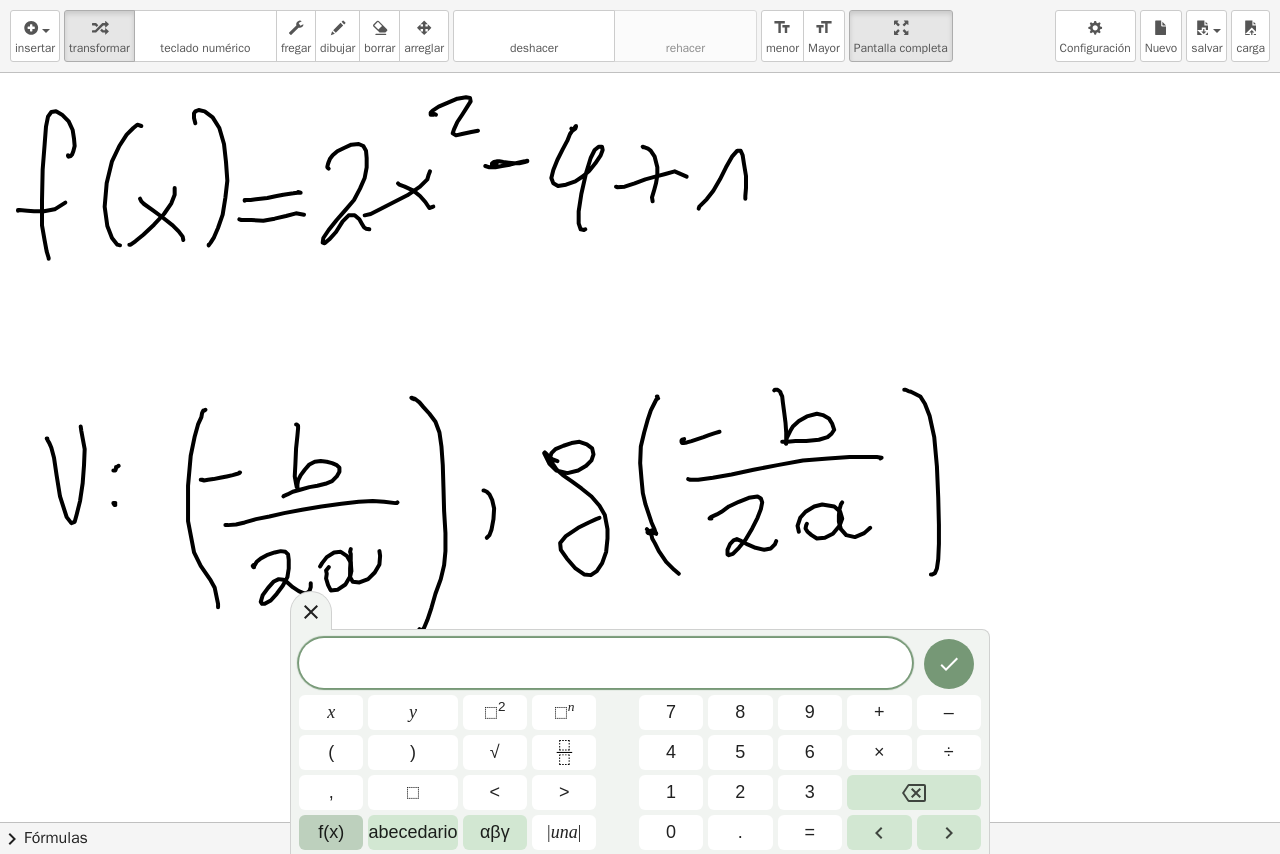 click on "f(x)" at bounding box center [331, 832] 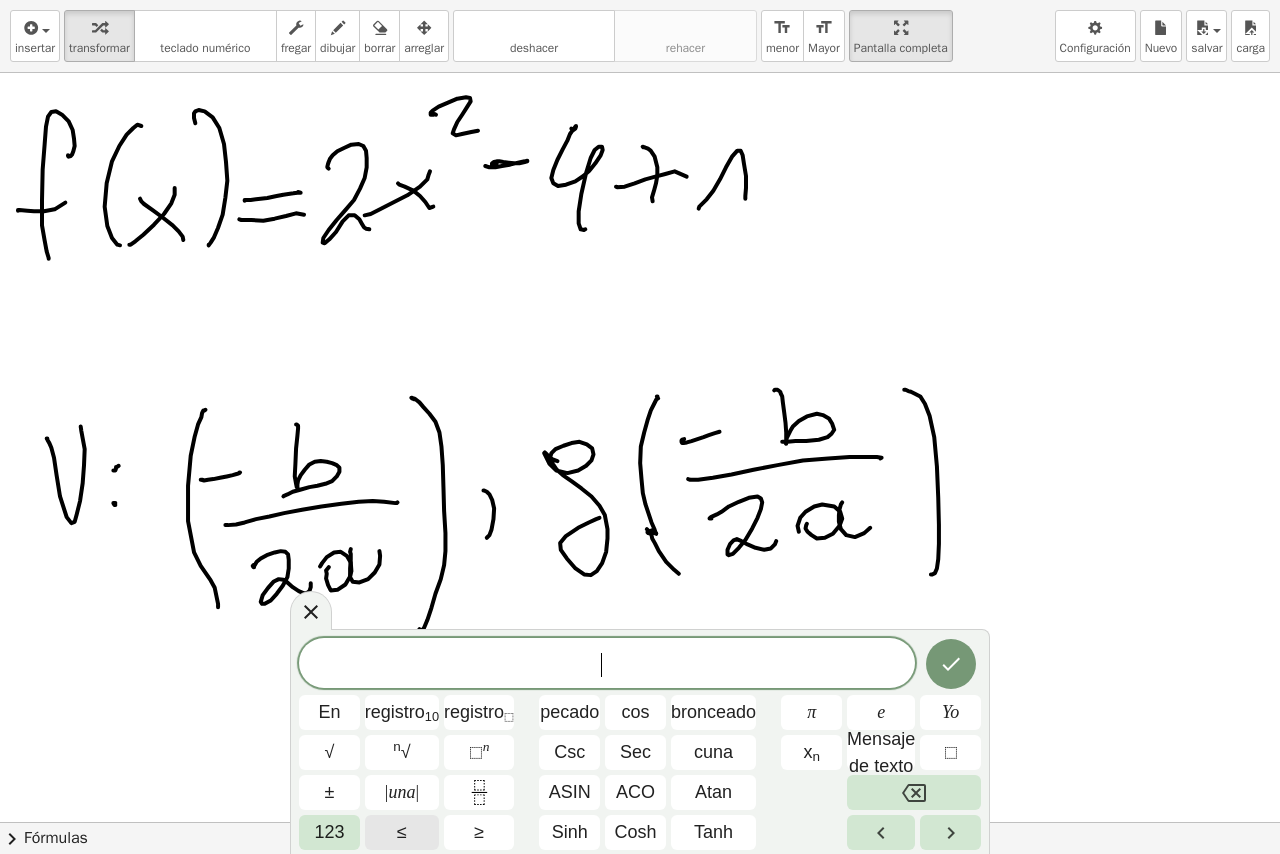 click on "123" at bounding box center [329, 832] 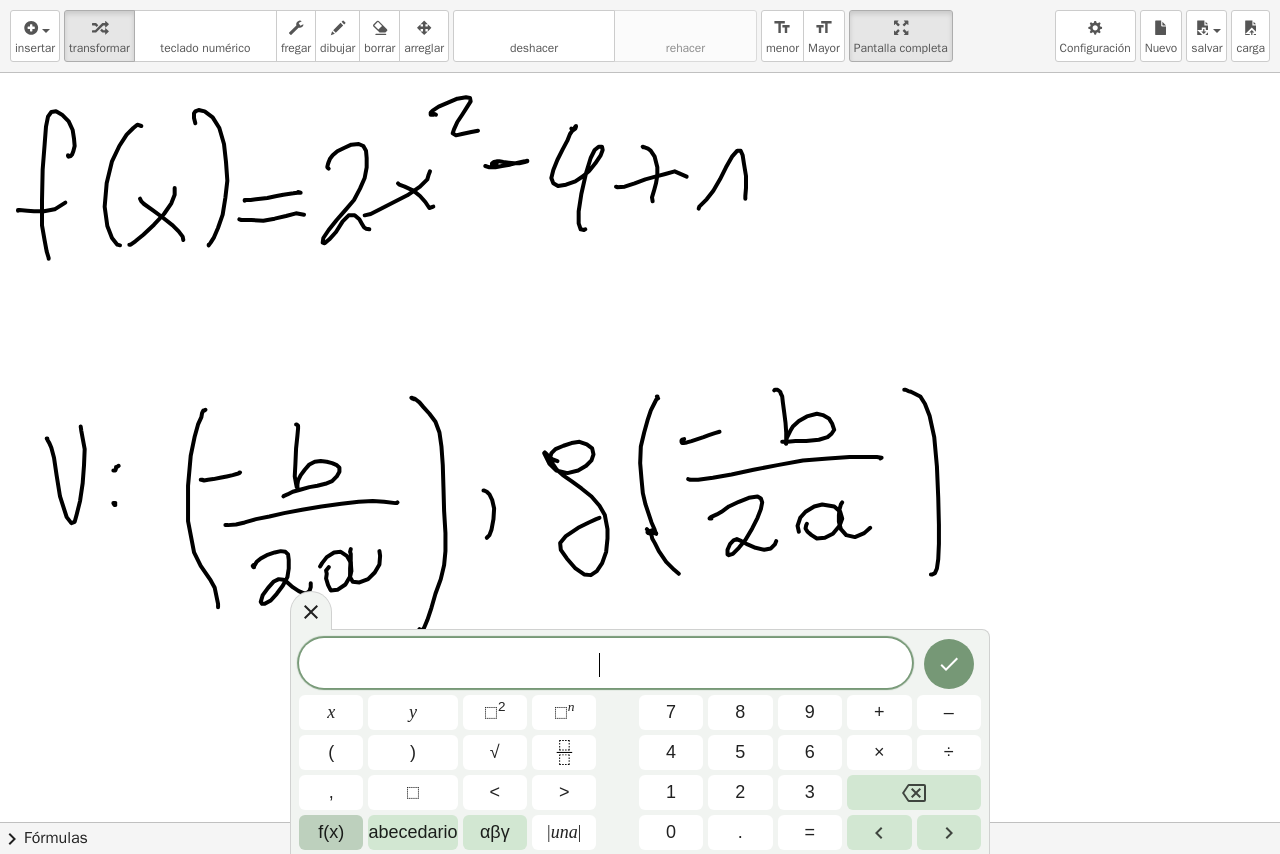 click on "f(x)" at bounding box center [331, 832] 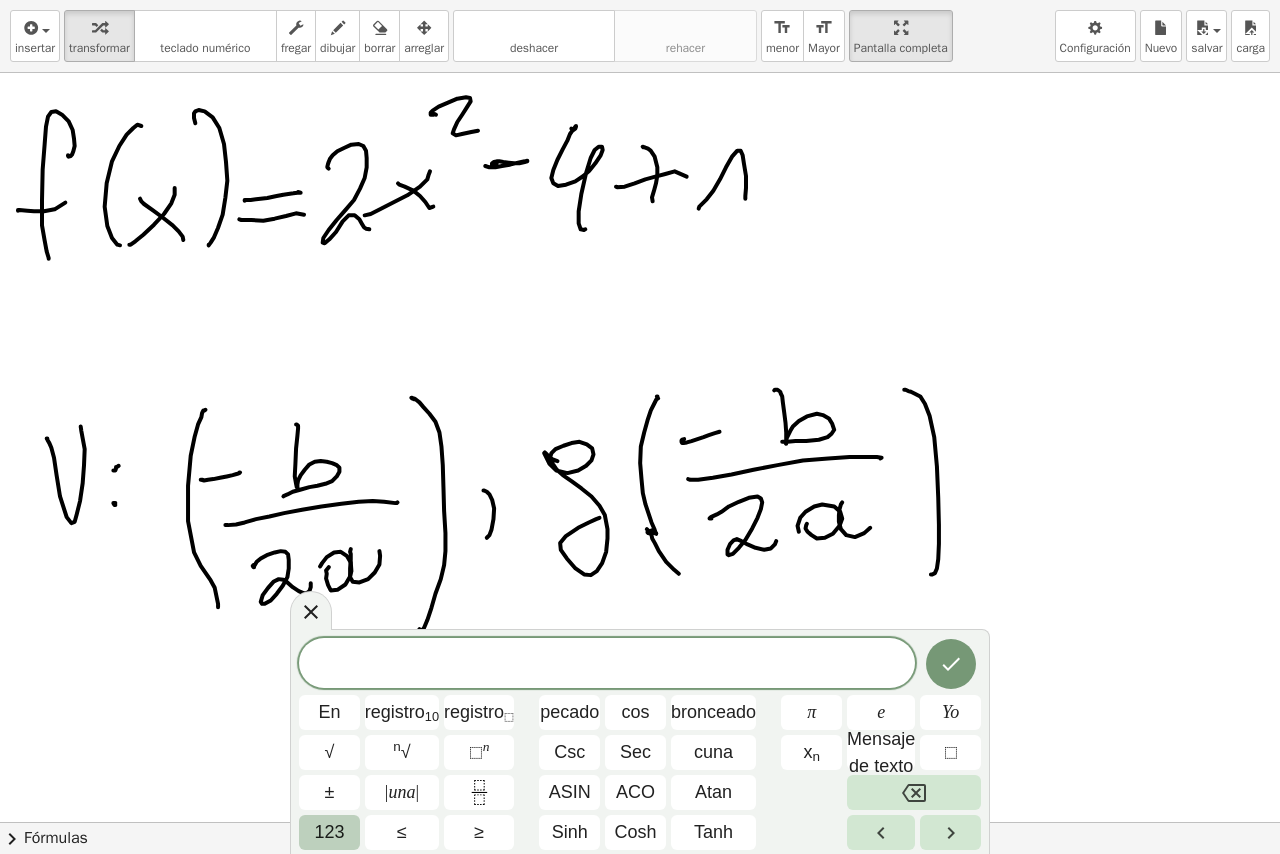 click on "123" at bounding box center (329, 832) 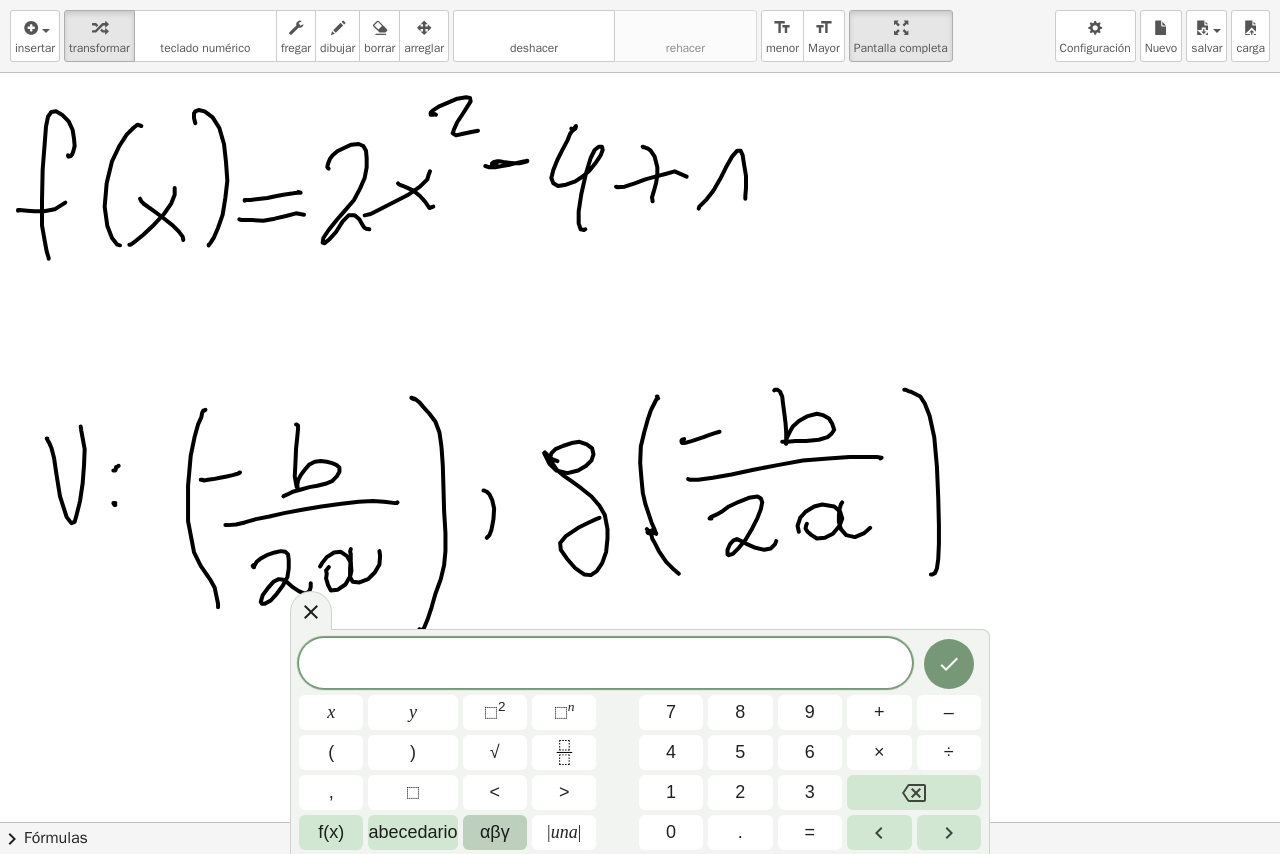 click on "αβγ" at bounding box center [495, 832] 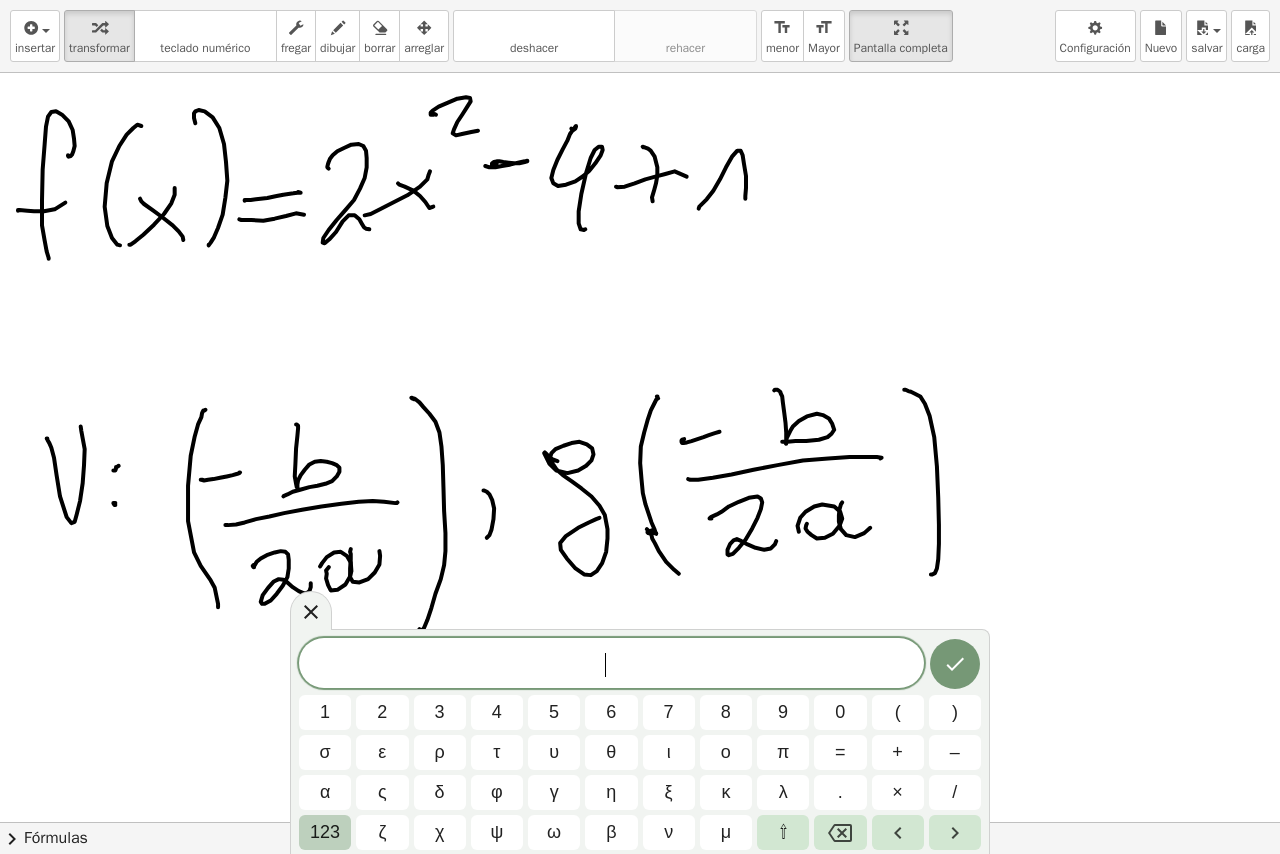 click on "123" at bounding box center (325, 832) 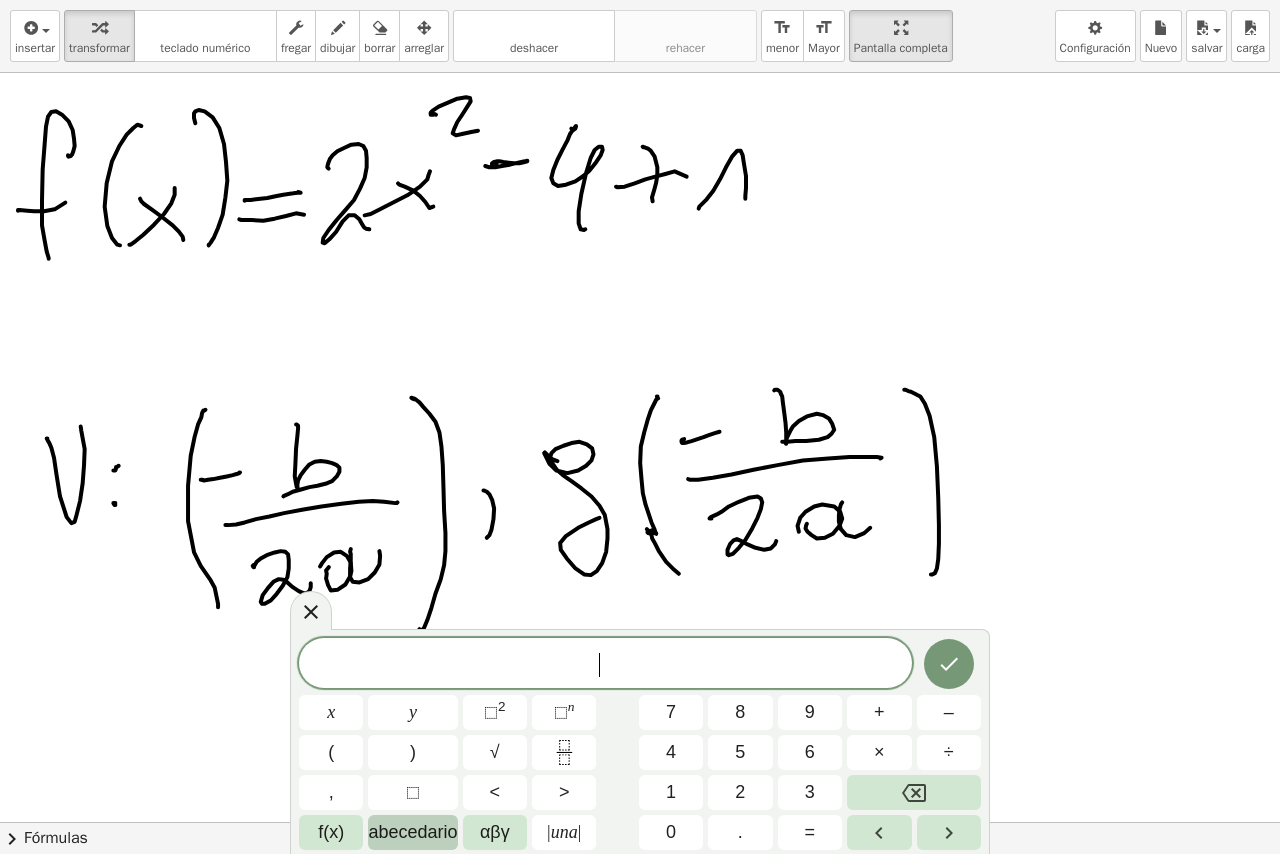 click on "abecedario" at bounding box center [412, 832] 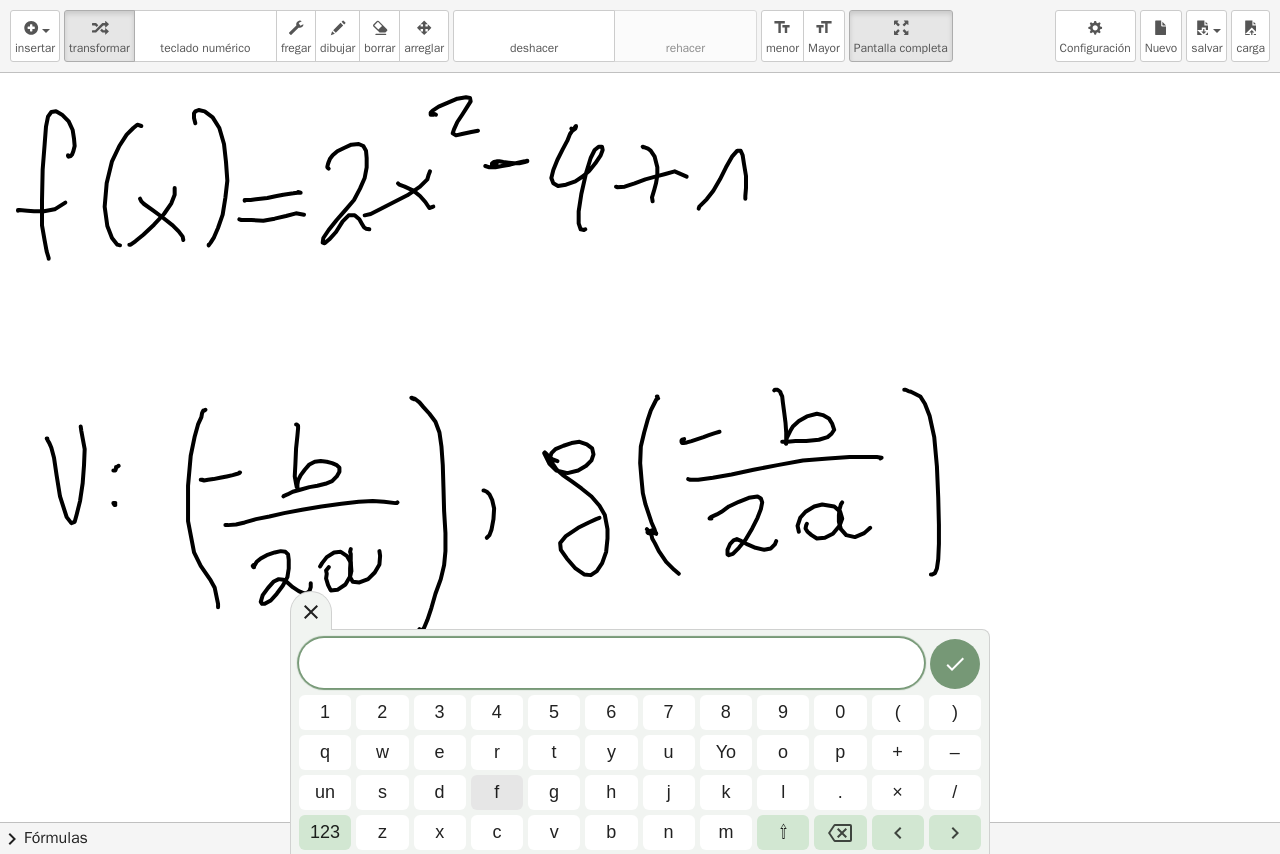 click on "f" at bounding box center [497, 792] 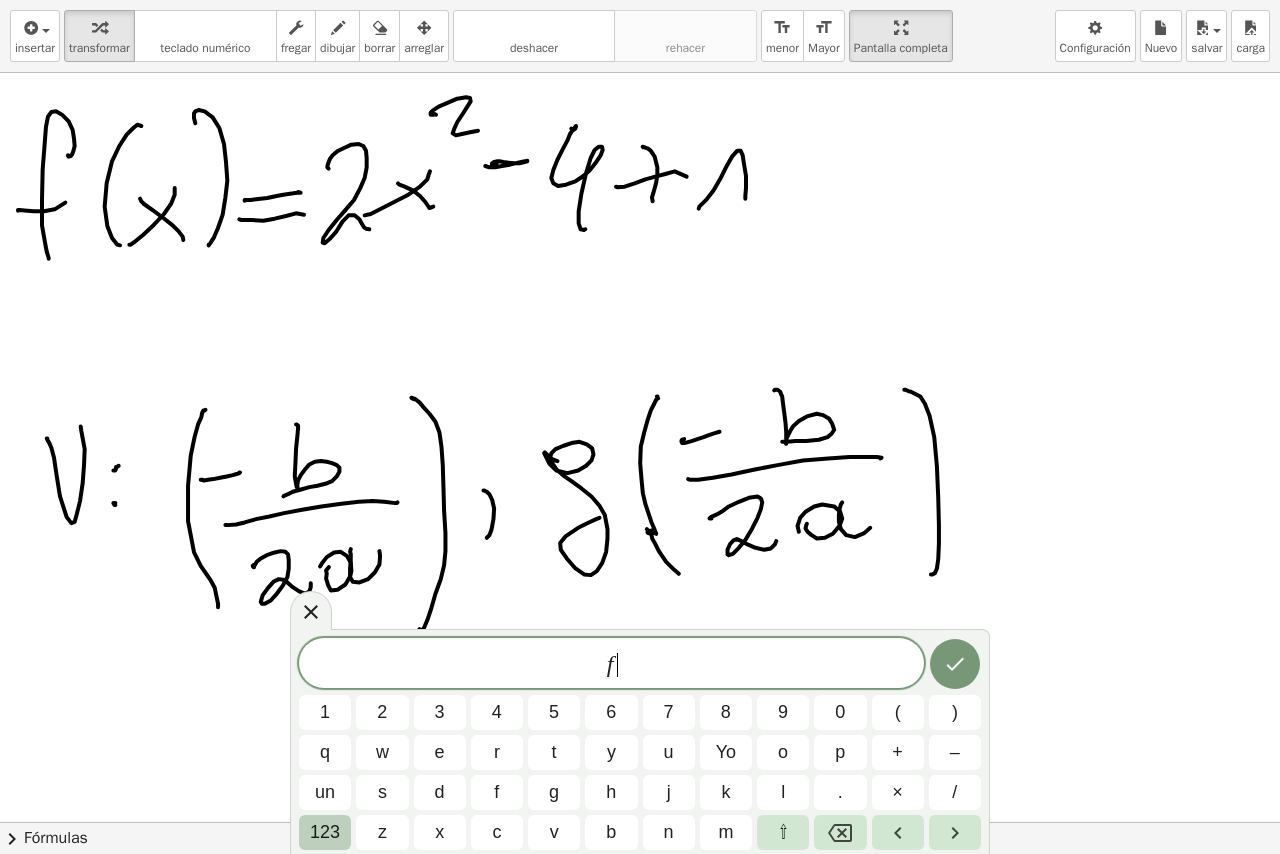 click on "123" at bounding box center (325, 832) 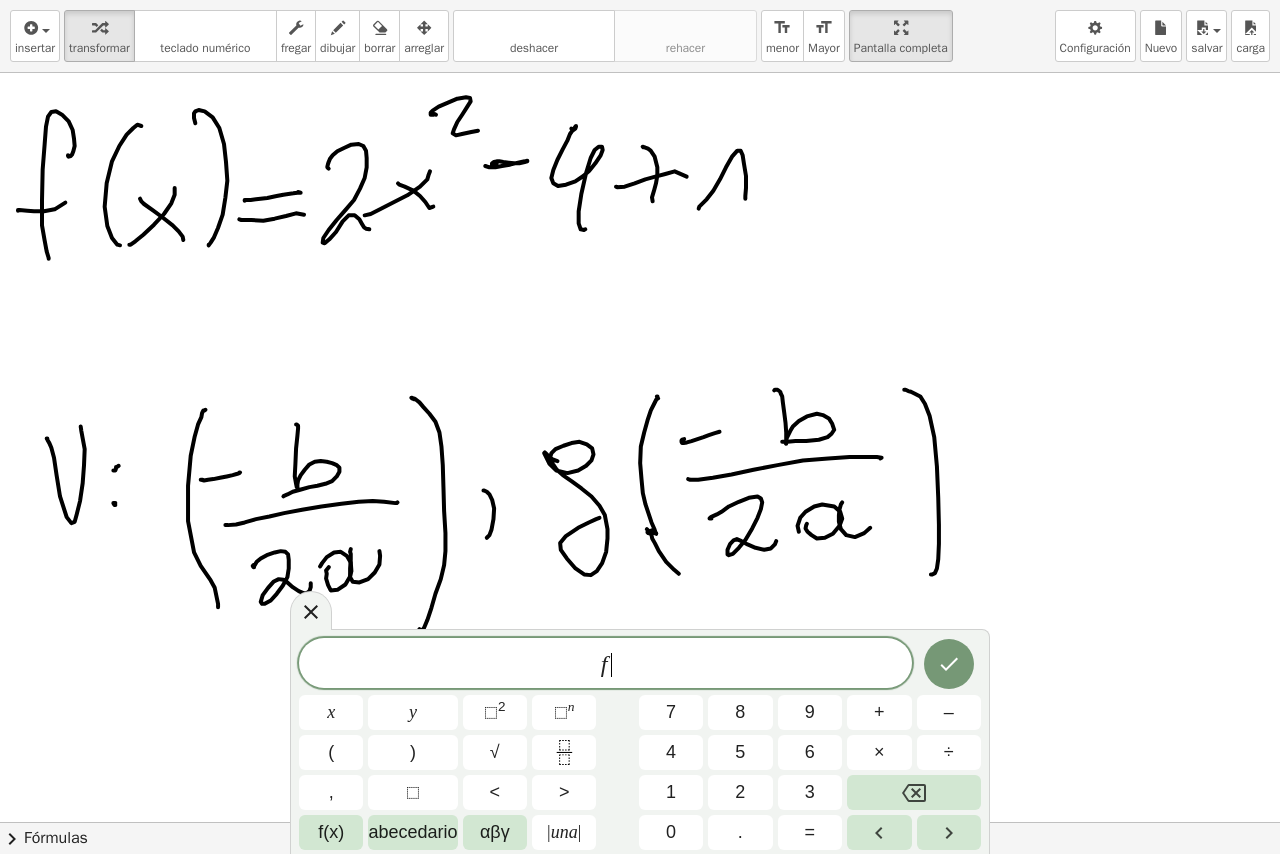 click on "f ​" at bounding box center (605, 665) 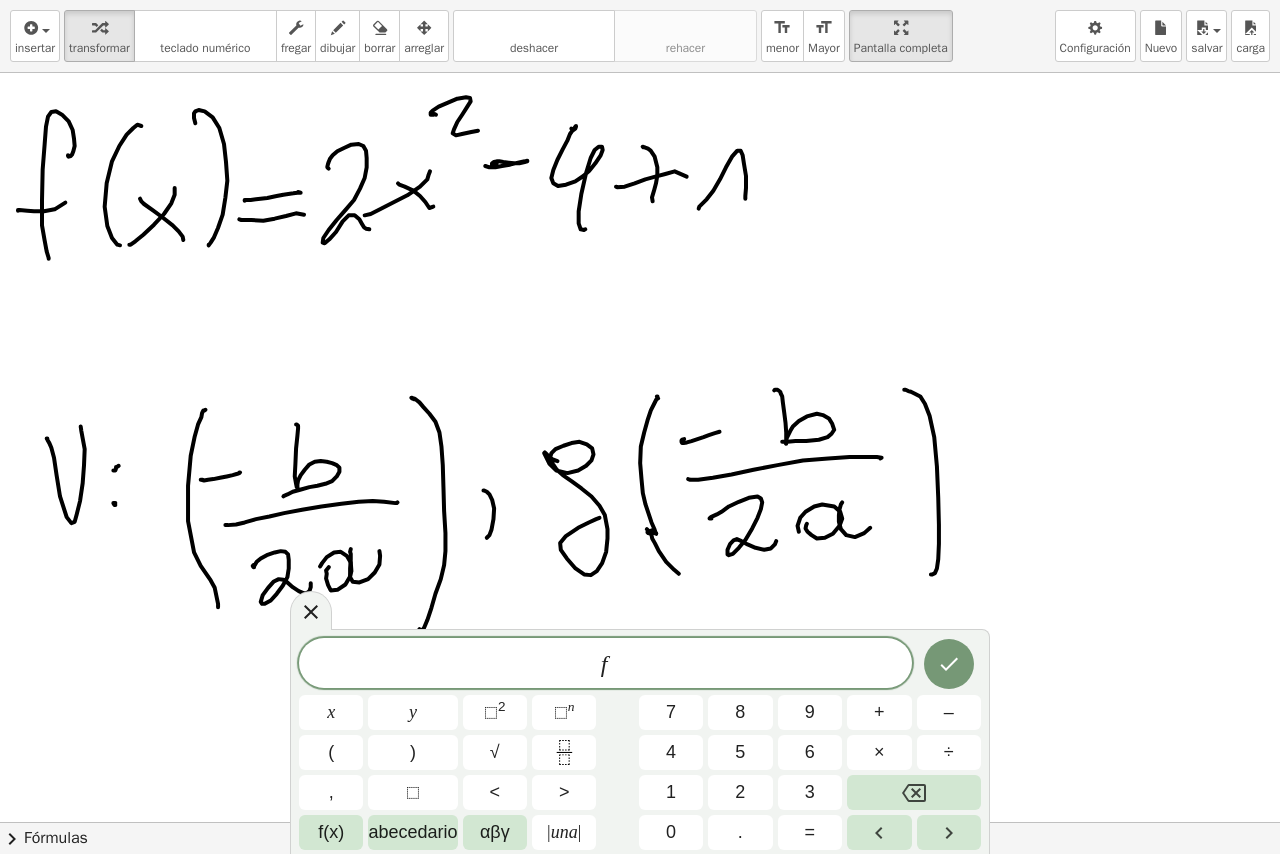 click on "​ f" at bounding box center (605, 665) 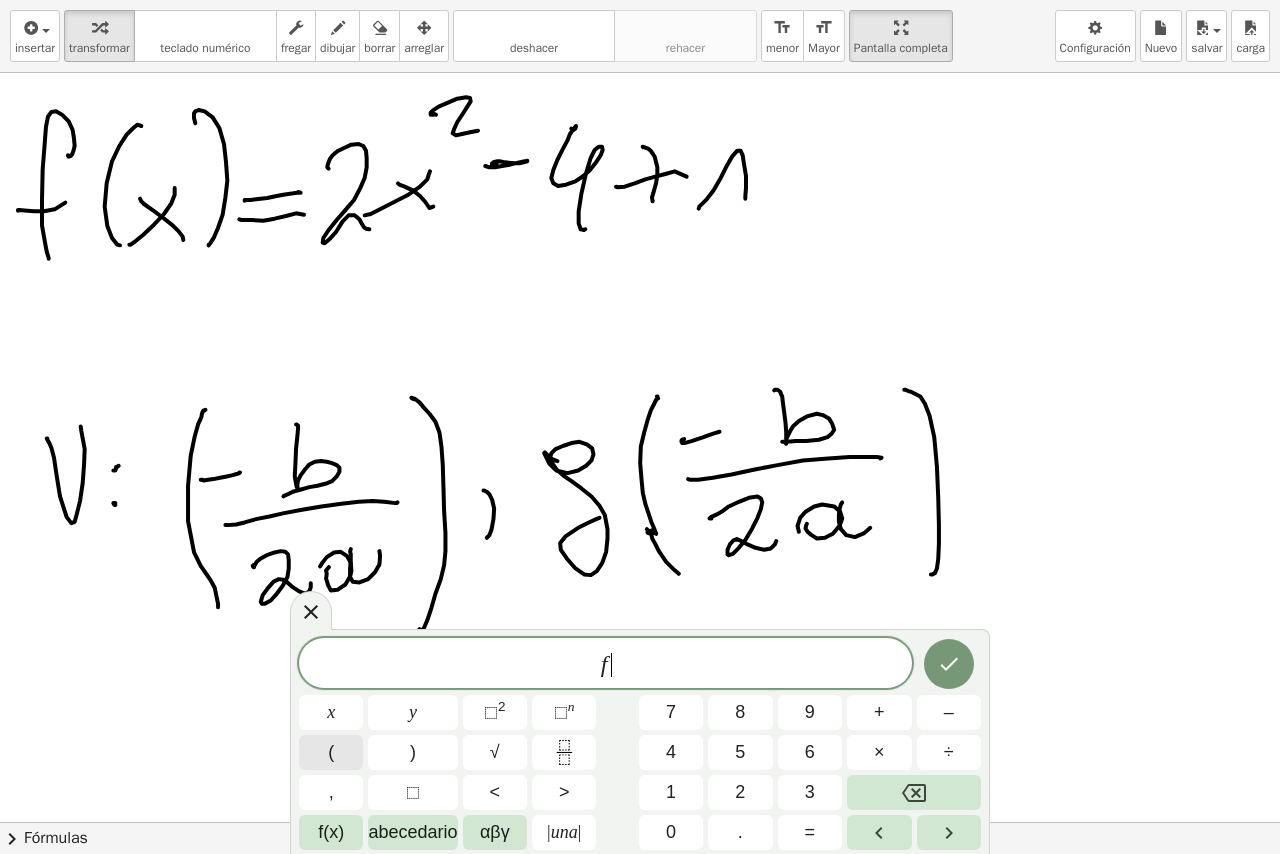 click on "(" at bounding box center [331, 752] 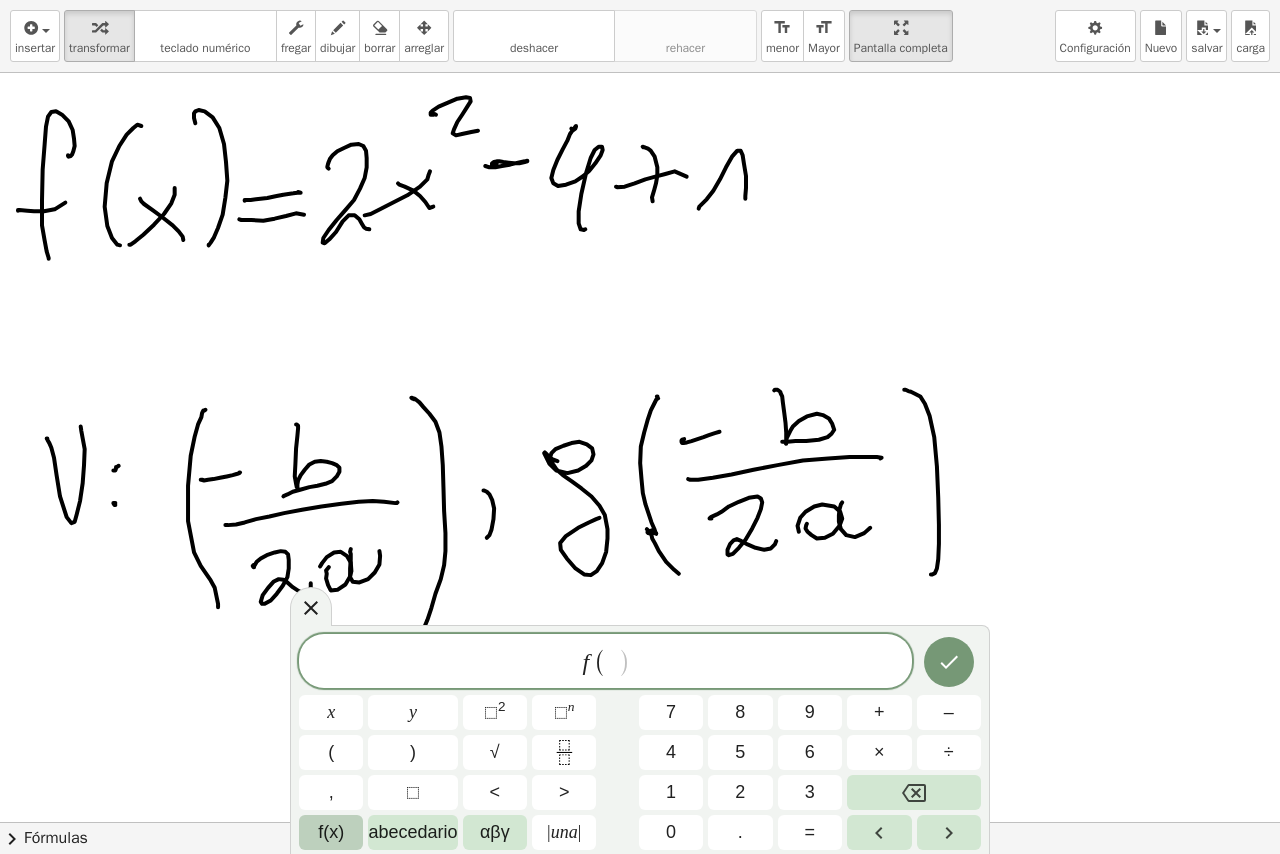 click on "f(x)" at bounding box center (331, 832) 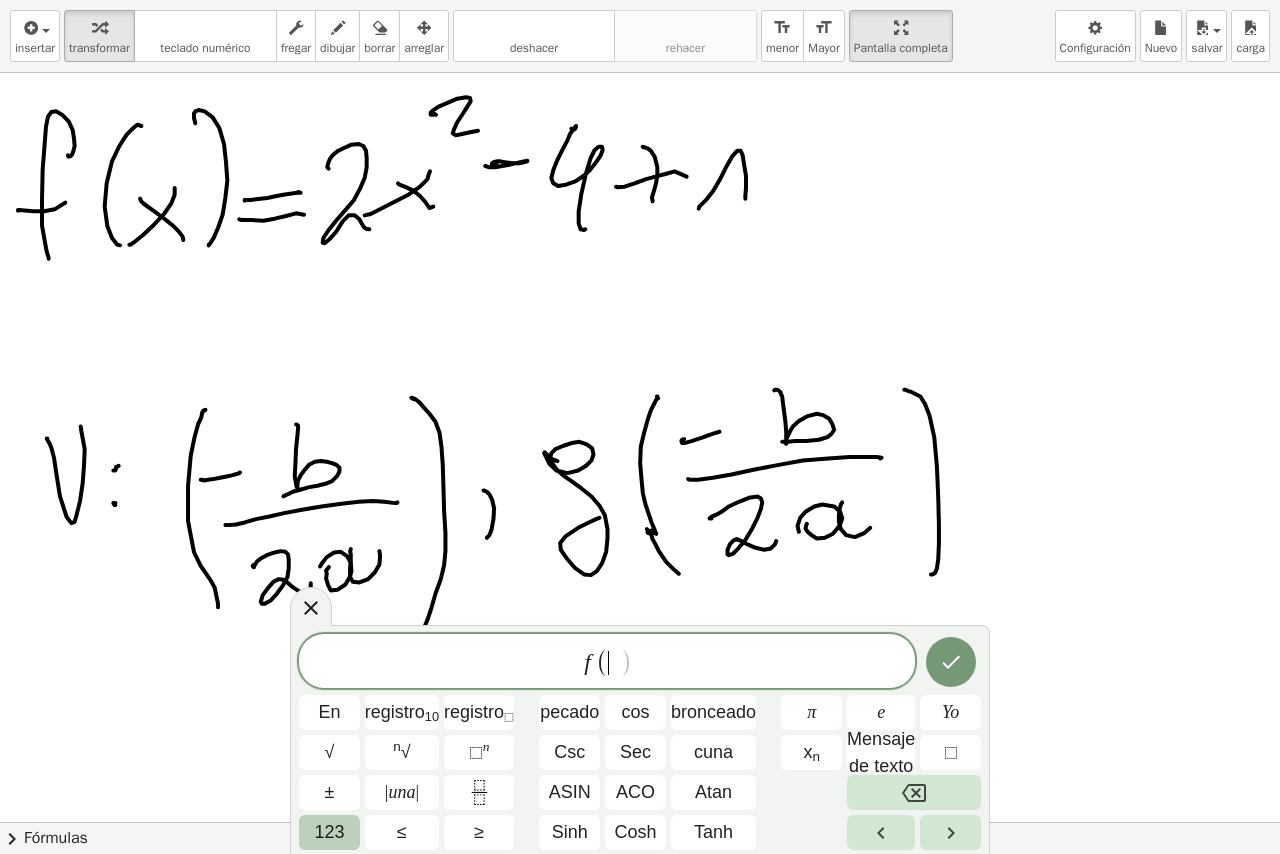 click on "123" at bounding box center [329, 832] 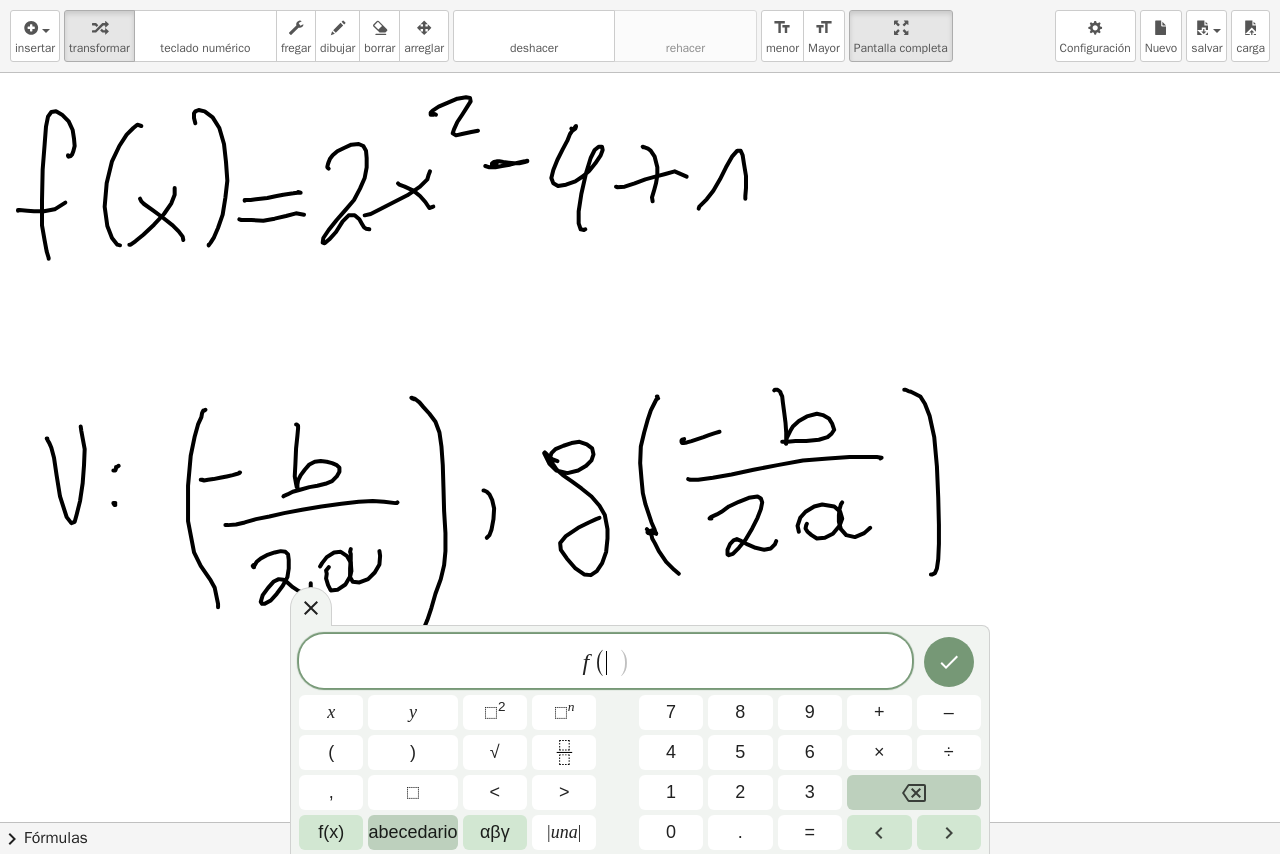 click on "abecedario" at bounding box center (412, 832) 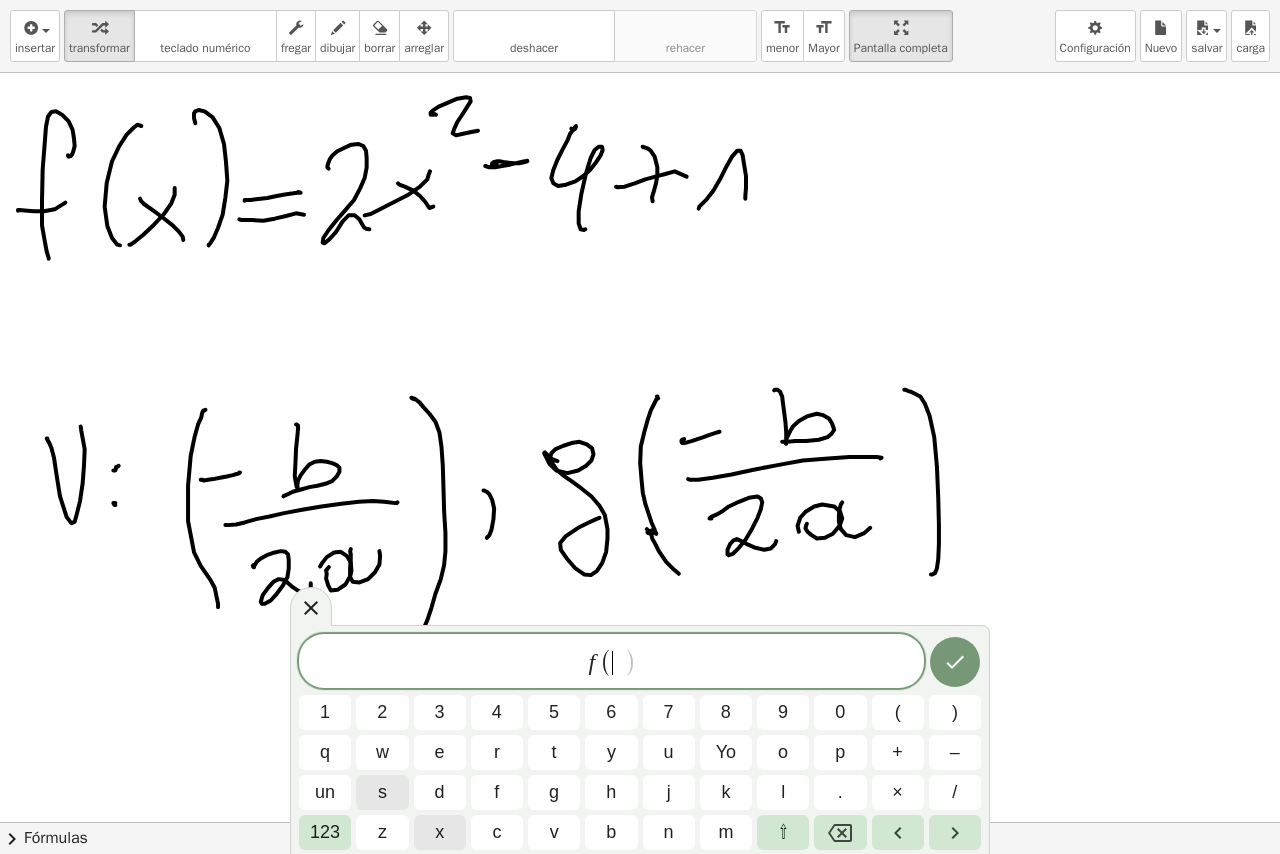 click on "x" at bounding box center [440, 832] 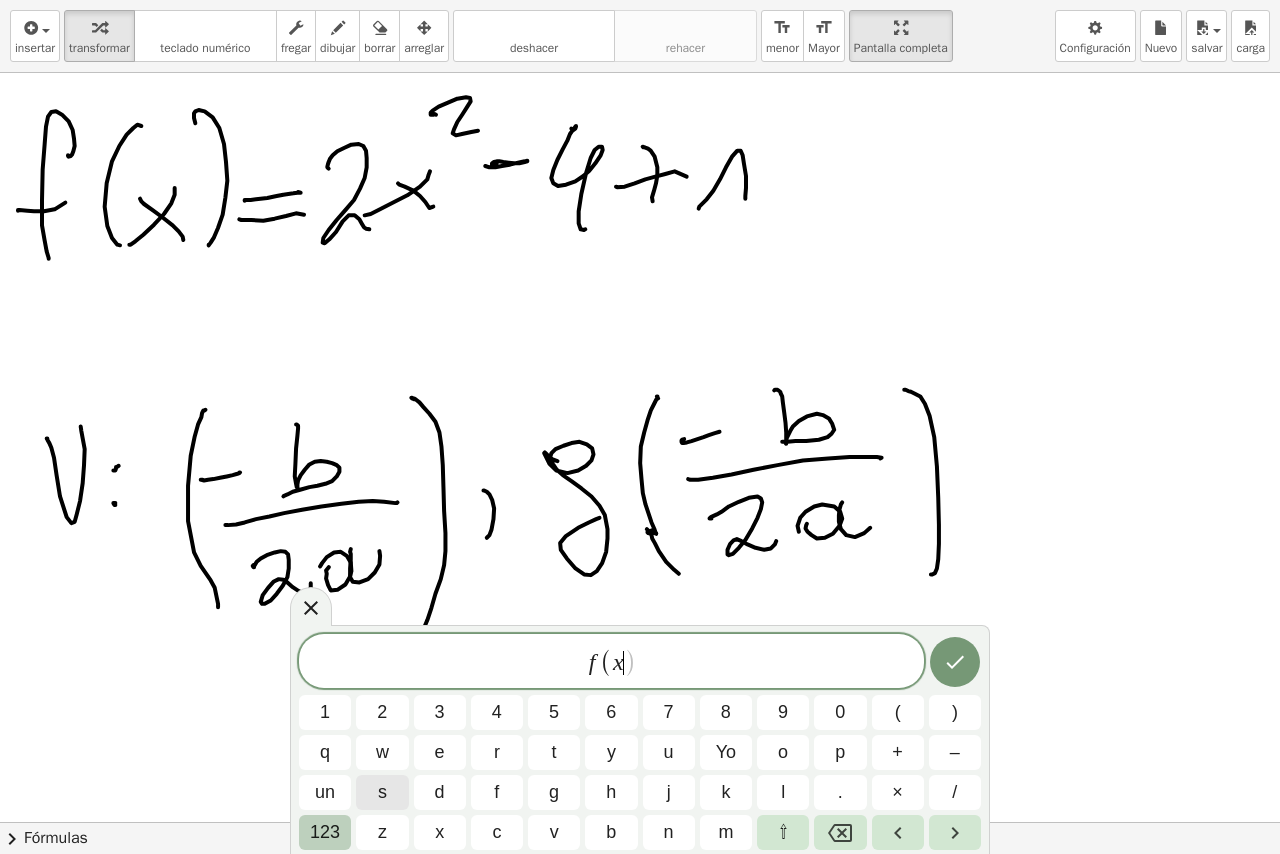 click on "123" at bounding box center [325, 832] 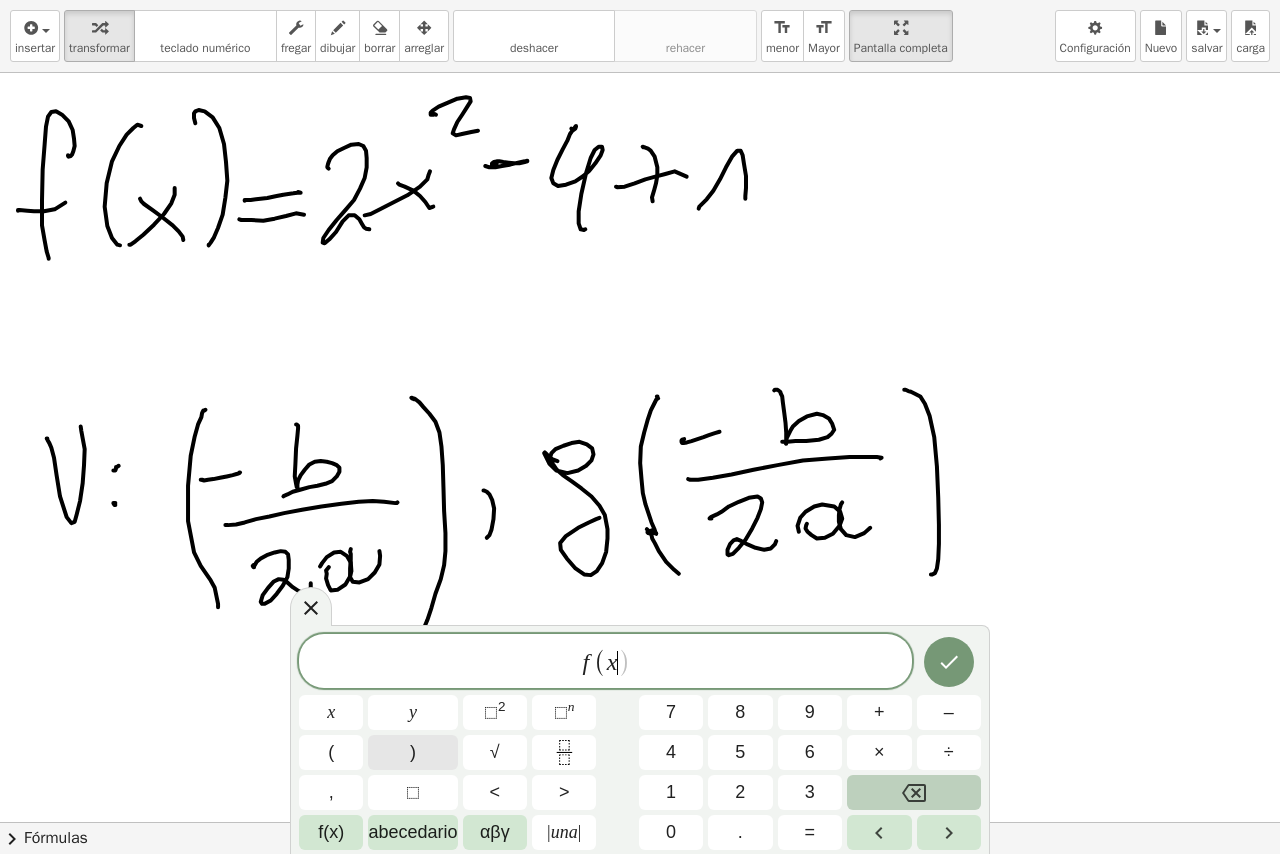 click on ")" at bounding box center (412, 752) 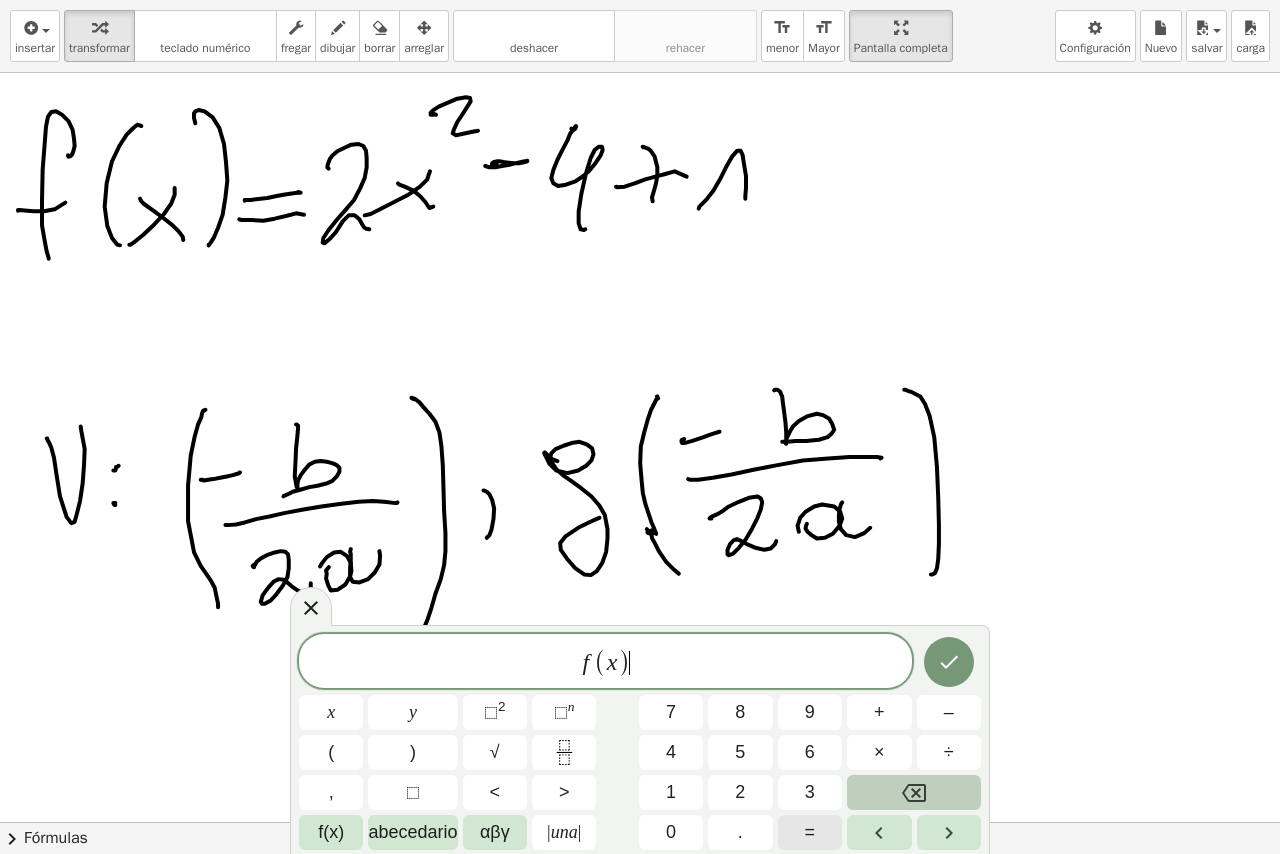 click on "=" at bounding box center (810, 832) 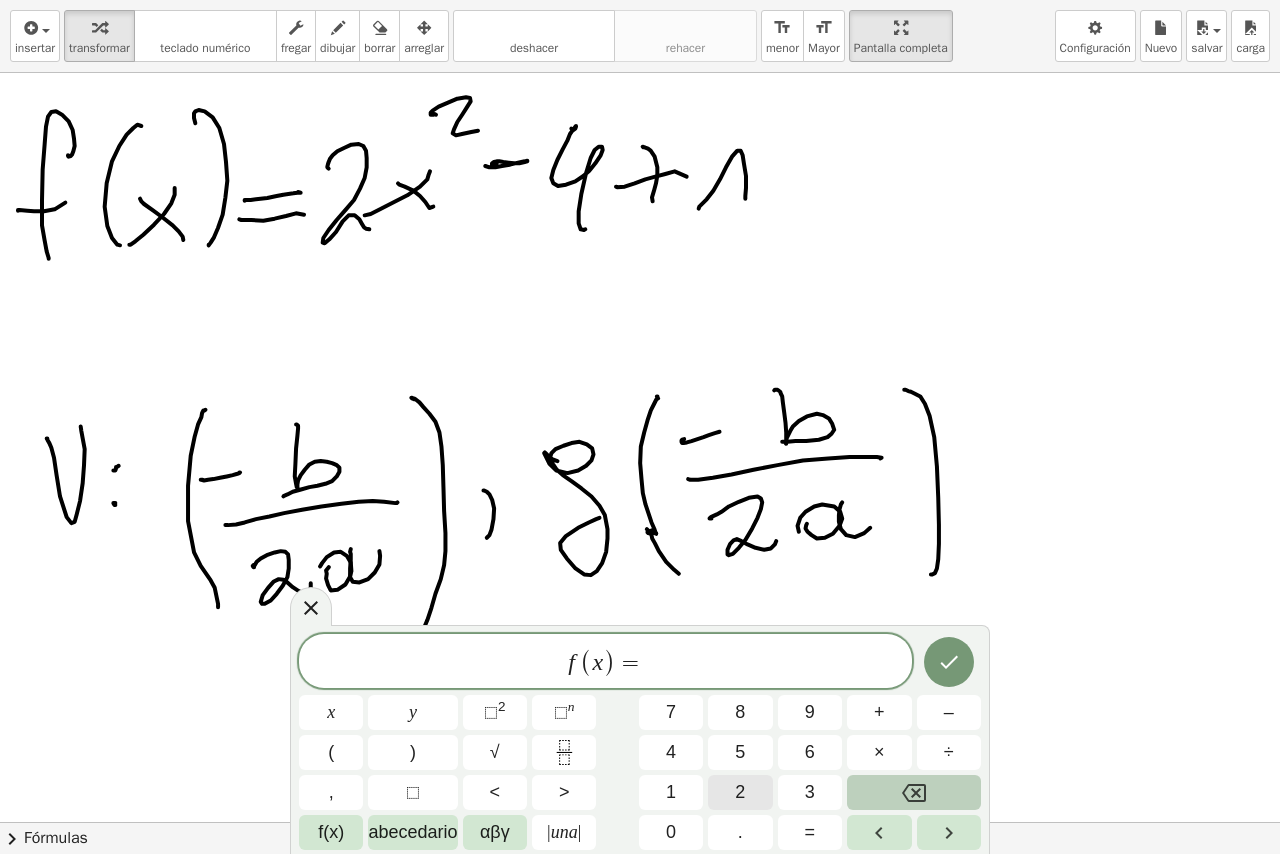 click on "2" at bounding box center (740, 792) 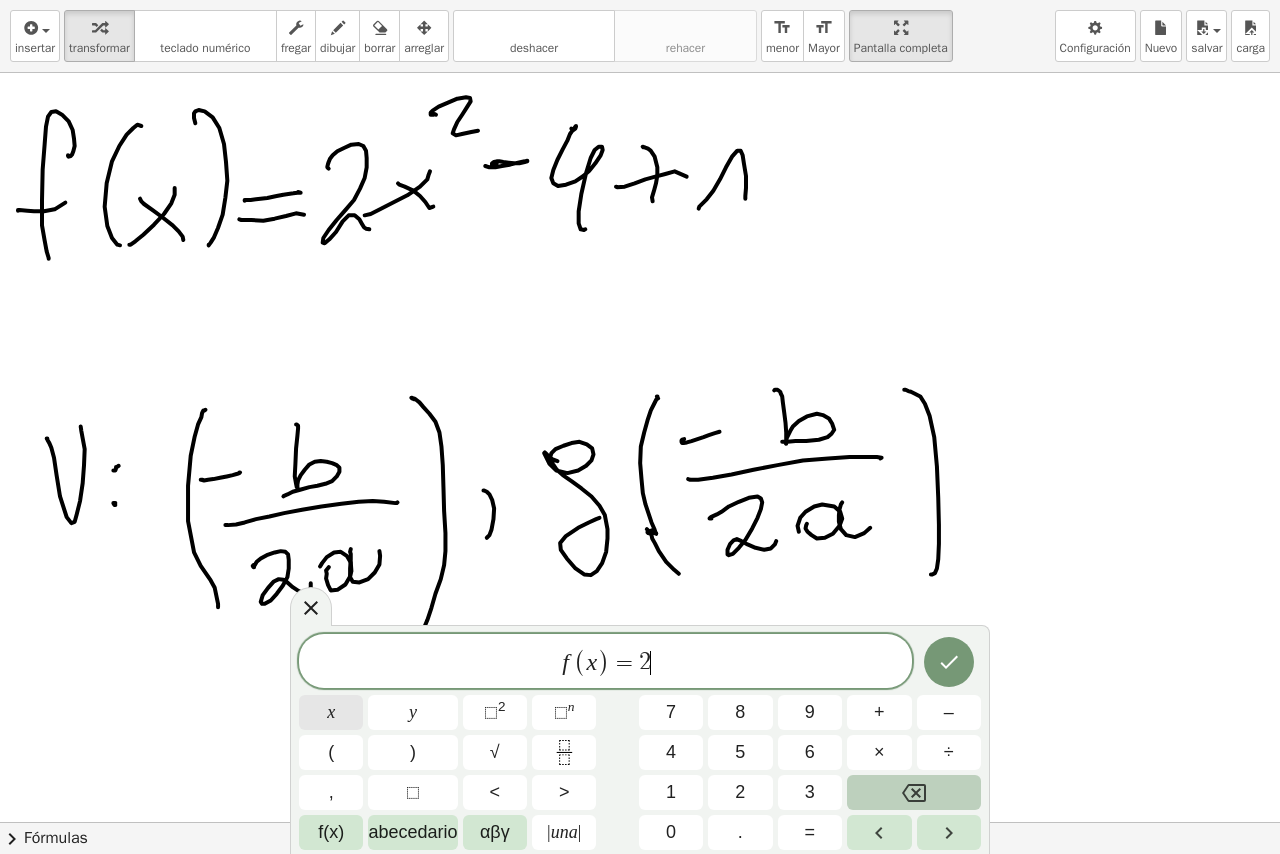 click on "x" at bounding box center (331, 712) 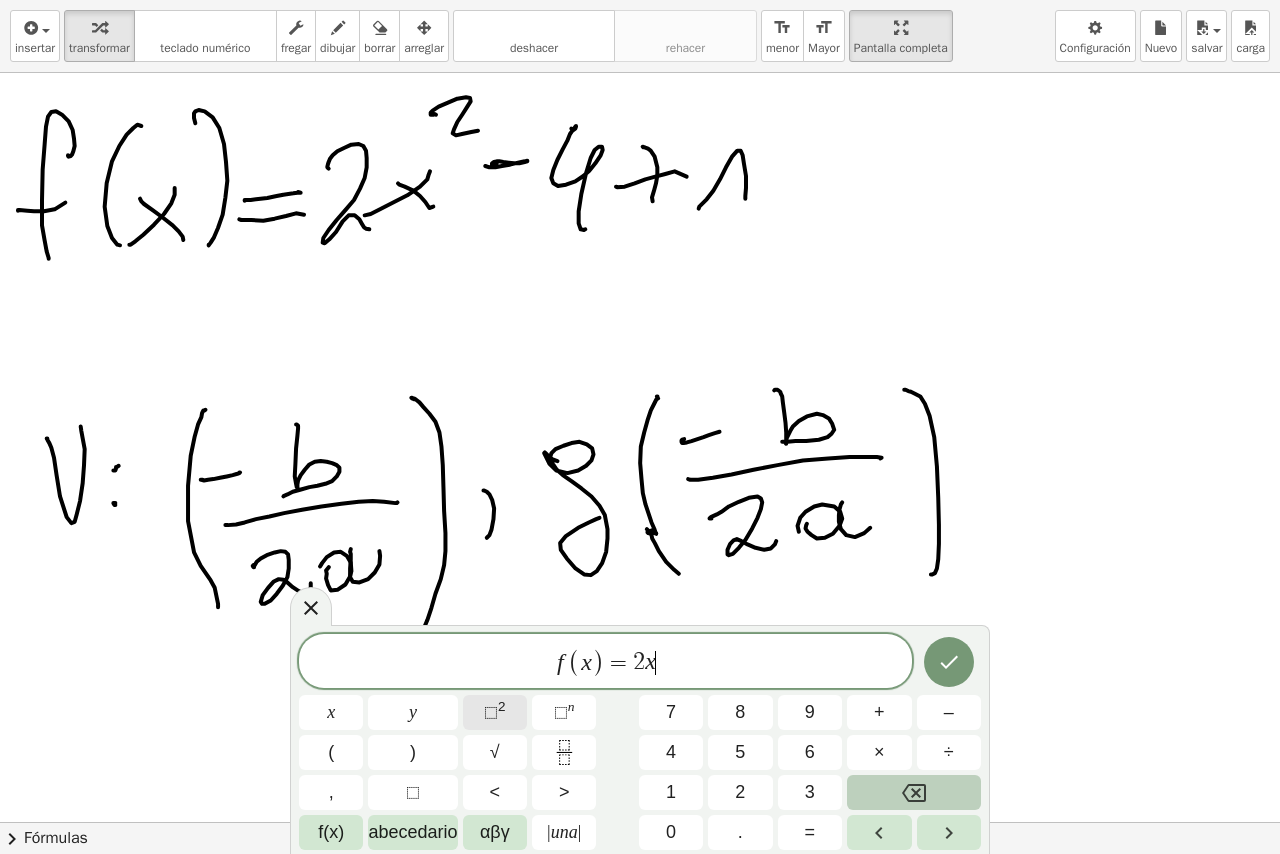click on "⬚ 2" at bounding box center [495, 712] 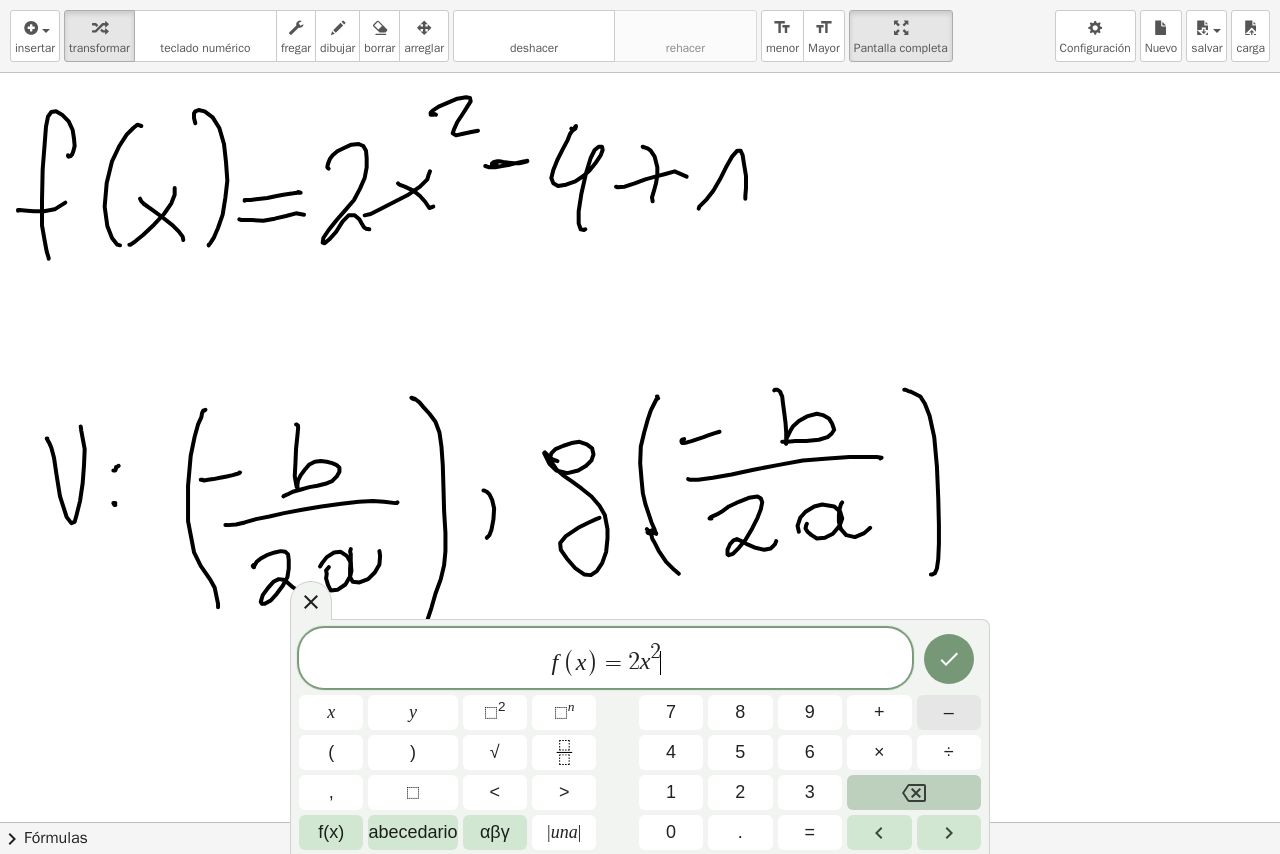click on "–" at bounding box center [949, 712] 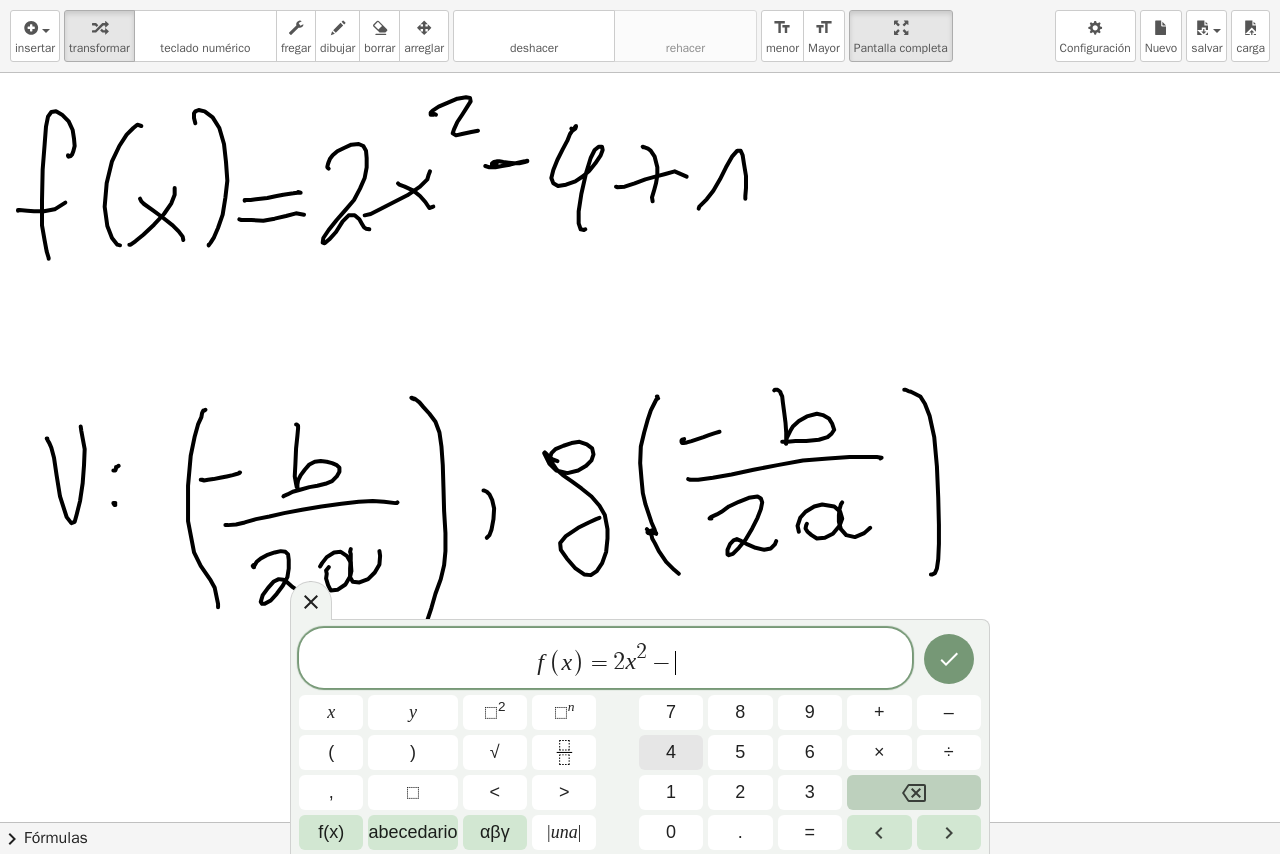 click on "4" at bounding box center [671, 752] 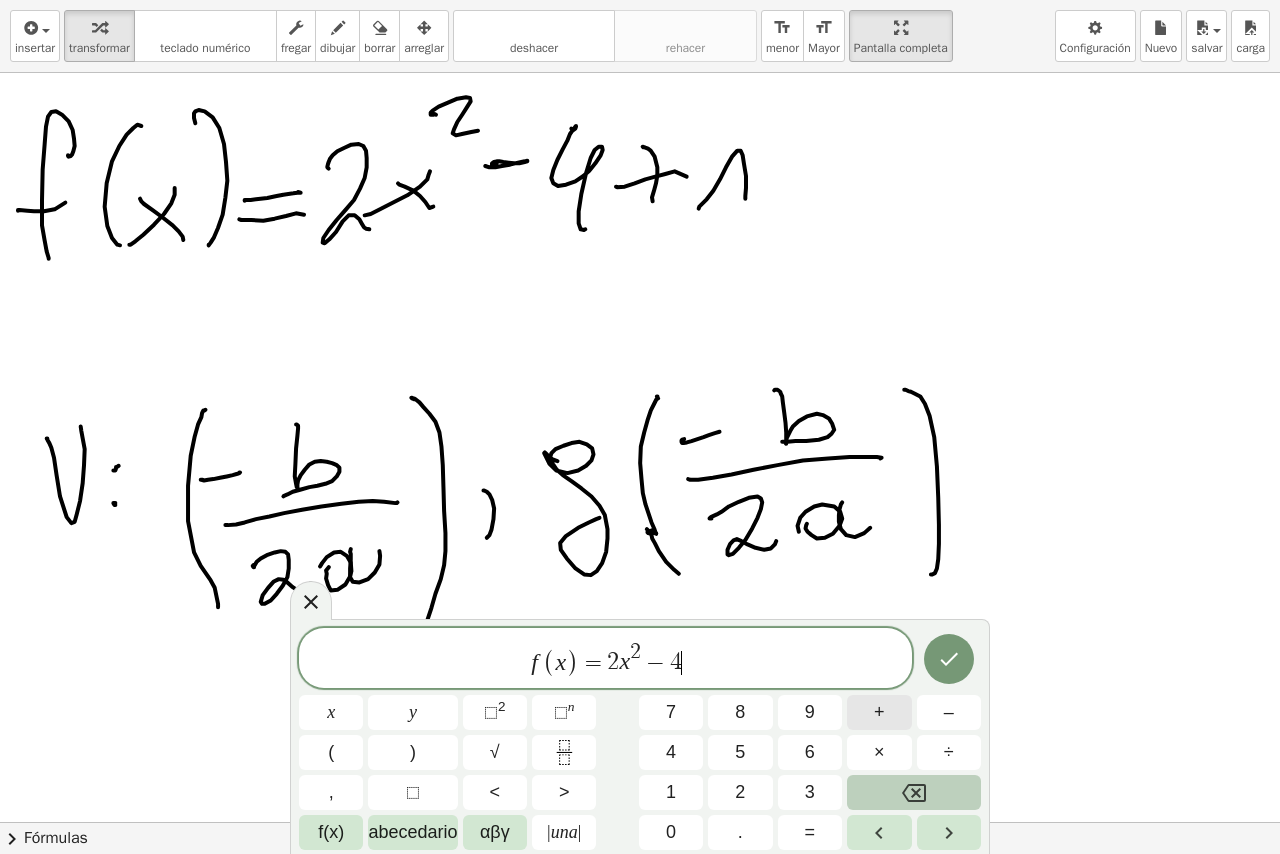 click on "+" at bounding box center [879, 712] 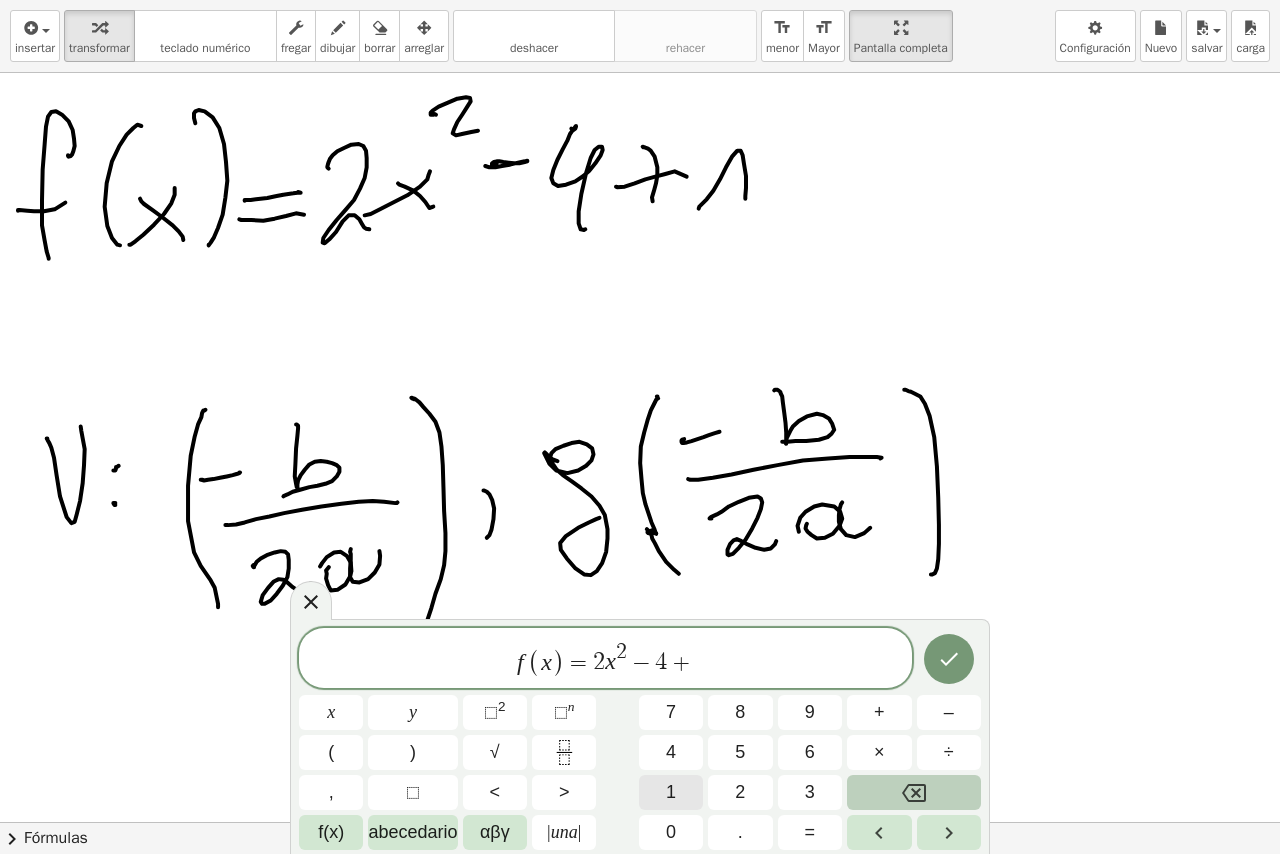 click on "1" at bounding box center (671, 792) 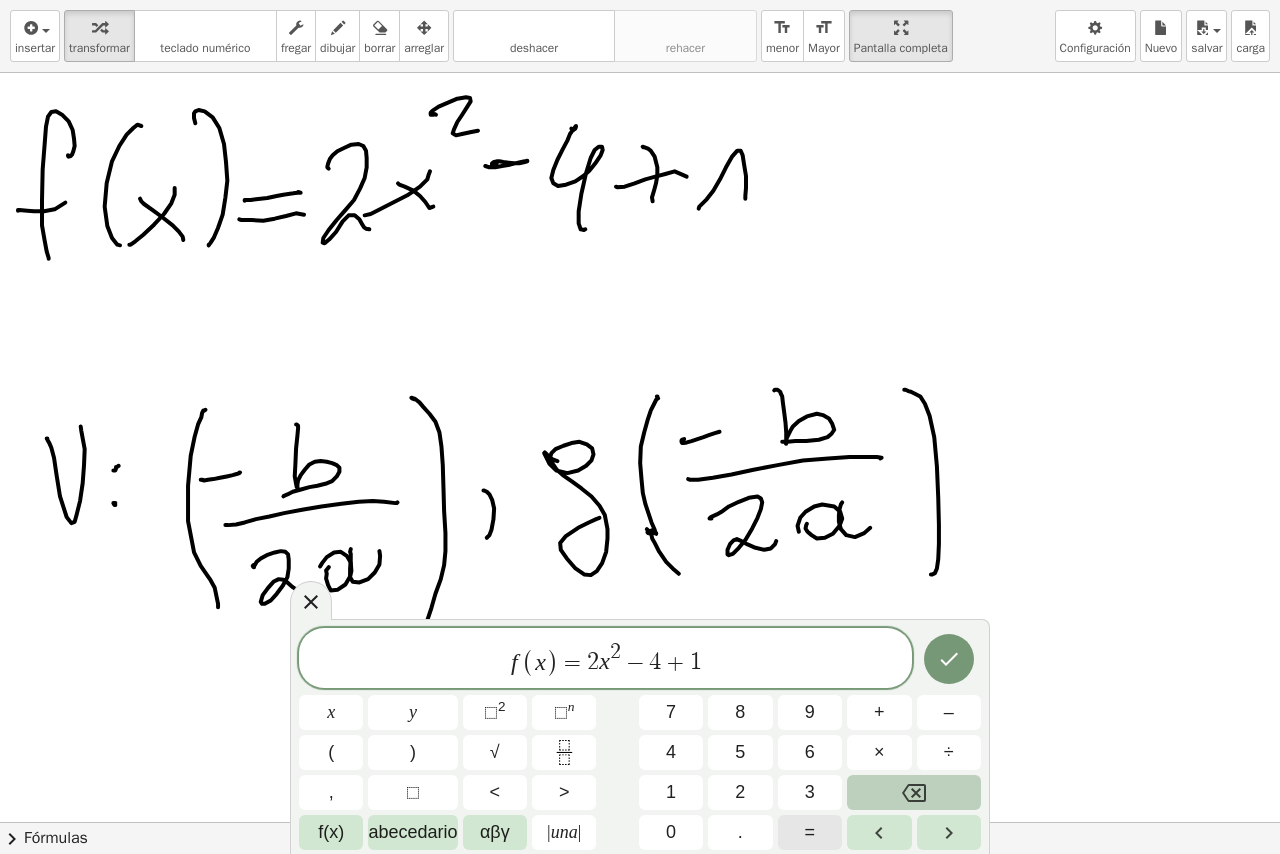 click on "=" at bounding box center [810, 832] 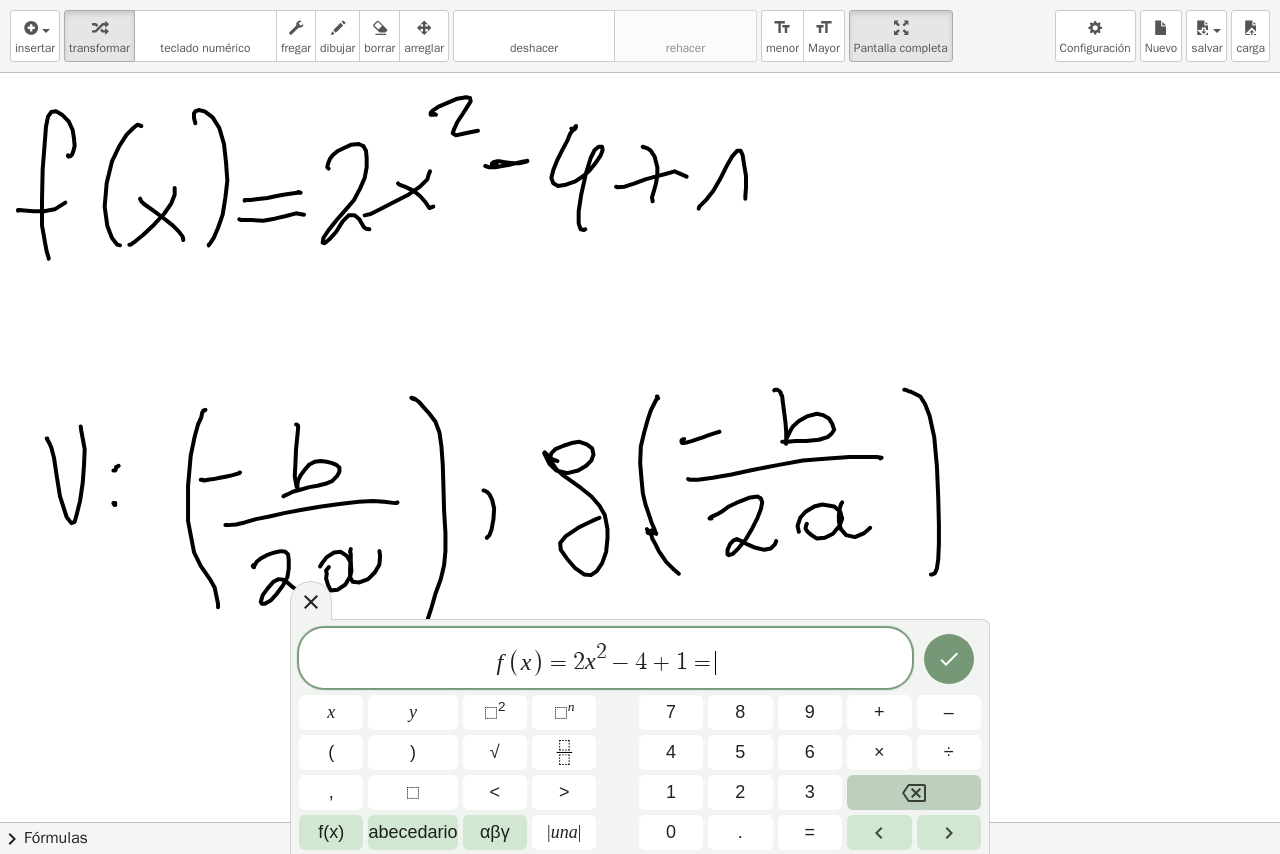 click at bounding box center (914, 792) 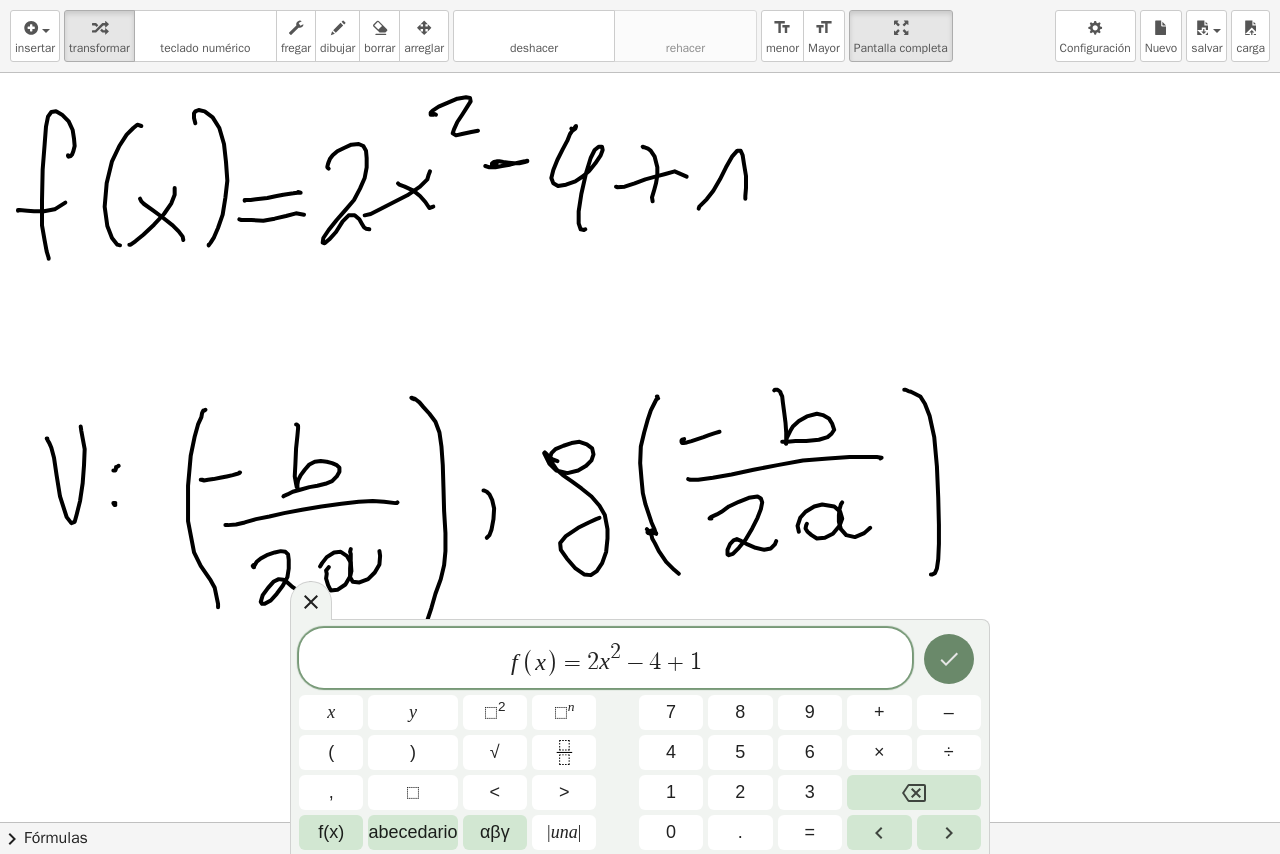 click 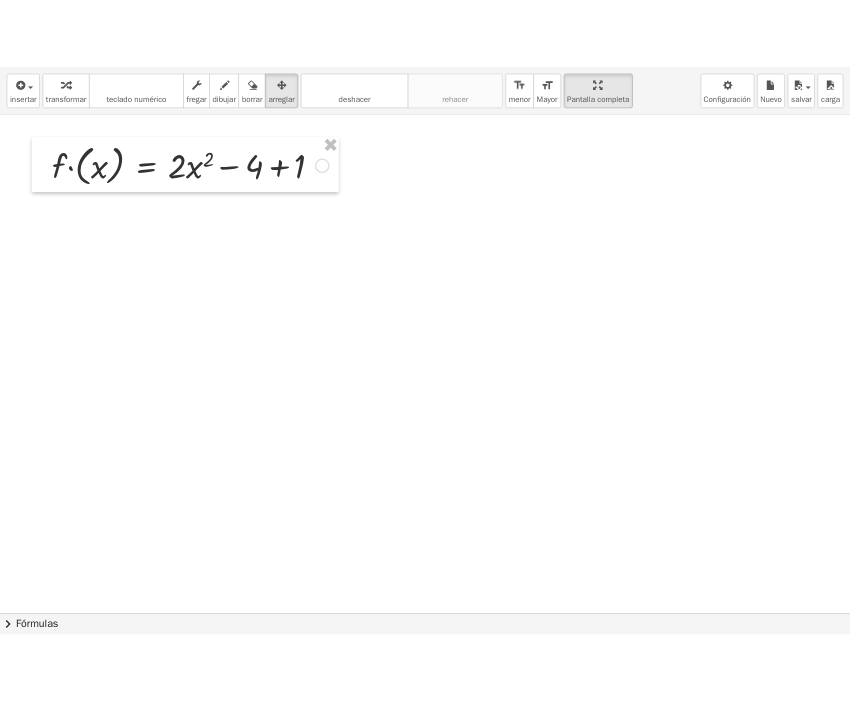 scroll, scrollTop: 0, scrollLeft: 0, axis: both 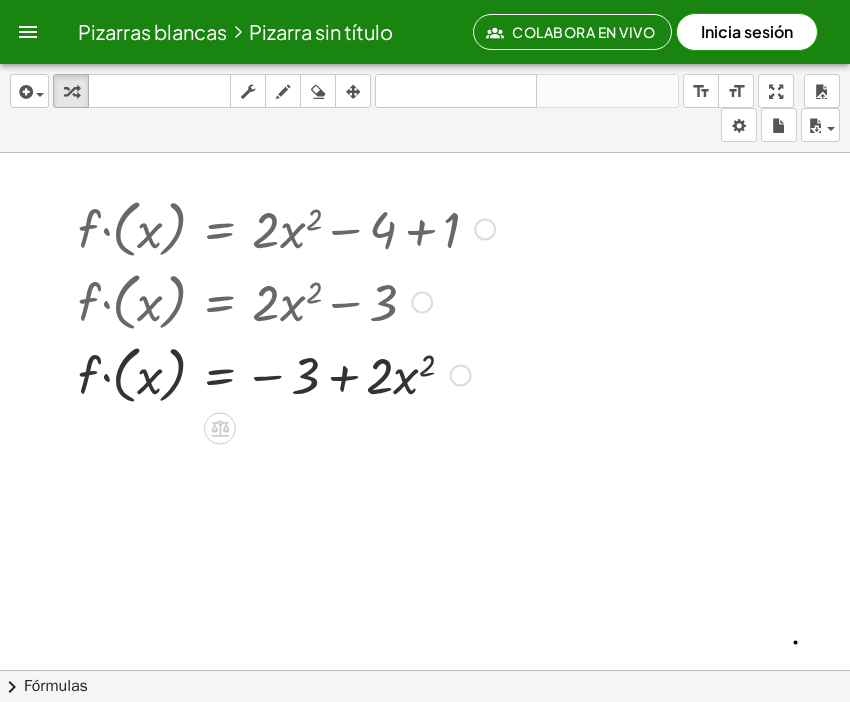 click at bounding box center (286, 300) 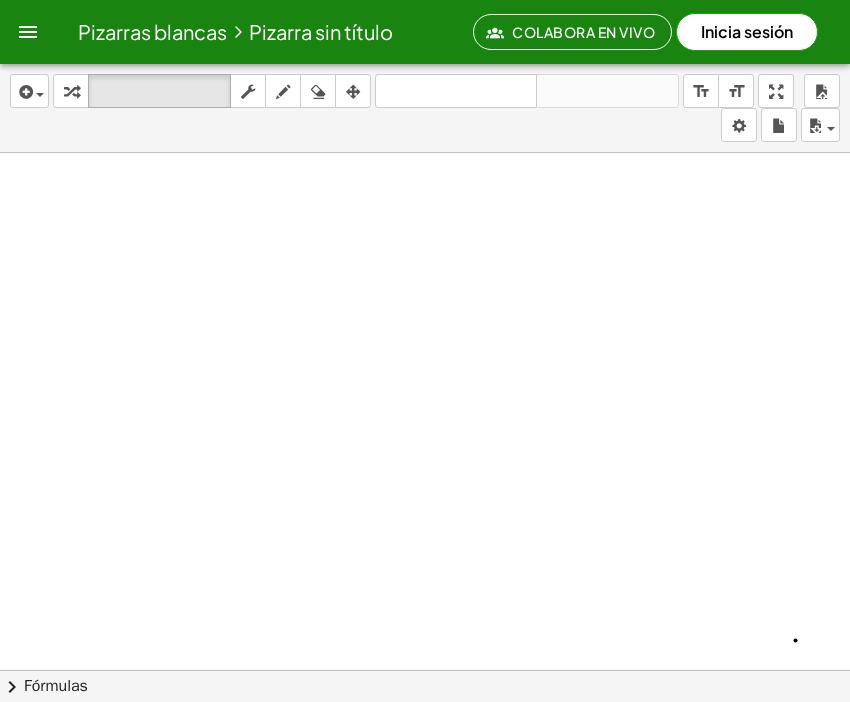 scroll, scrollTop: 0, scrollLeft: 0, axis: both 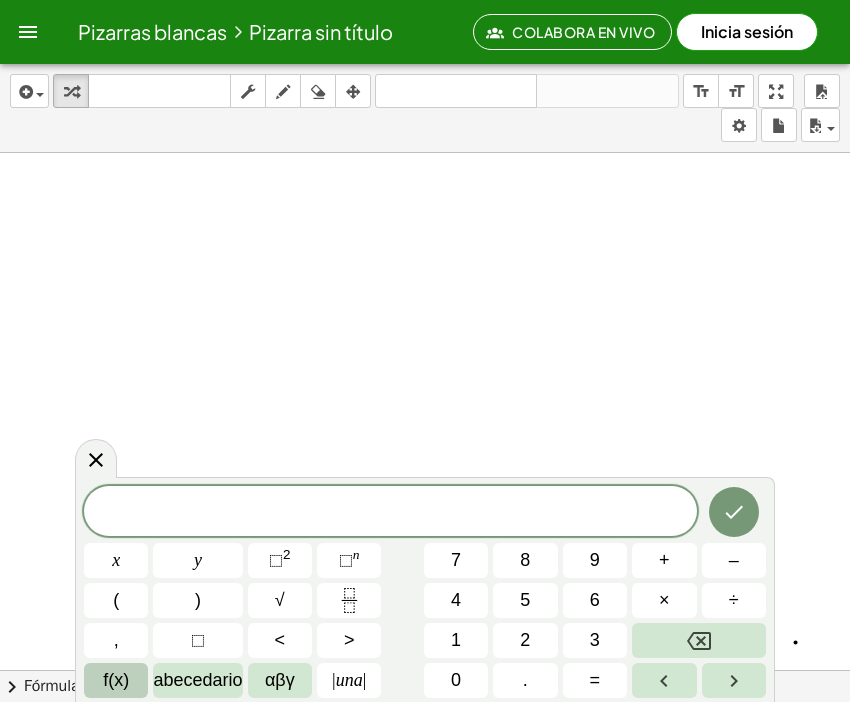 click on "f(x)" at bounding box center (116, 680) 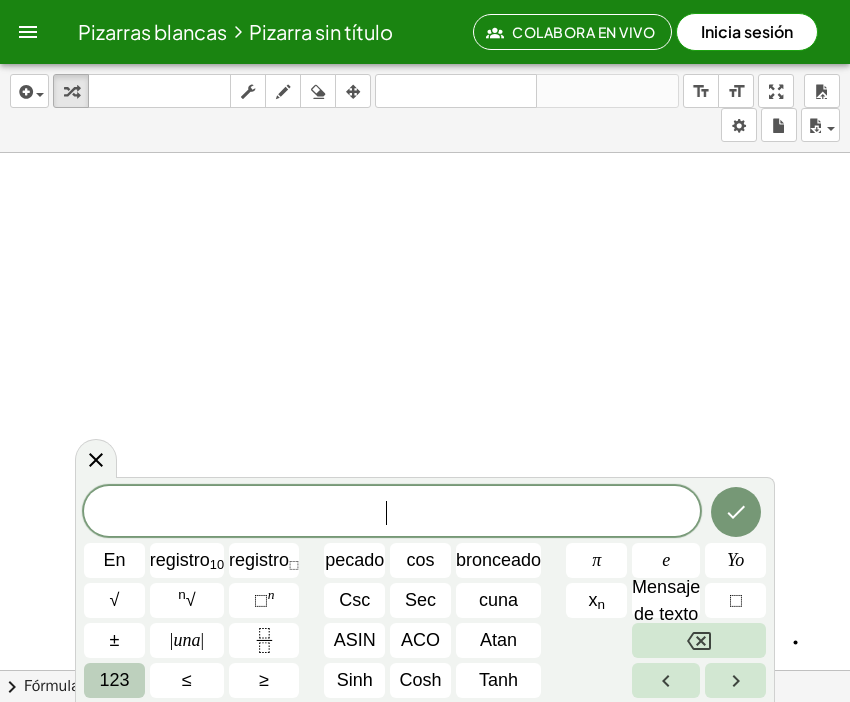 click on "123" at bounding box center [114, 680] 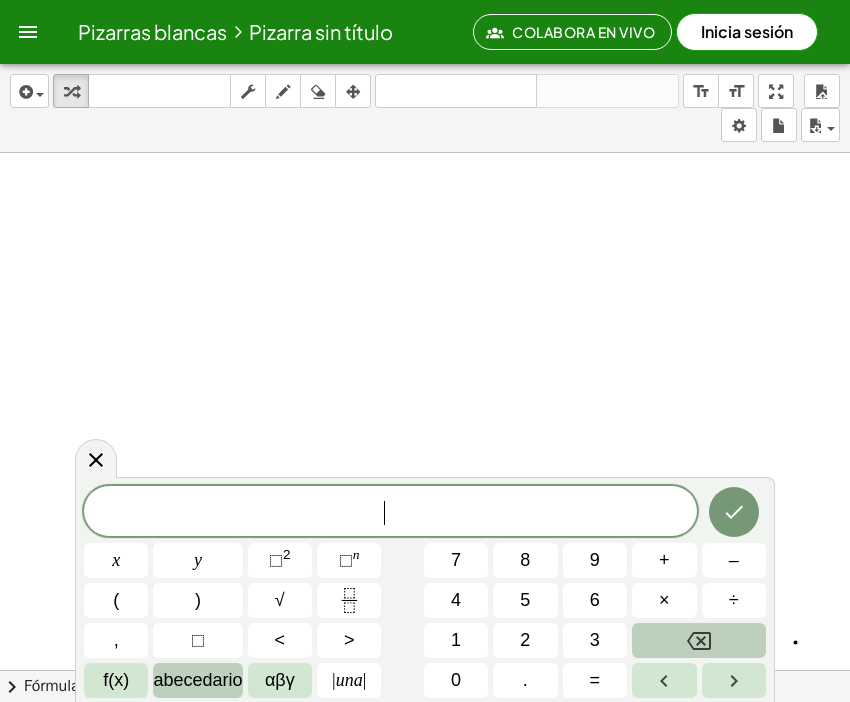click on "abecedario" at bounding box center [197, 680] 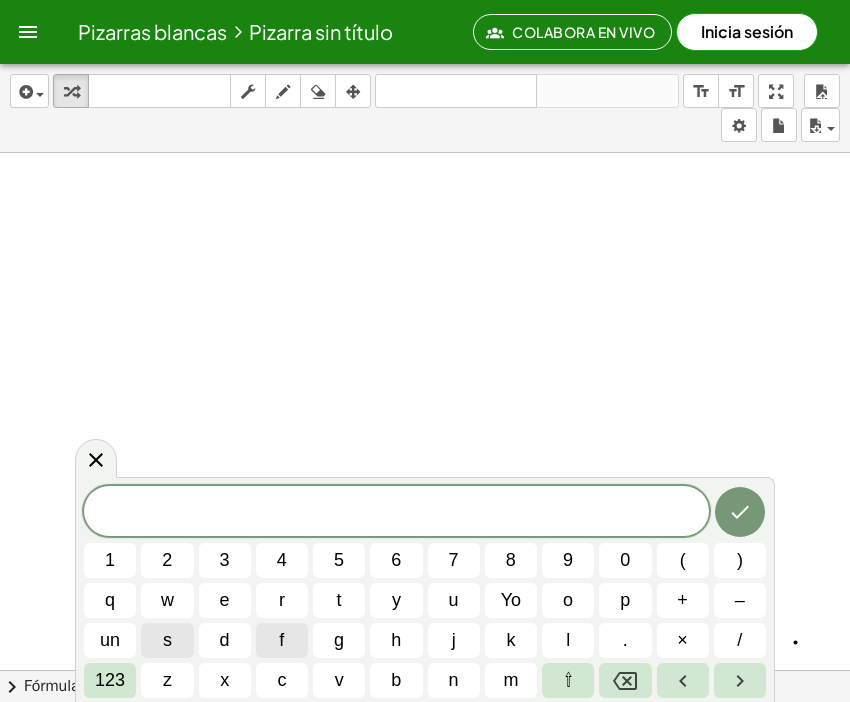 click on "f" at bounding box center [282, 640] 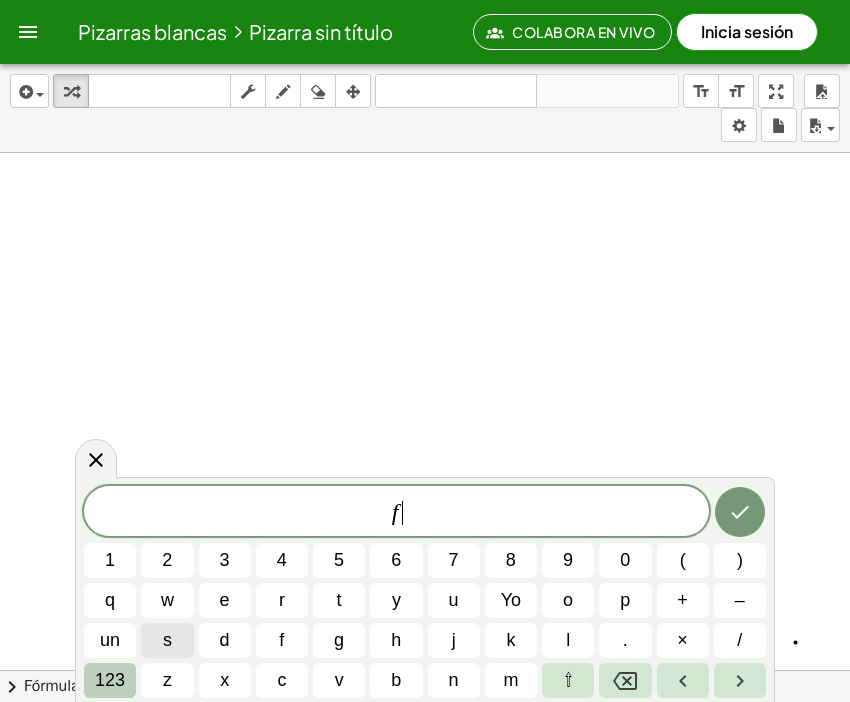 click on "123" at bounding box center (110, 680) 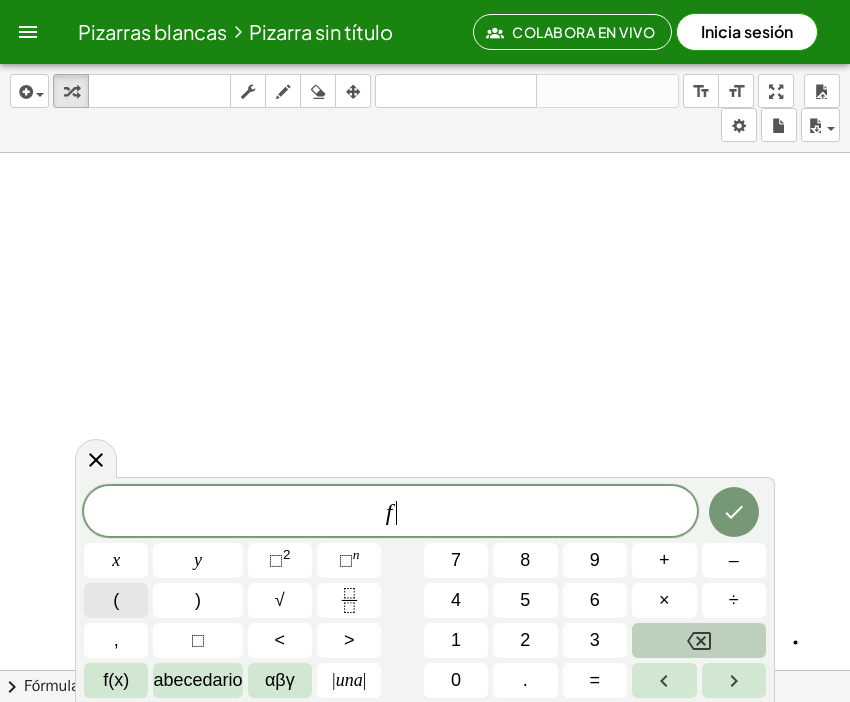 click on "(" at bounding box center [116, 600] 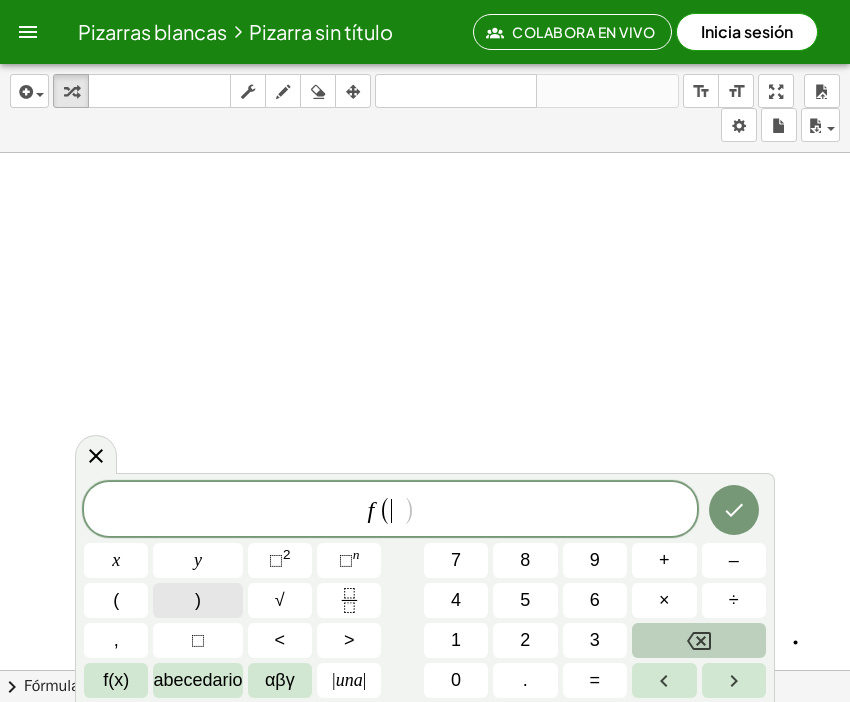 click on ")" at bounding box center (197, 600) 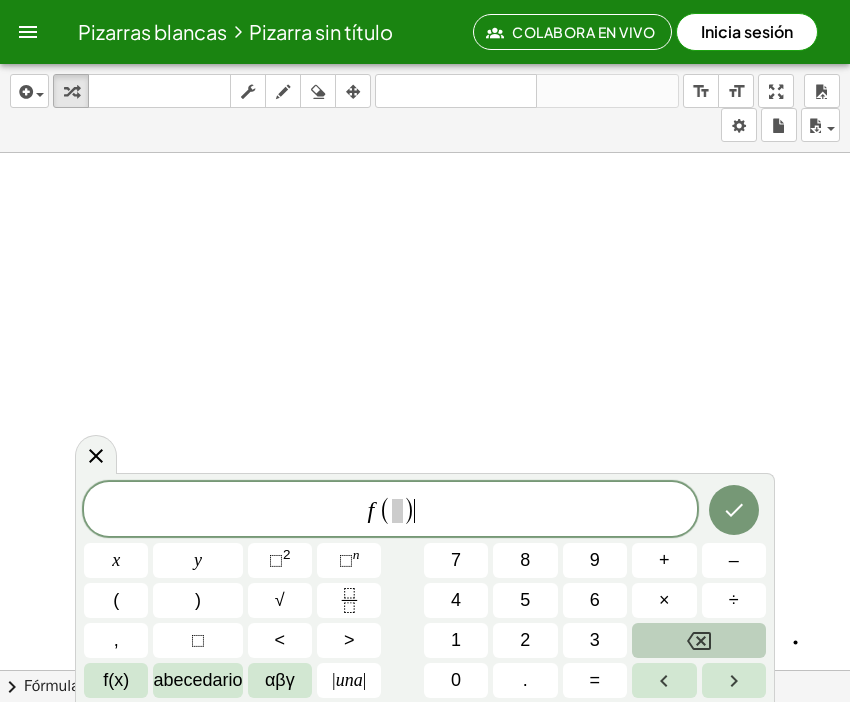 click on "(" at bounding box center (385, 510) 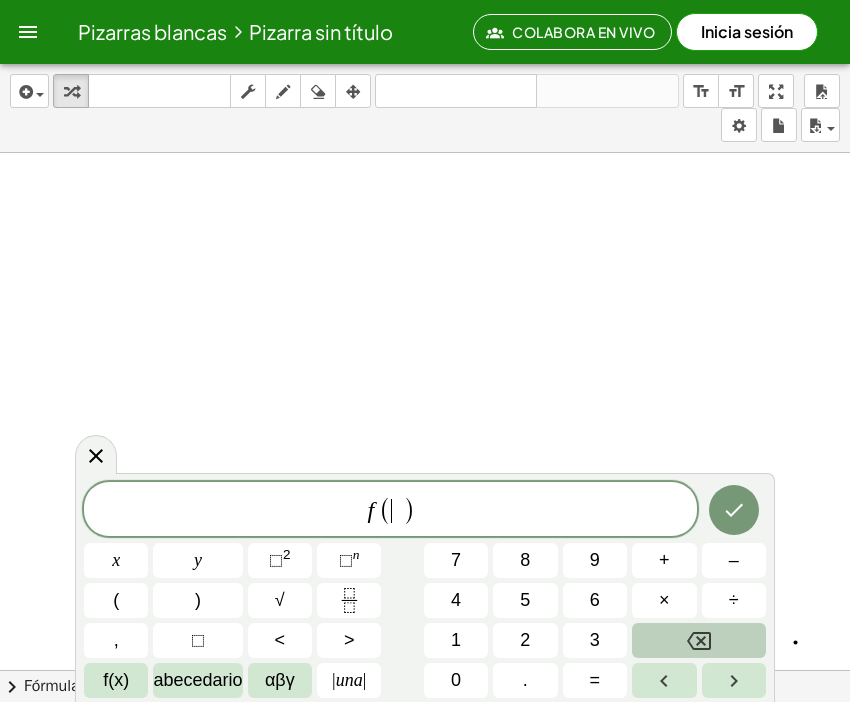 click on ")" at bounding box center (409, 510) 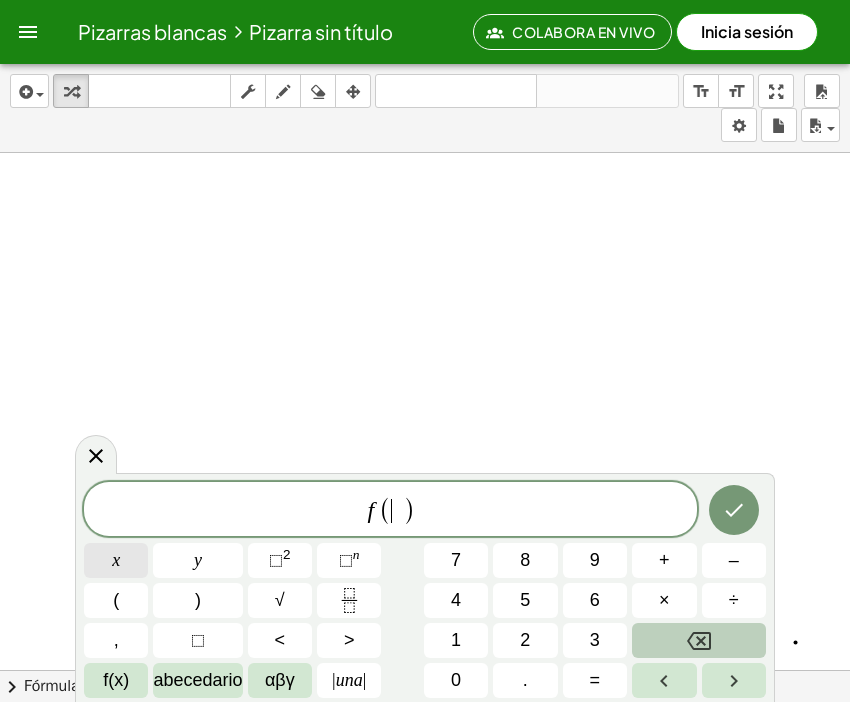 click on "x" at bounding box center [116, 560] 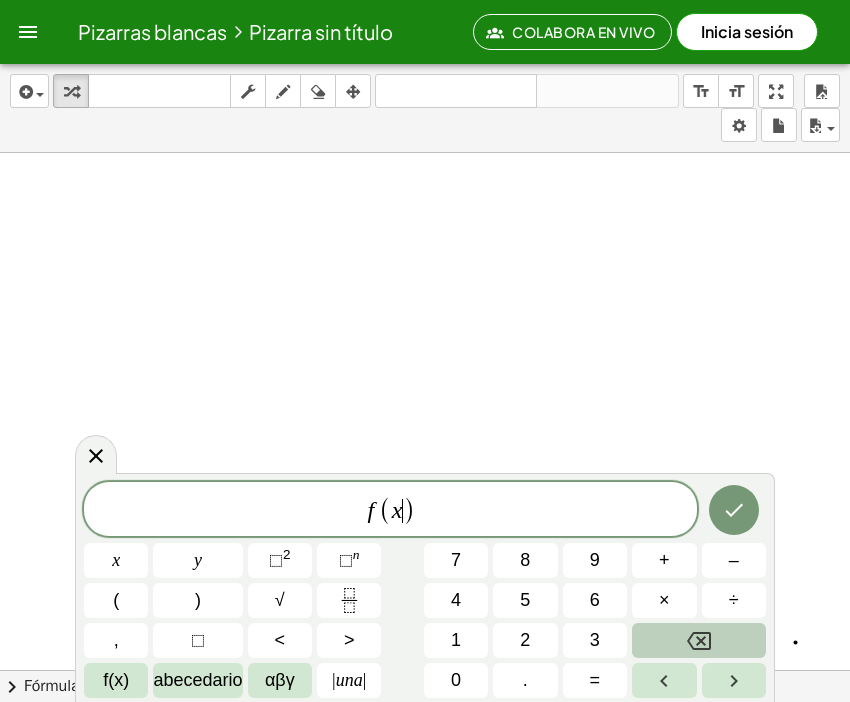 click on "f ( x ​ )" at bounding box center (390, 510) 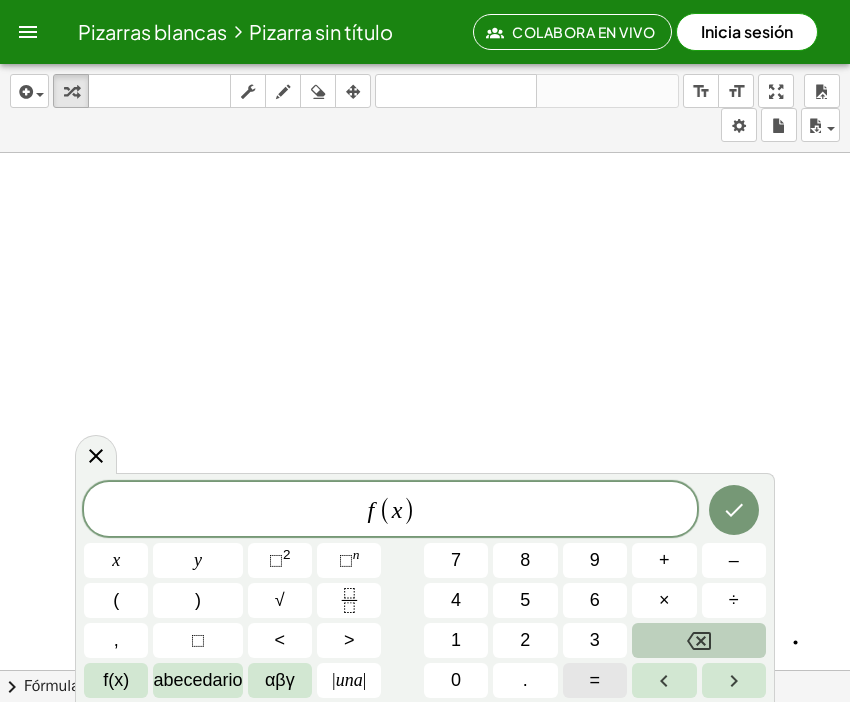 click on "=" at bounding box center [595, 680] 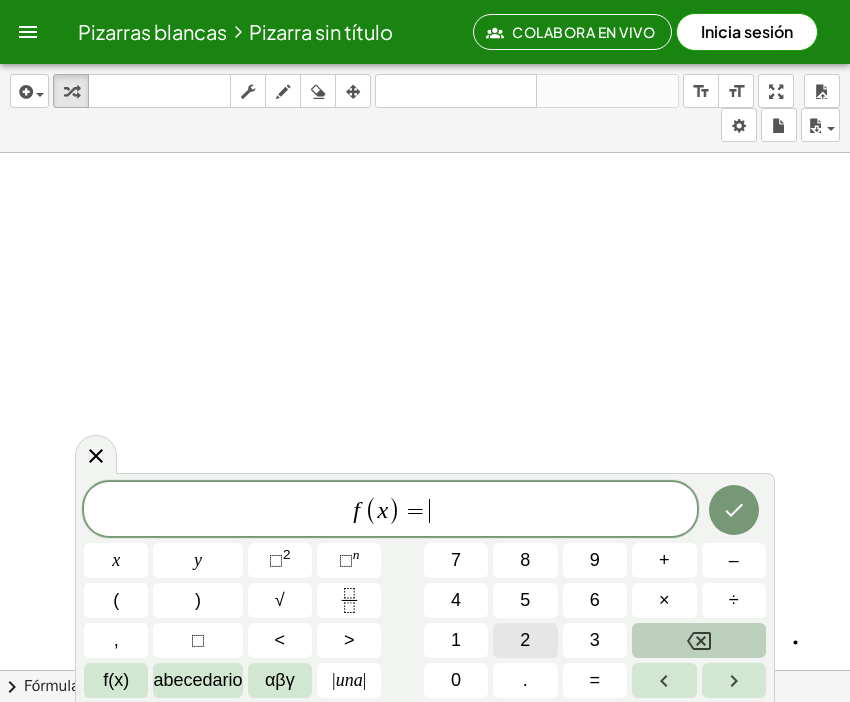 click on "2" at bounding box center (525, 640) 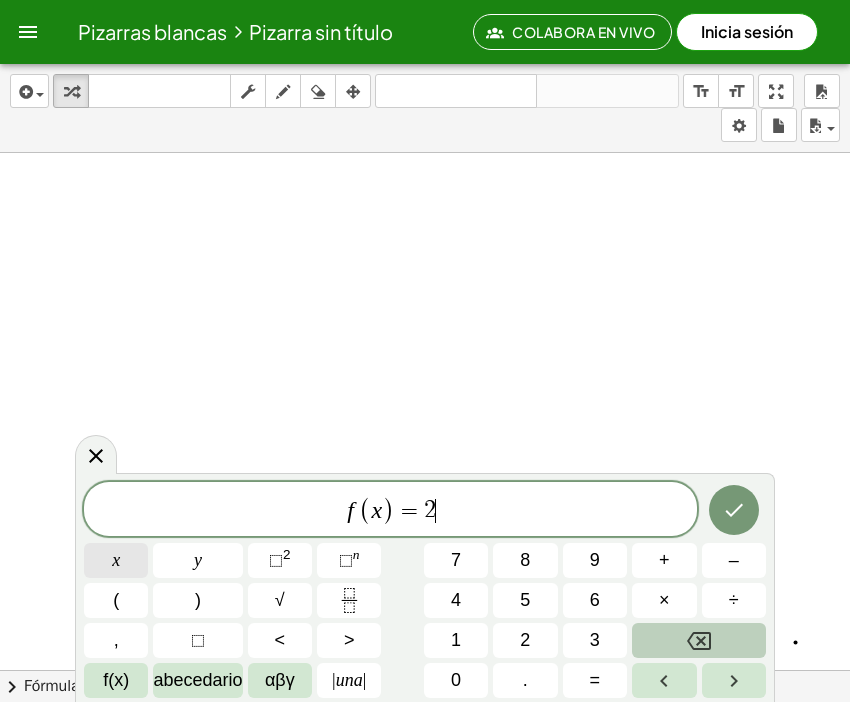 click on "x" at bounding box center (116, 560) 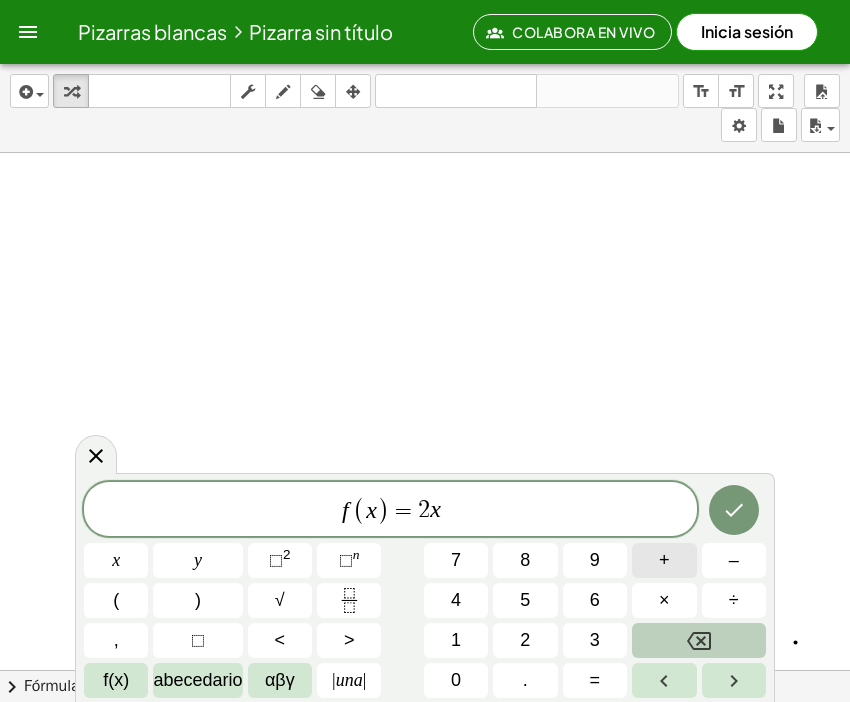 click on "+" at bounding box center (664, 560) 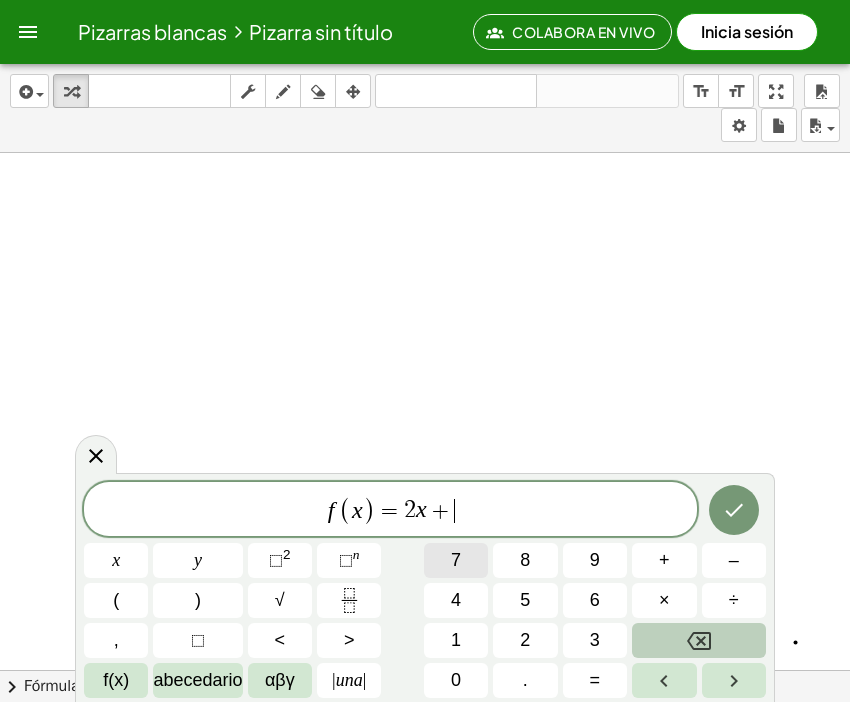 click on "7" at bounding box center (456, 560) 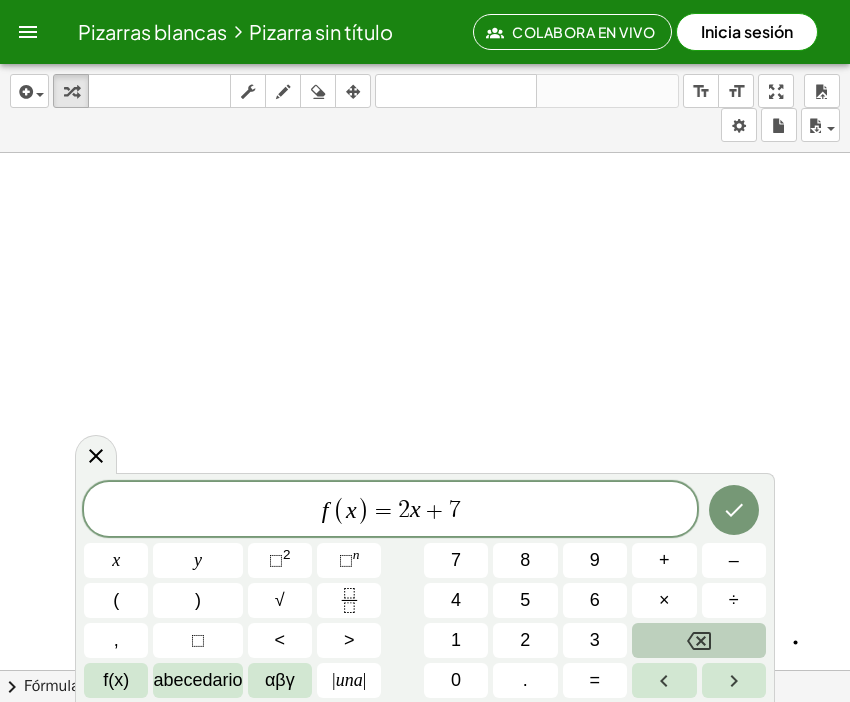 click 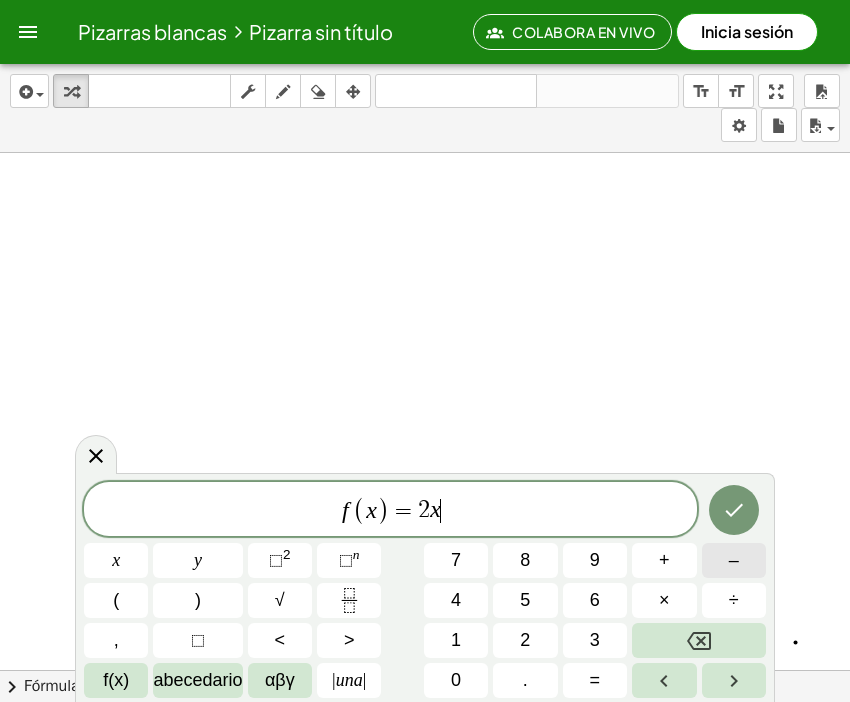 click on "–" at bounding box center [734, 560] 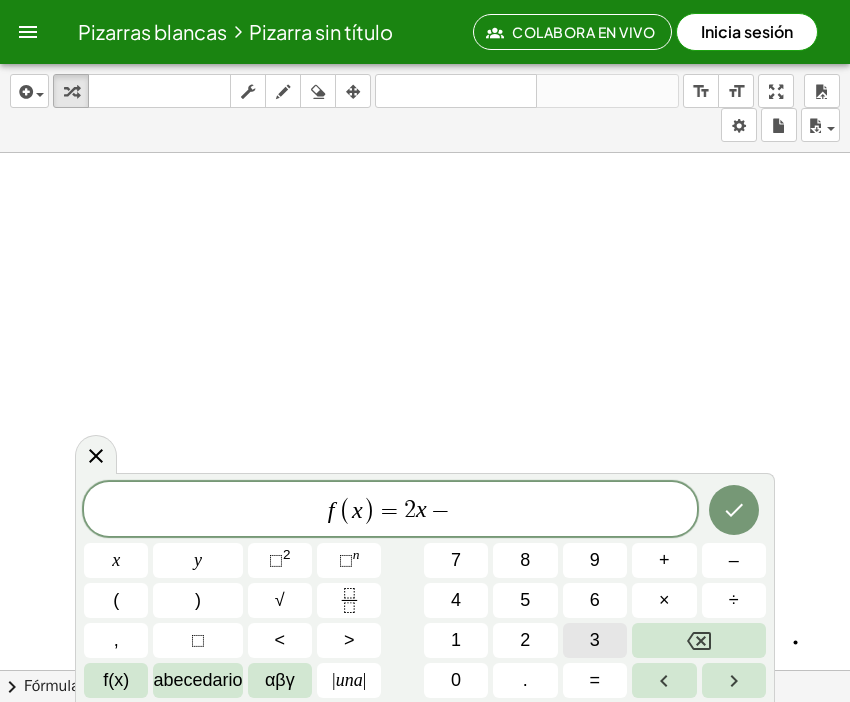click on "3" at bounding box center (595, 640) 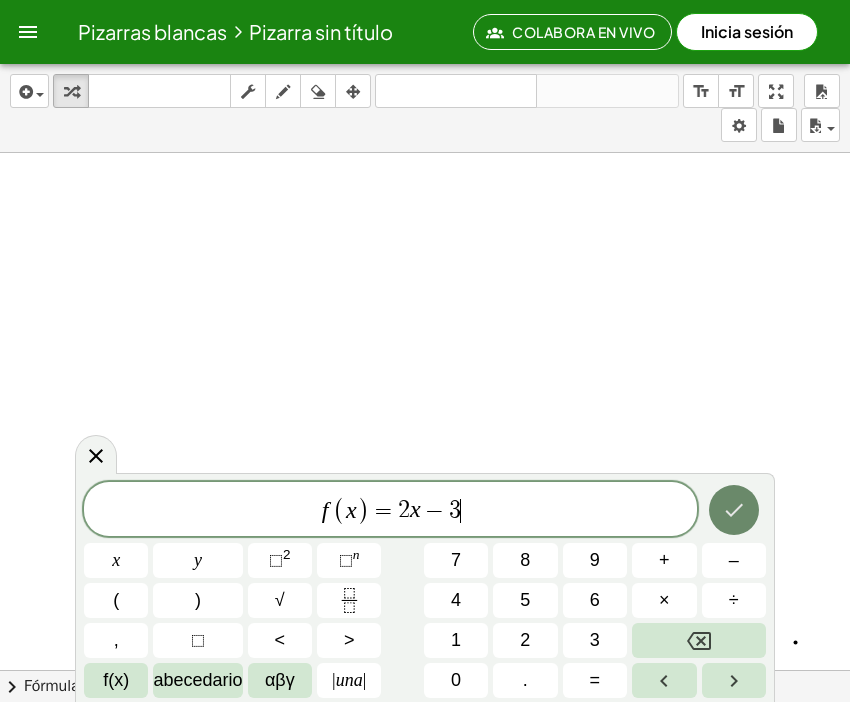 click 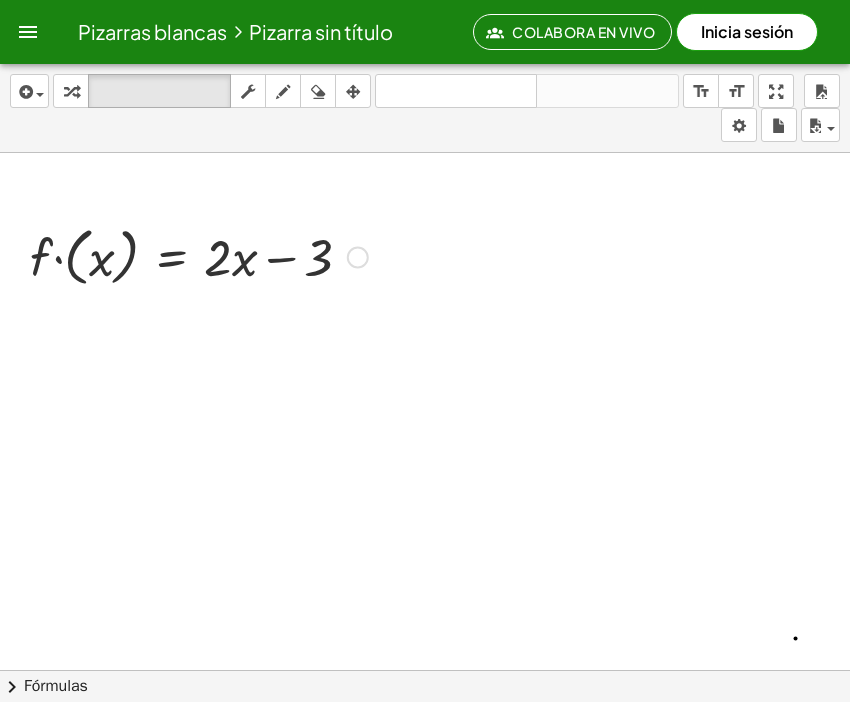 scroll, scrollTop: 0, scrollLeft: 0, axis: both 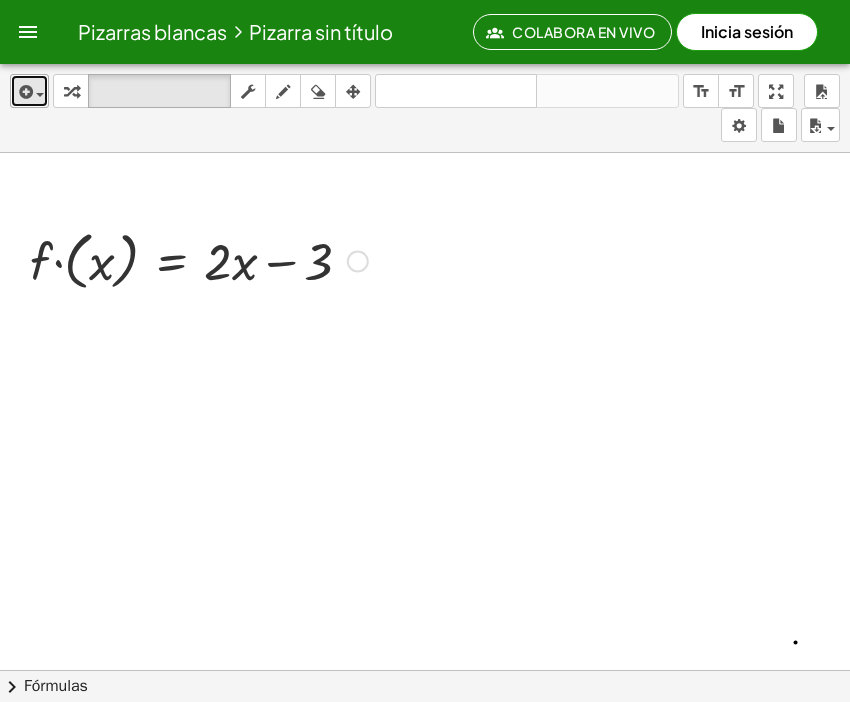 click at bounding box center [29, 91] 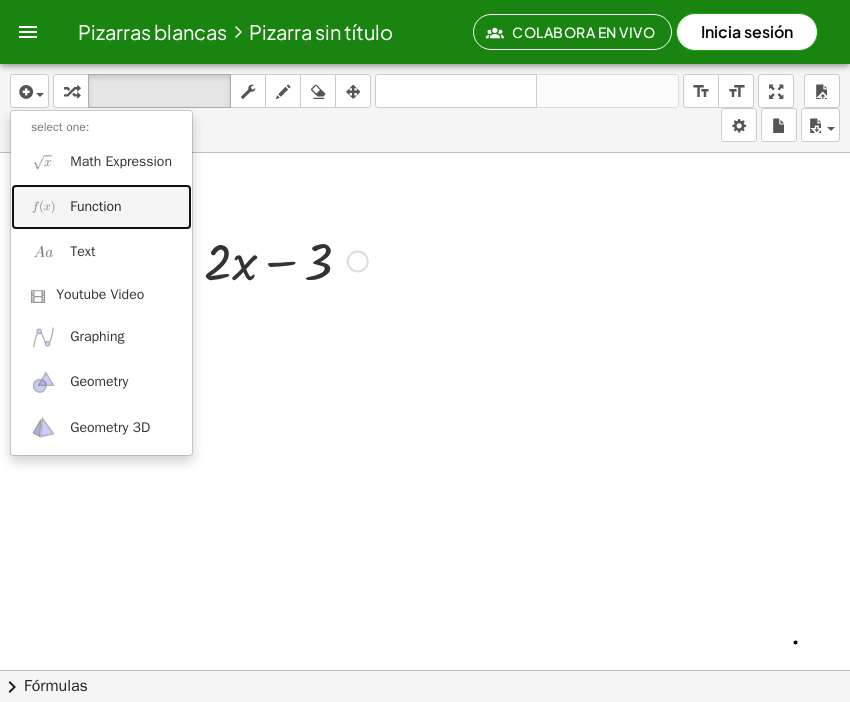 click on "Function" at bounding box center (95, 207) 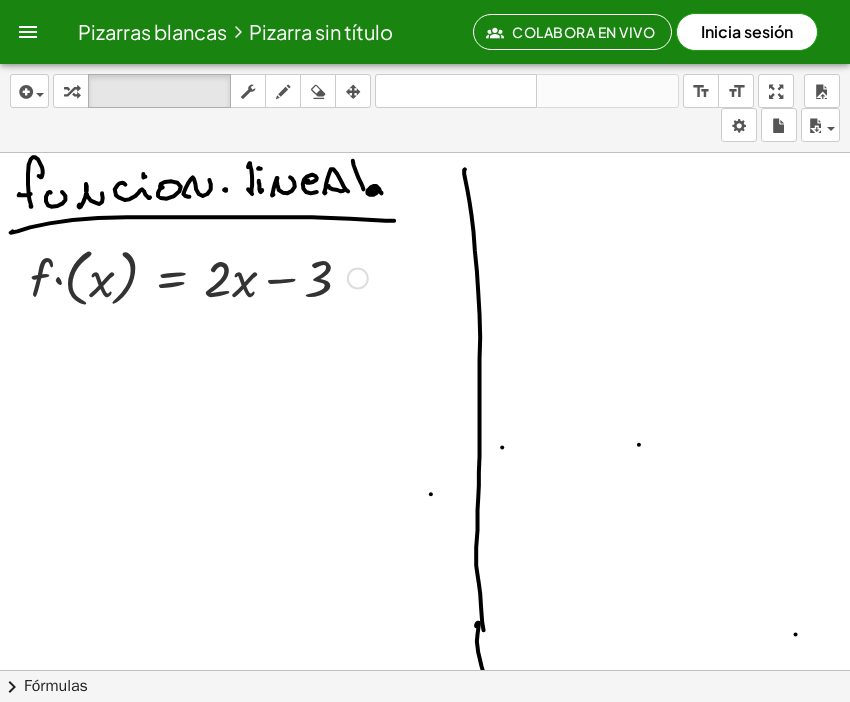 scroll, scrollTop: 0, scrollLeft: 0, axis: both 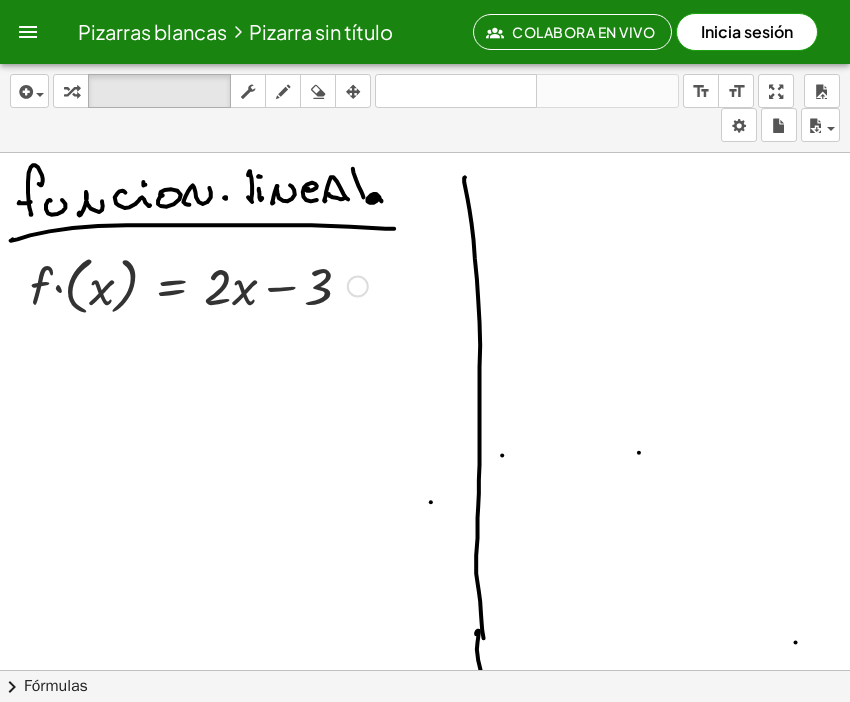 click at bounding box center [199, 284] 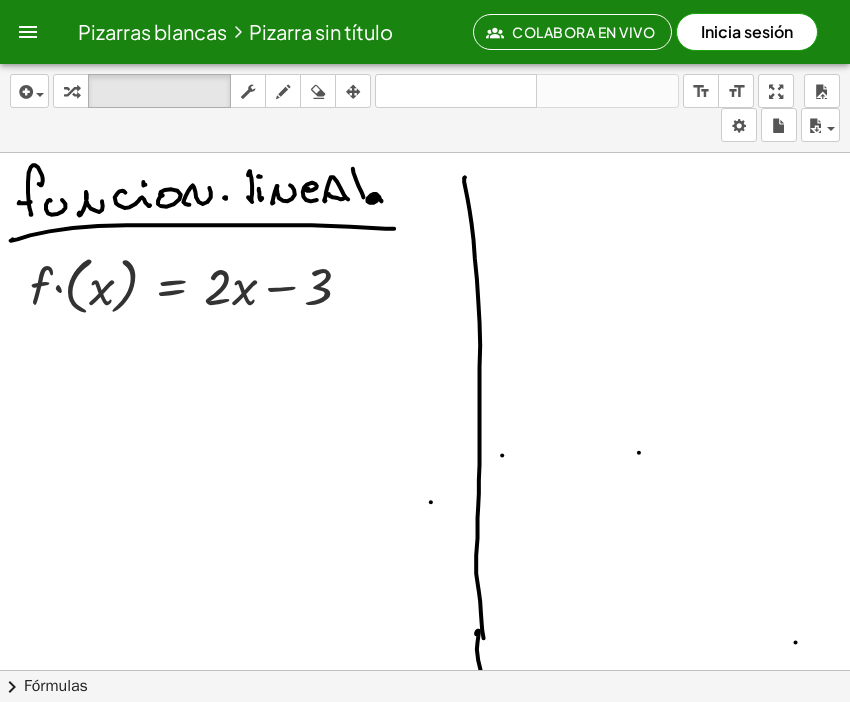 click at bounding box center [199, 284] 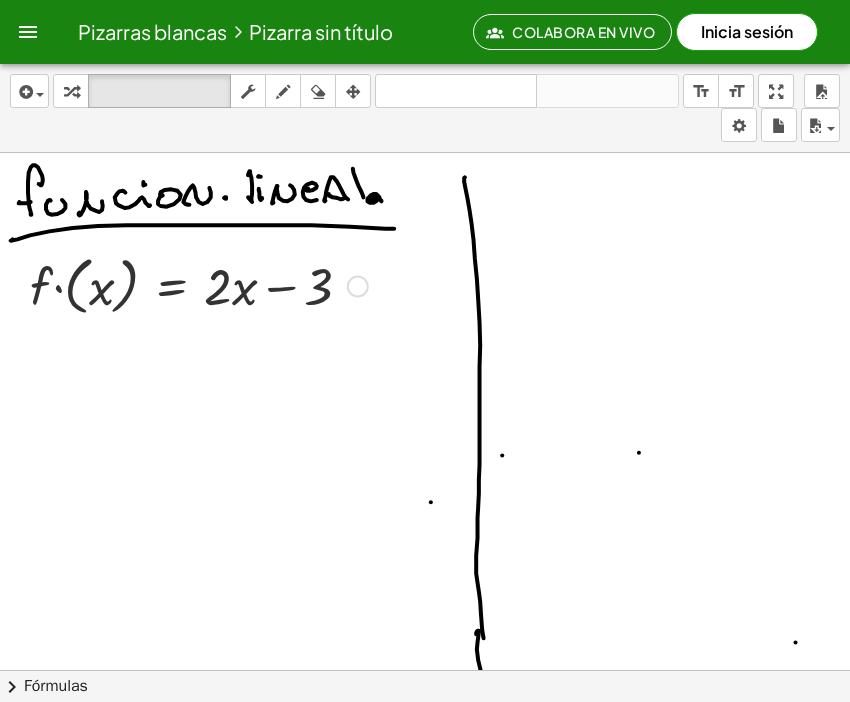 click on "Fix a mistake Transform line Copy line as LaTeX Copy derivation as LaTeX Expand new lines: On" at bounding box center (358, 287) 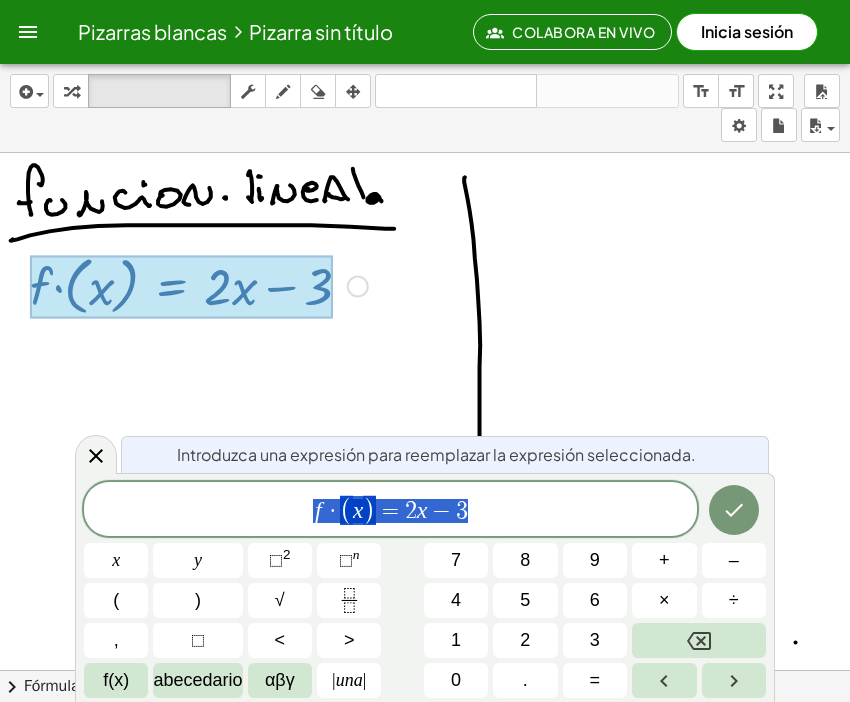 click on "f · ( x ) = 2 x − 3" at bounding box center (390, 510) 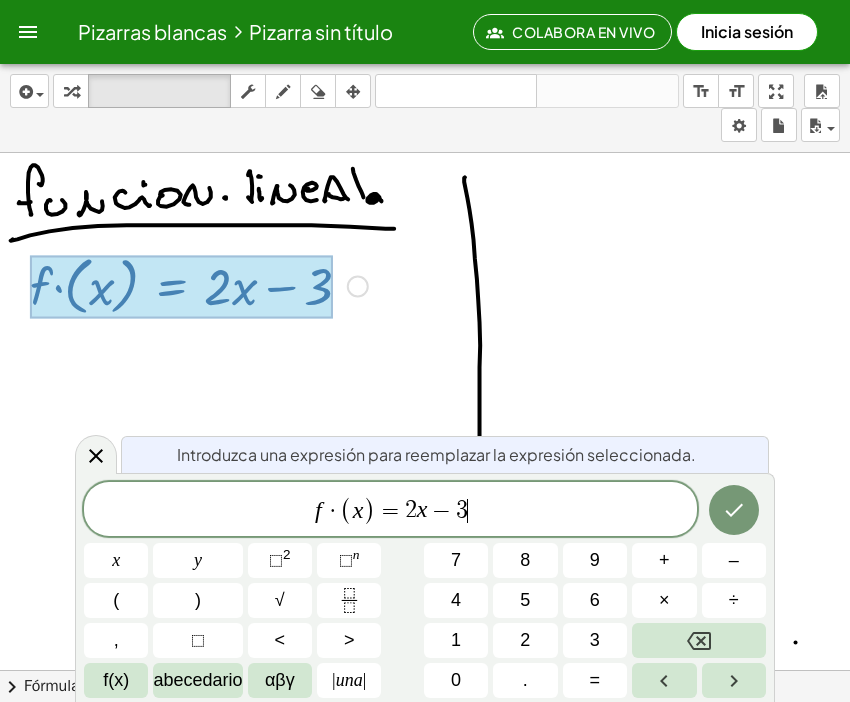 click on "=" at bounding box center (595, 680) 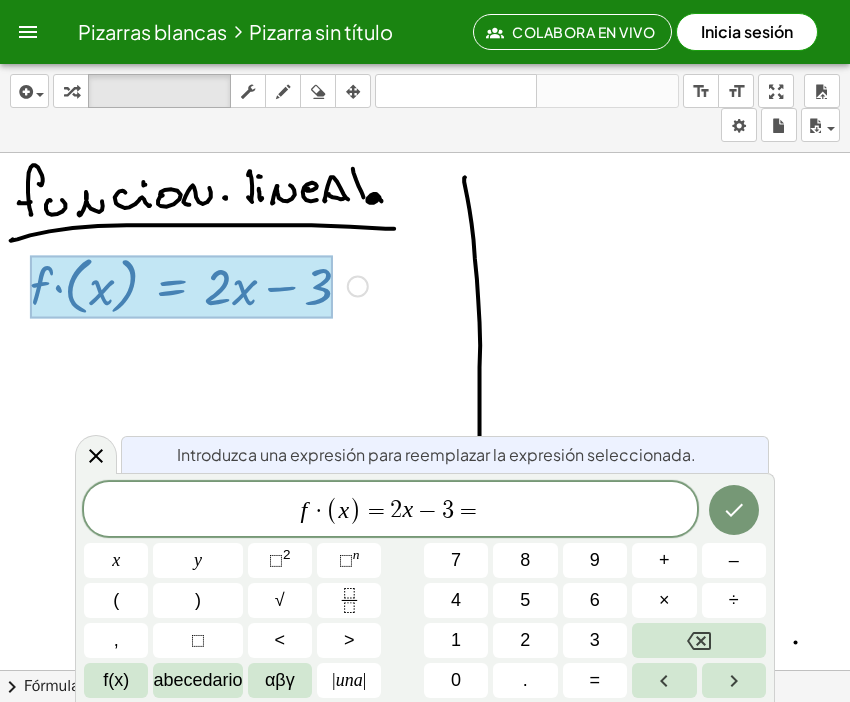 click 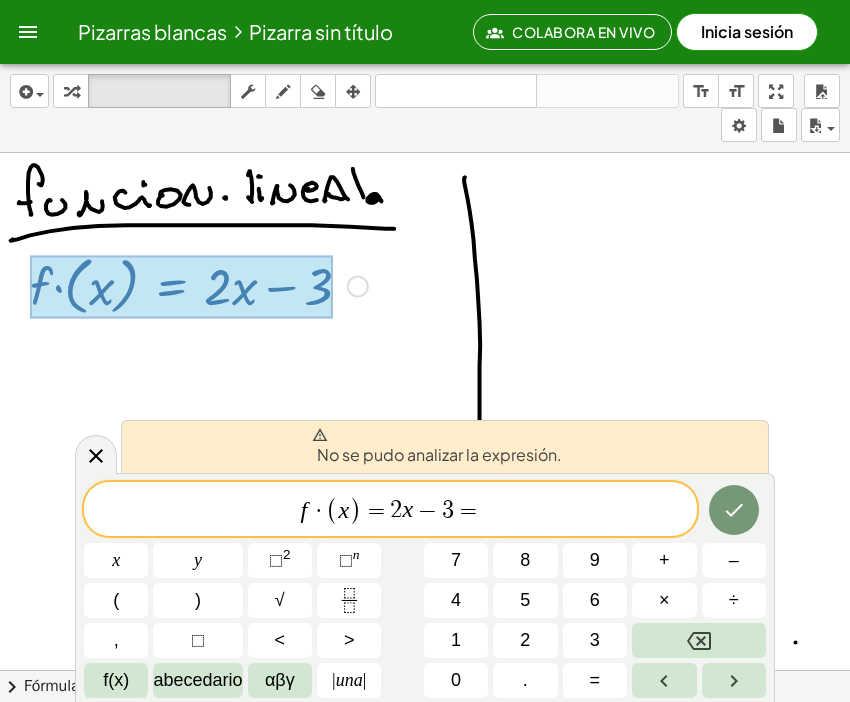 click 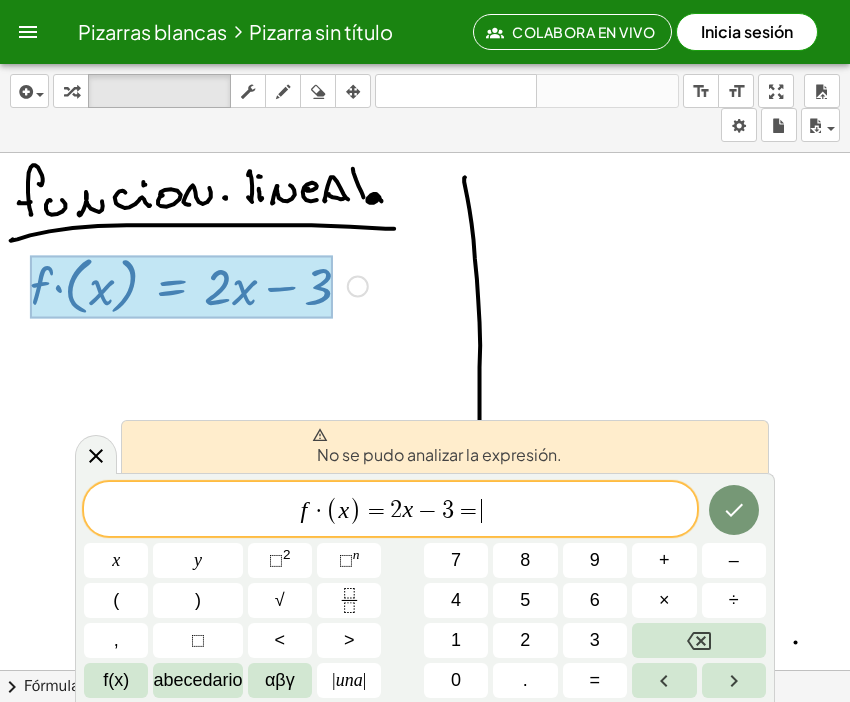 click at bounding box center (734, 510) 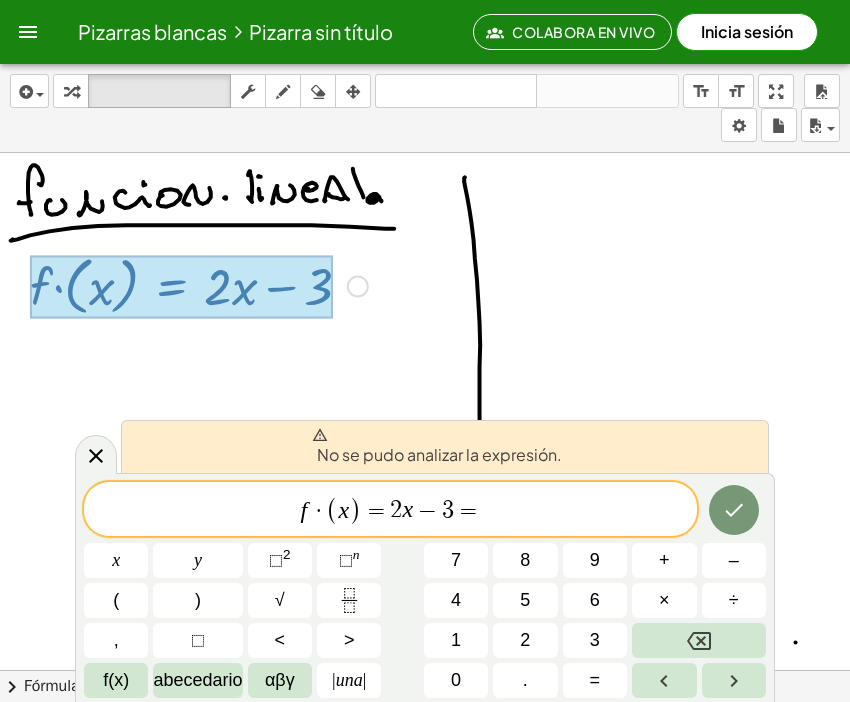 click at bounding box center [699, 640] 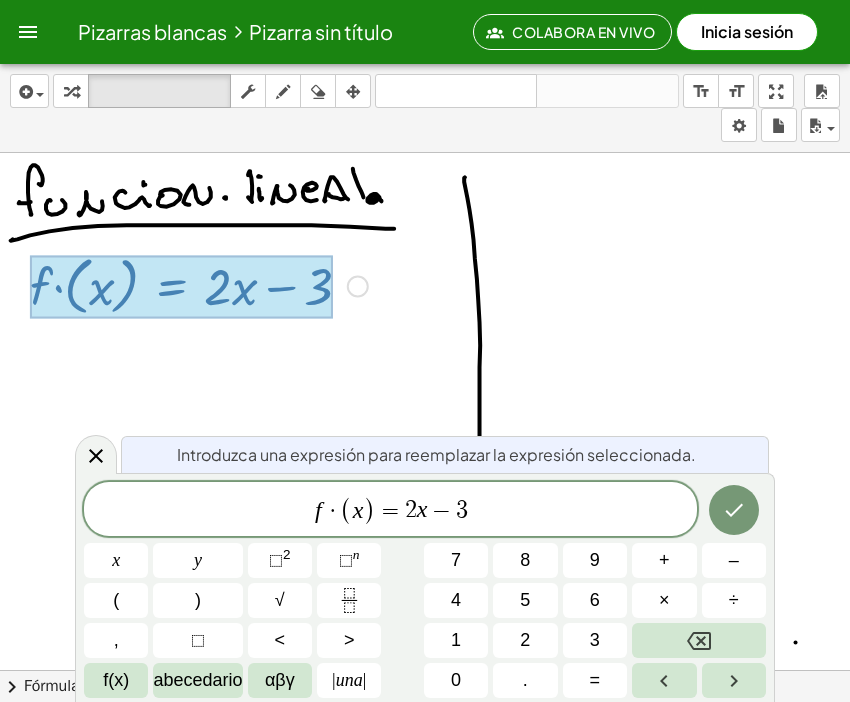 click 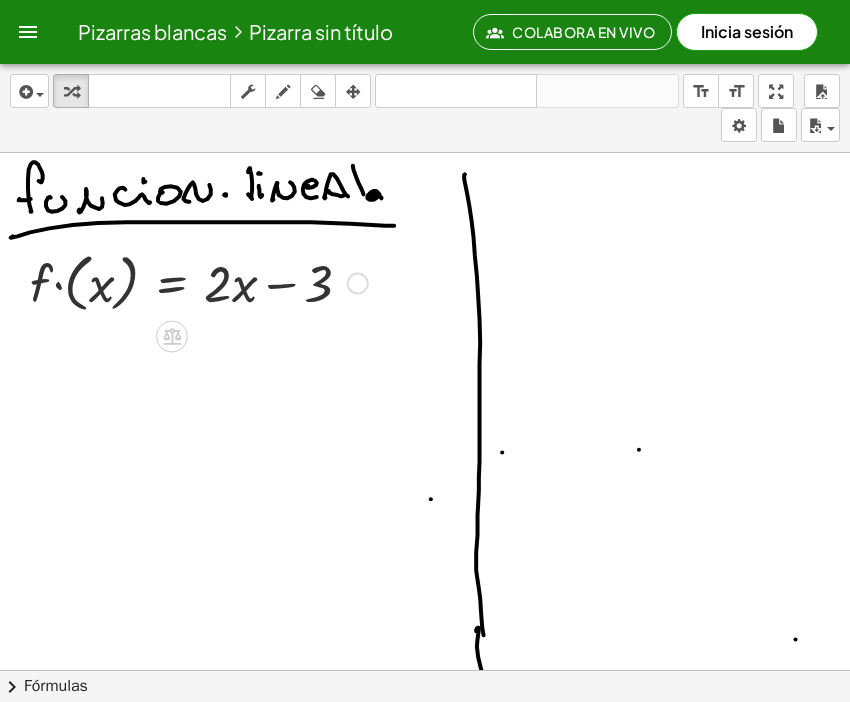 scroll, scrollTop: 0, scrollLeft: 0, axis: both 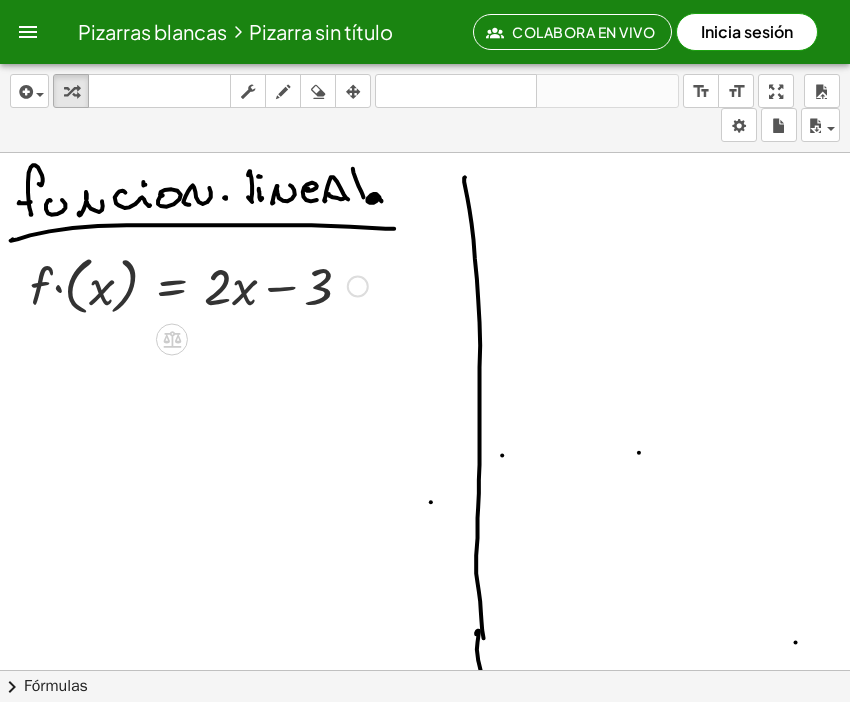 click at bounding box center [172, 339] 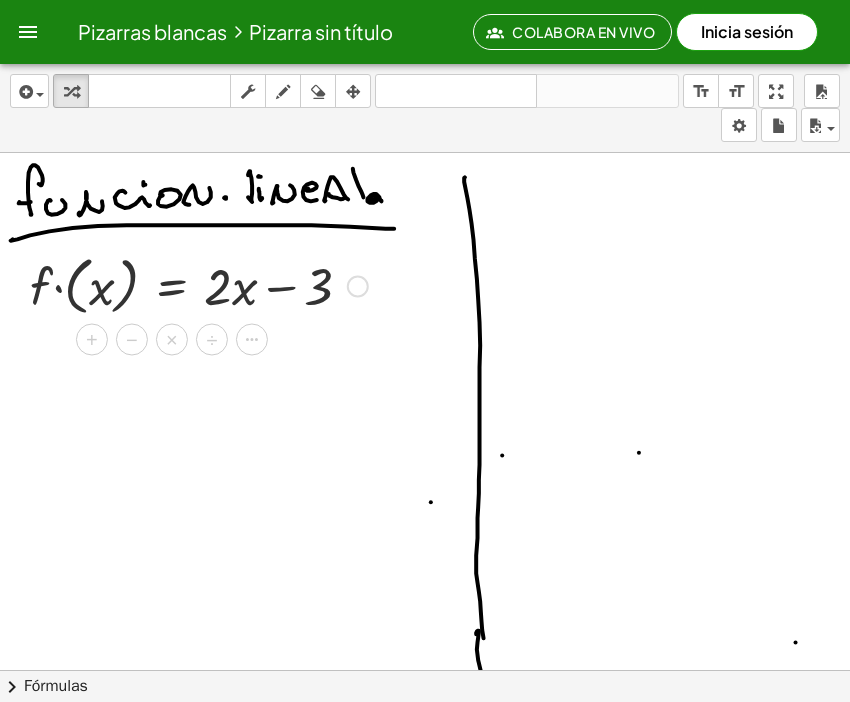click on "+" at bounding box center [92, 339] 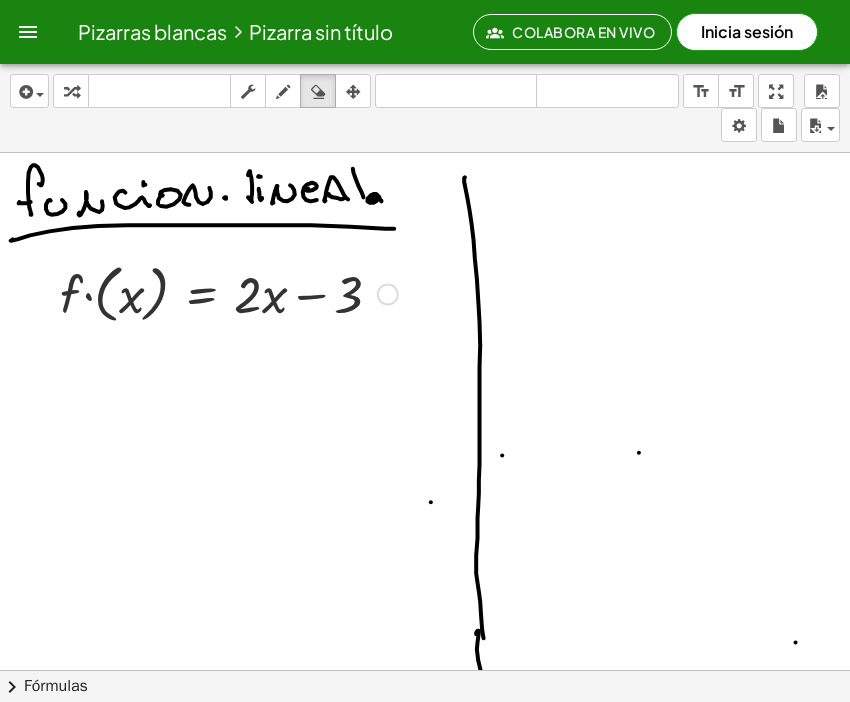 click on "insertar select one: Math Expression Function Text Youtube Video Graphing Geometry Geometry 3D transformar teclado teclado numérico fregar dibujar borrar arreglar deshacer deshacer rehacer rehacer format_size menor format_size Mayor Pantalla completa carga   salvar Nuevo Configuración" at bounding box center [425, 108] 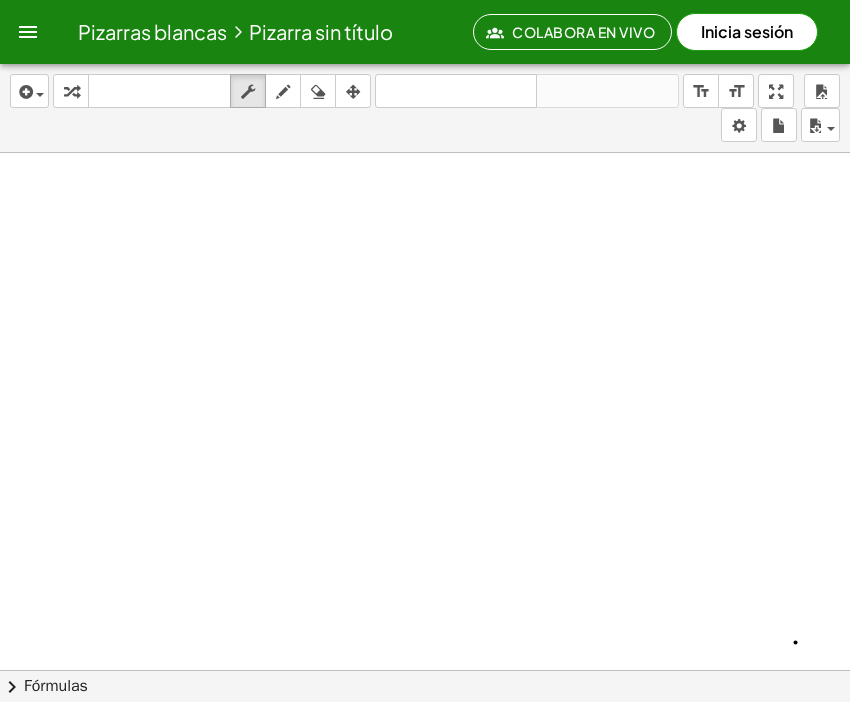 click on "insertar select one: Math Expression Function Text Youtube Video Graphing Geometry Geometry 3D transformar teclado teclado numérico fregar dibujar borrar arreglar deshacer deshacer rehacer rehacer format_size menor format_size Mayor Pantalla completa carga   salvar Nuevo Configuración" at bounding box center (425, 108) 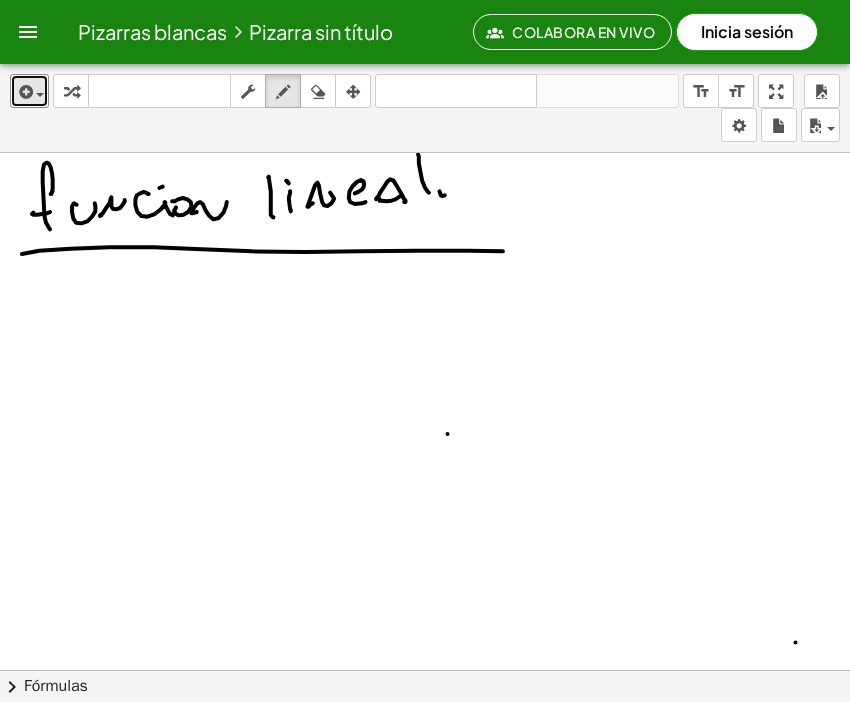 click on "insertar" at bounding box center [29, 91] 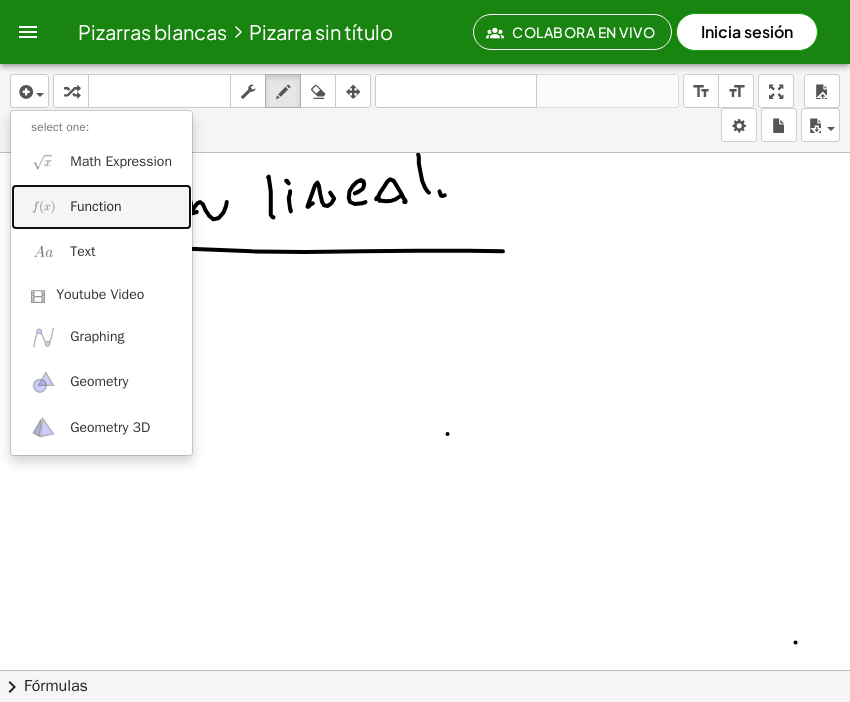 click on "Function" at bounding box center [95, 207] 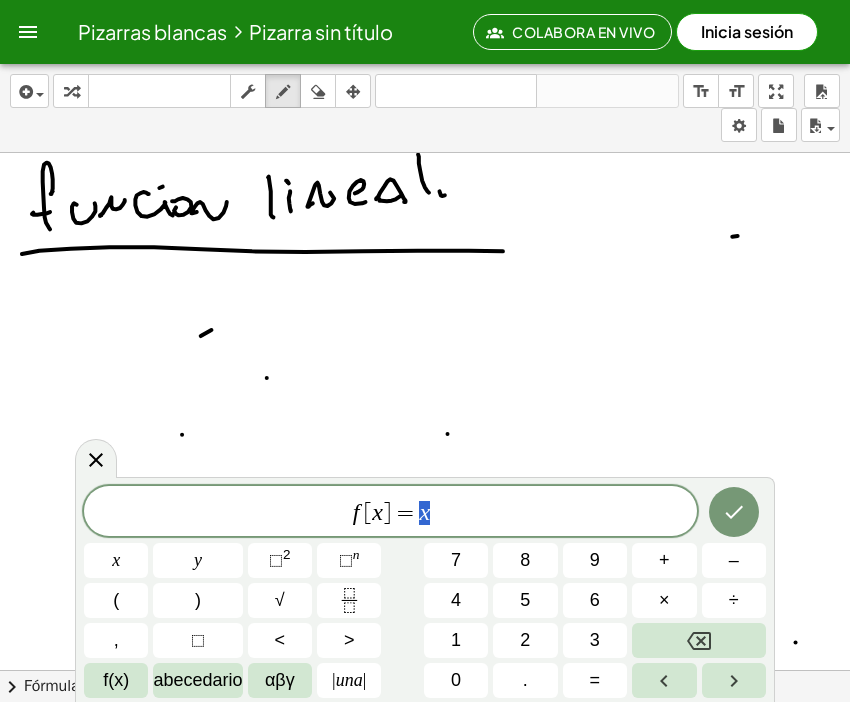 click at bounding box center [699, 640] 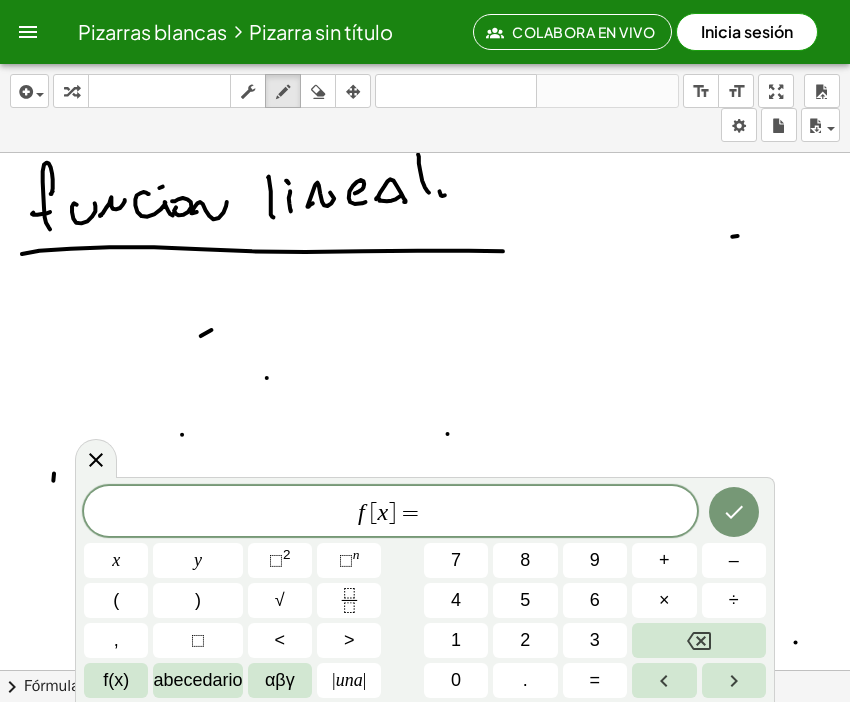 click 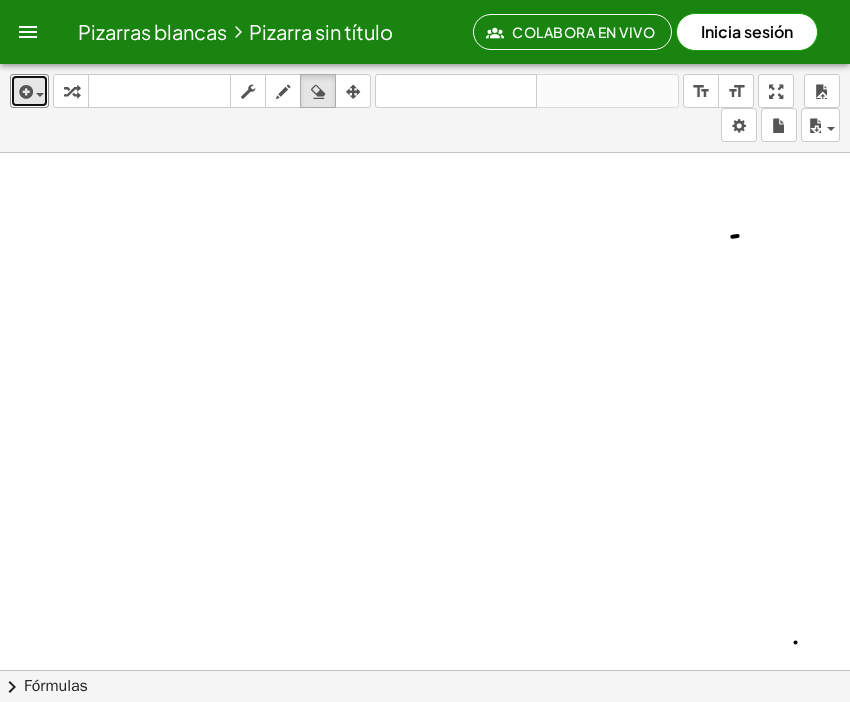 click at bounding box center (24, 92) 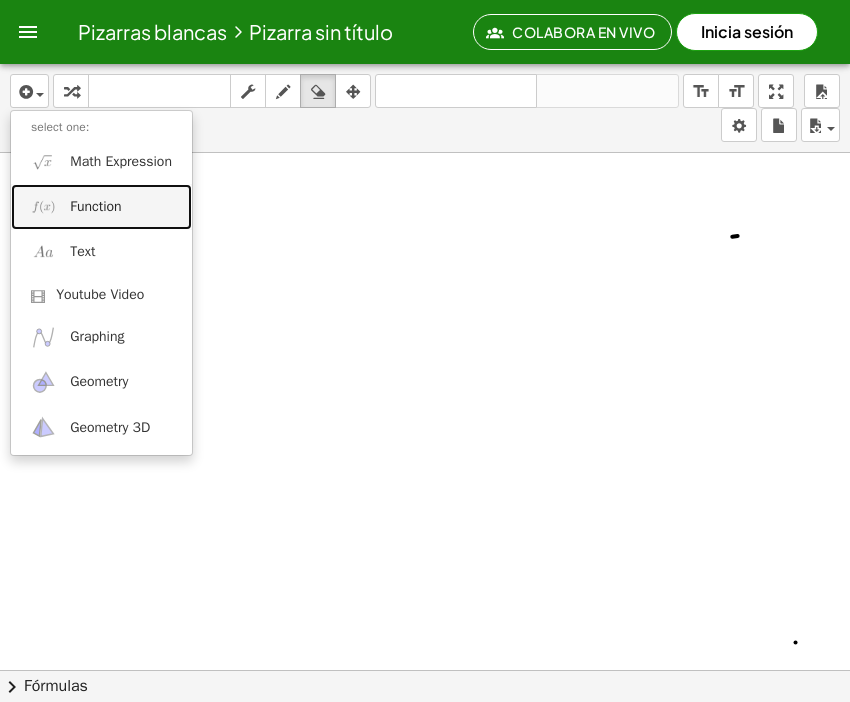 click on "Function" at bounding box center [95, 207] 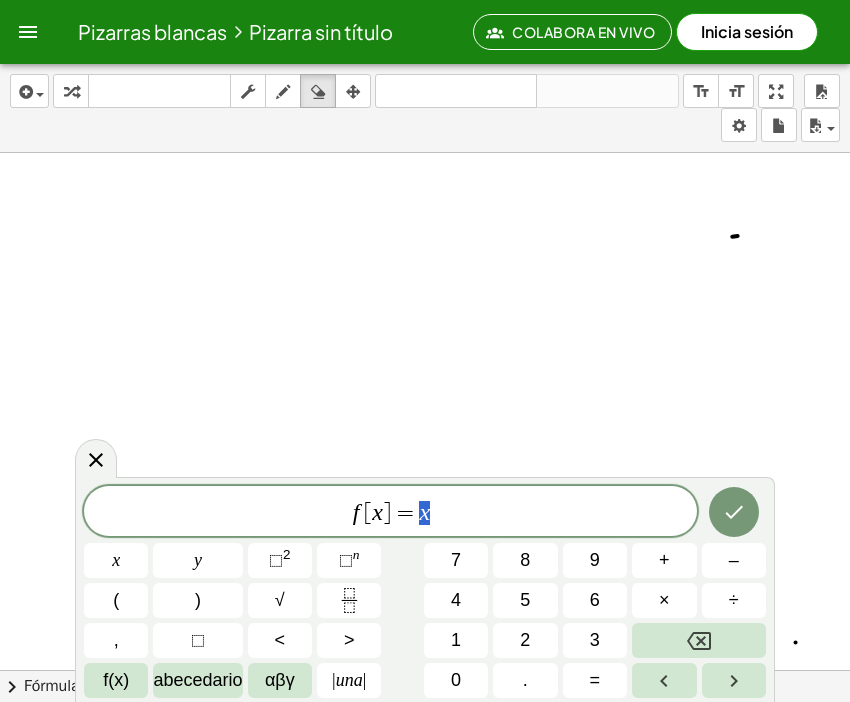 click on "⬚" at bounding box center [276, 560] 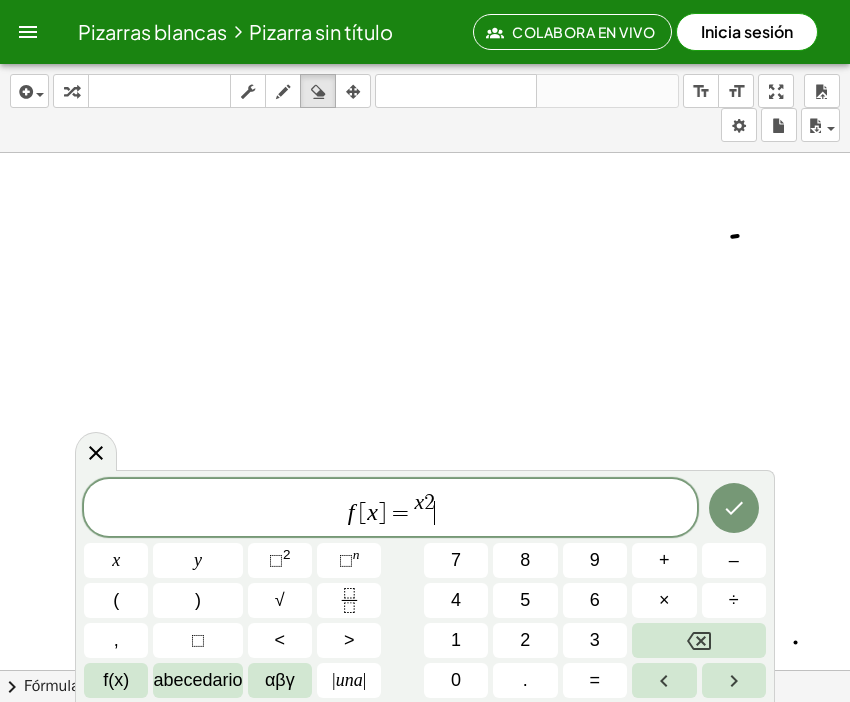 click at bounding box center (699, 640) 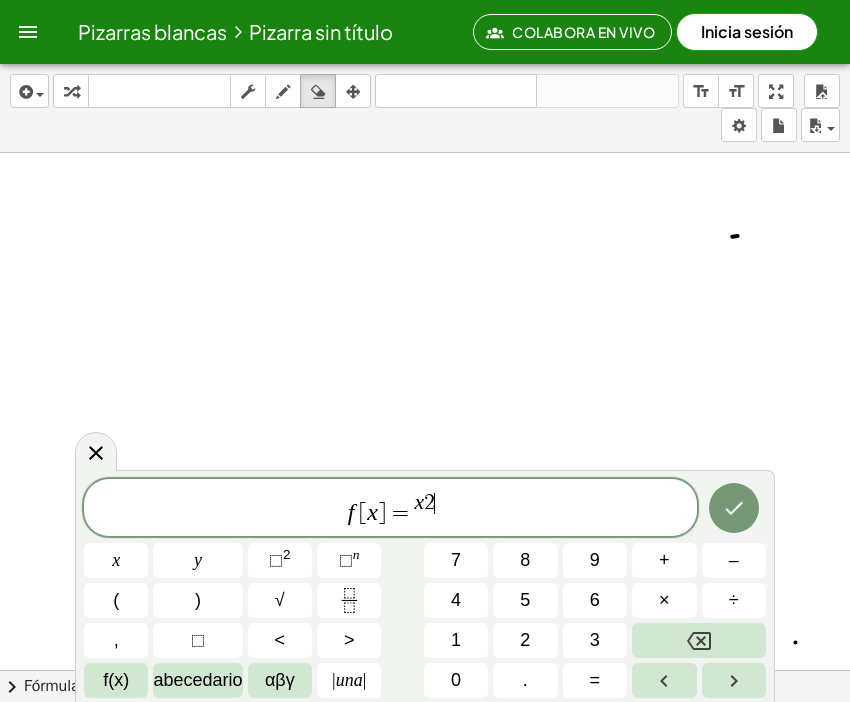 click at bounding box center (699, 640) 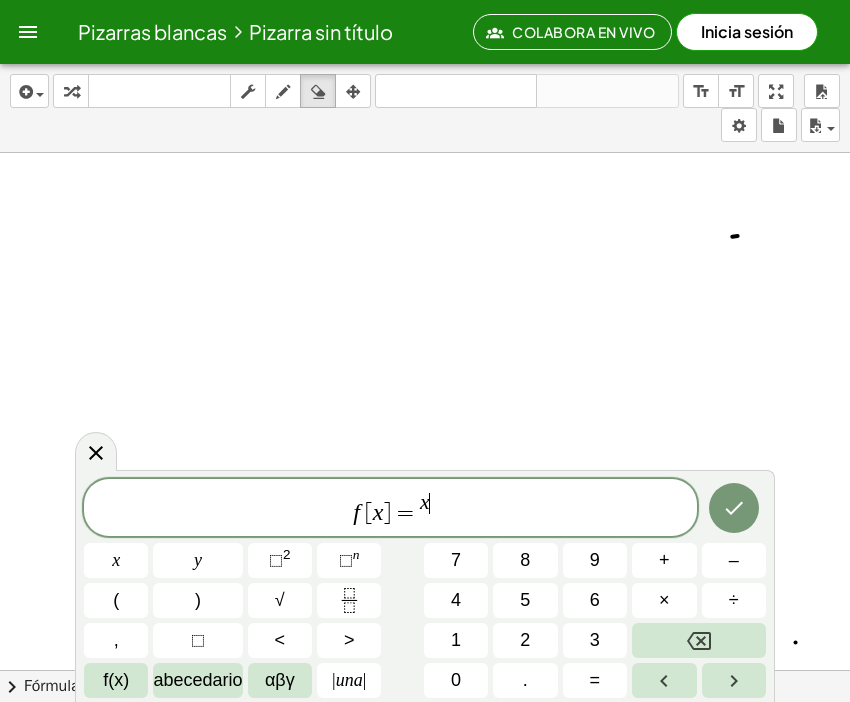 click at bounding box center (699, 640) 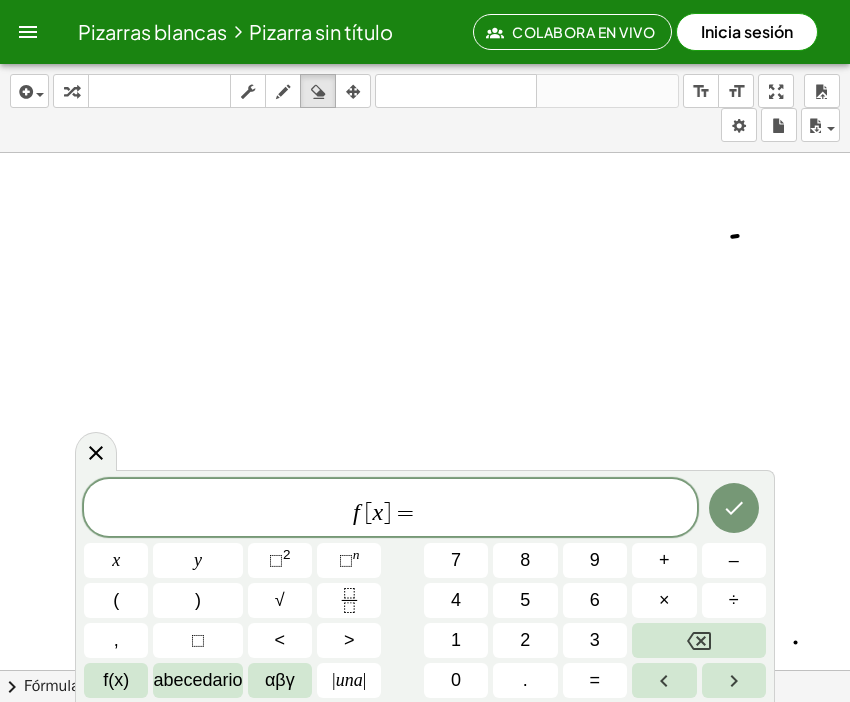 click at bounding box center [699, 640] 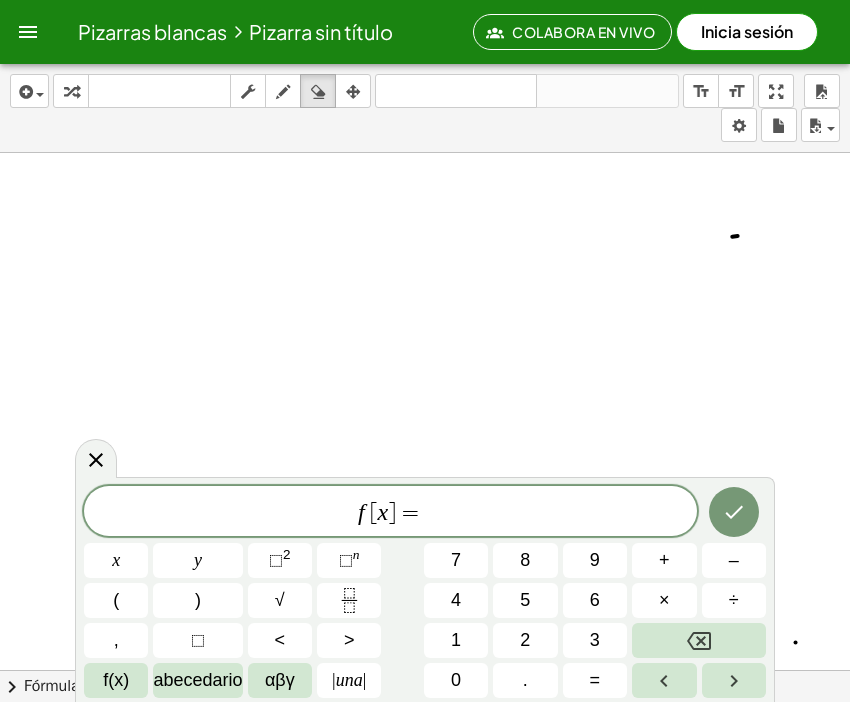 click on "x" at bounding box center (116, 560) 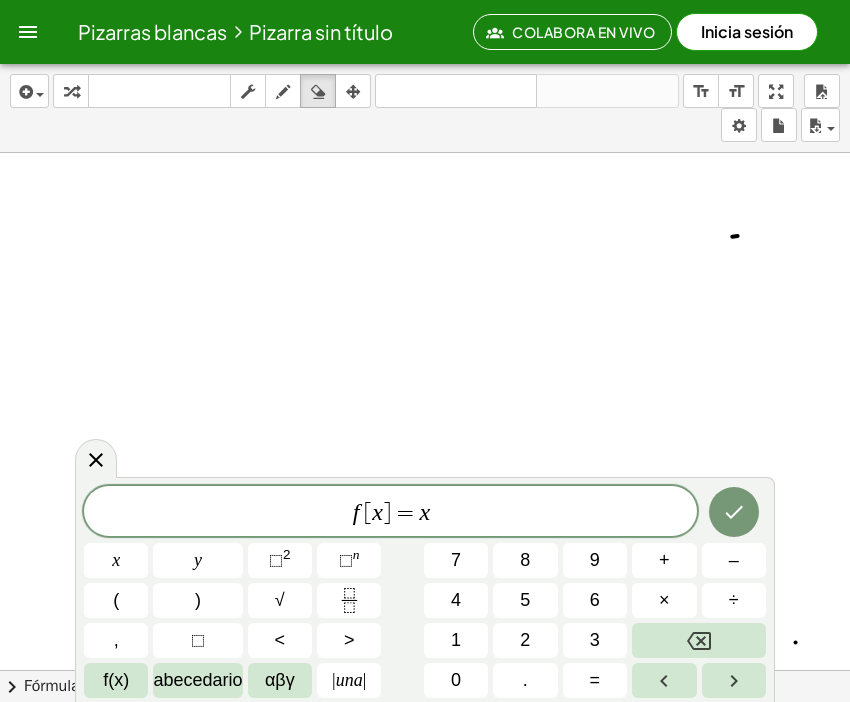 click on "⬚ 2" at bounding box center [280, 560] 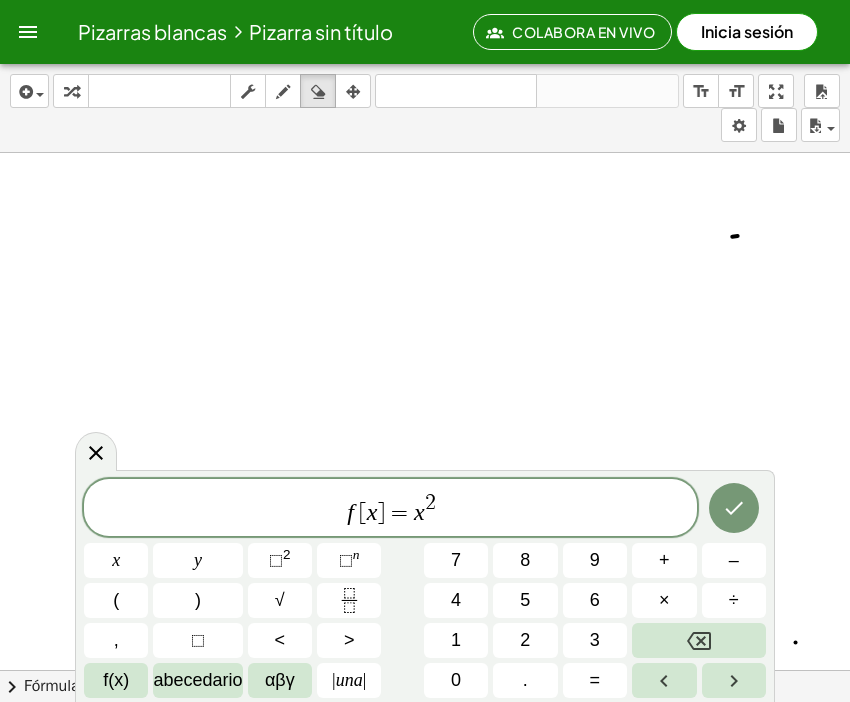 click on "+" at bounding box center [664, 560] 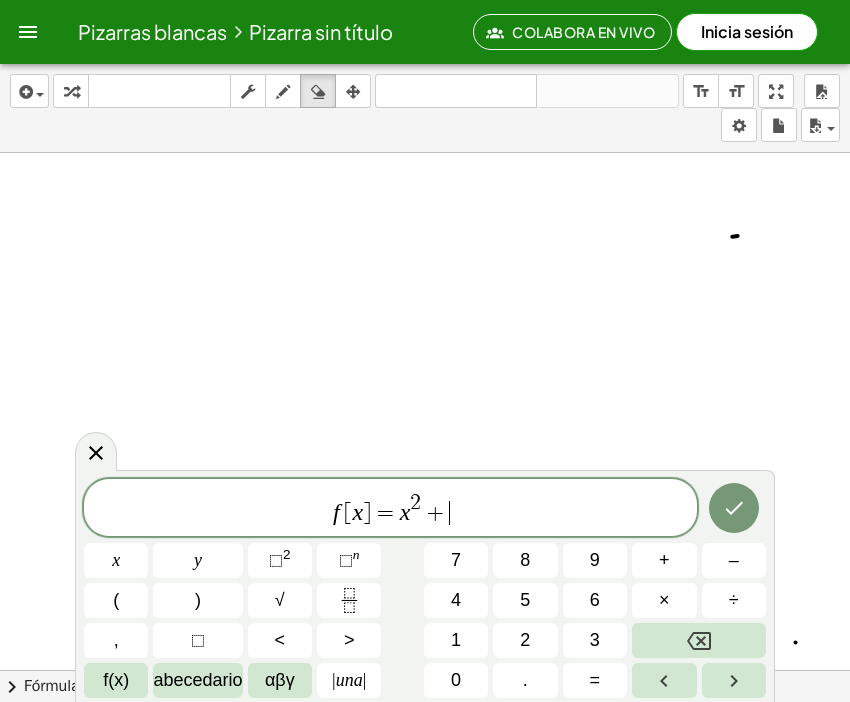 click on "2" at bounding box center (525, 640) 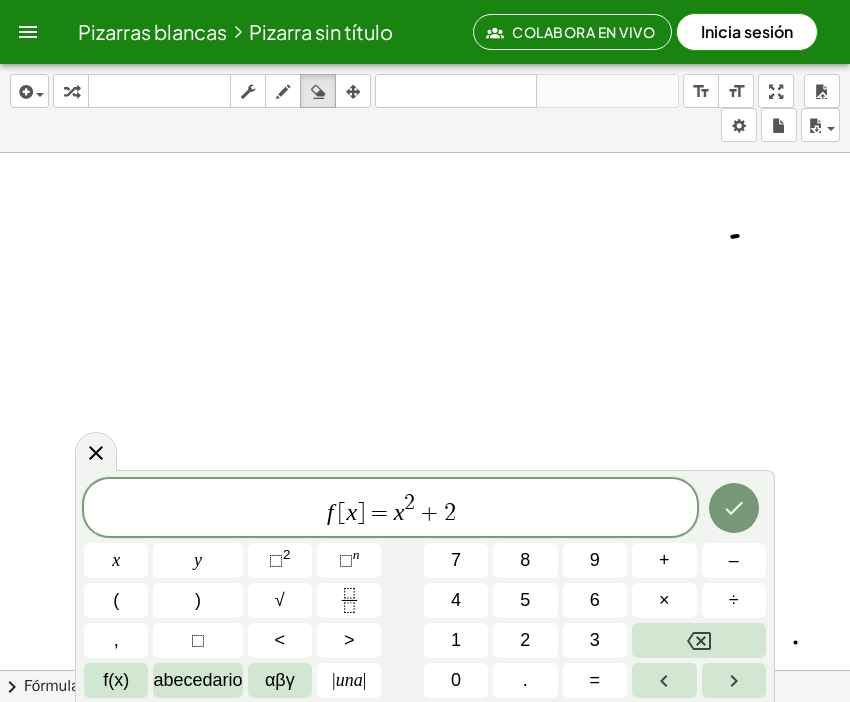 click on "x" at bounding box center [116, 560] 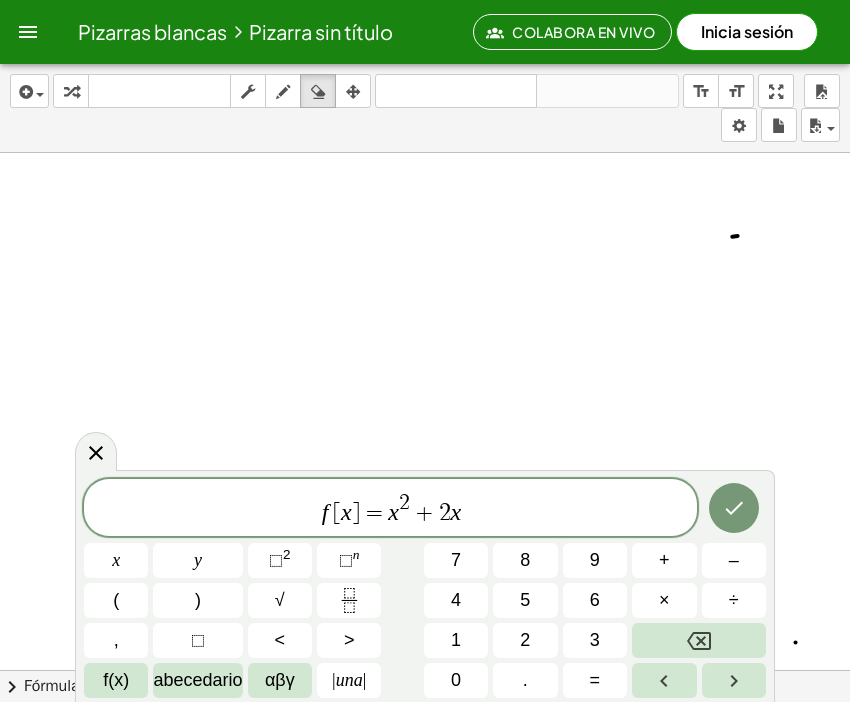 click on "f [ x ] = x 2 + 2 x ​ x y ⬚ 2 ⬚ n 7 8 9 + – ( ) √ 4 5 6 × ÷ , ⬚ < > 1 2 3 f(x) abecedario αβγ | una | 0 . =" at bounding box center (425, 588) 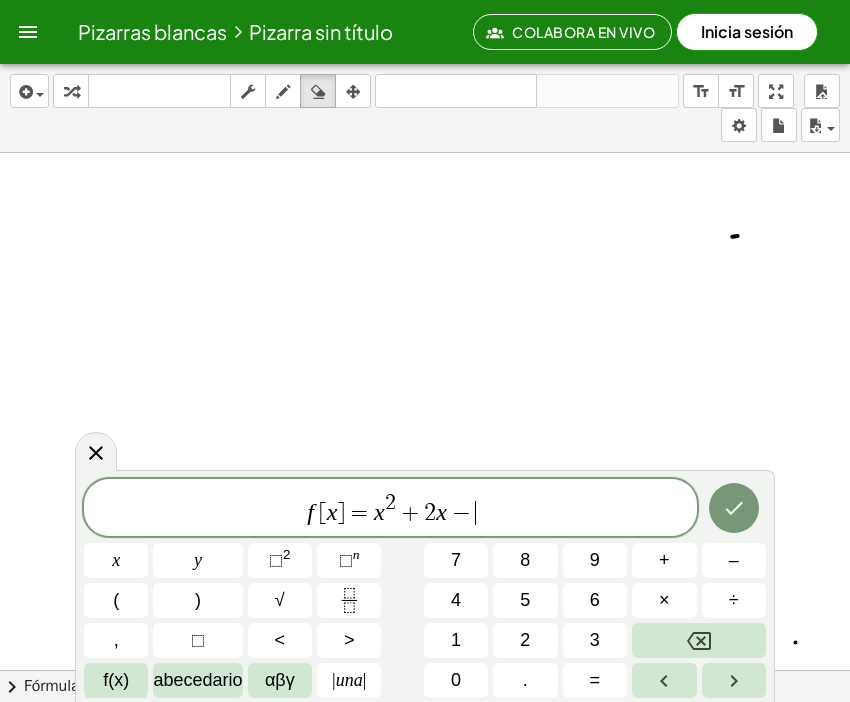 click on "5" at bounding box center (525, 600) 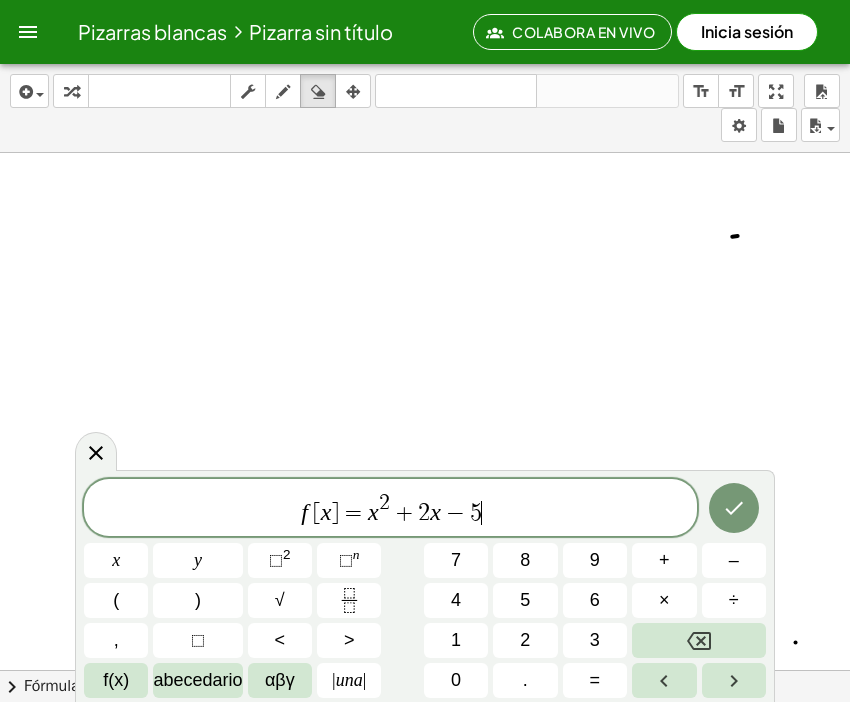 click 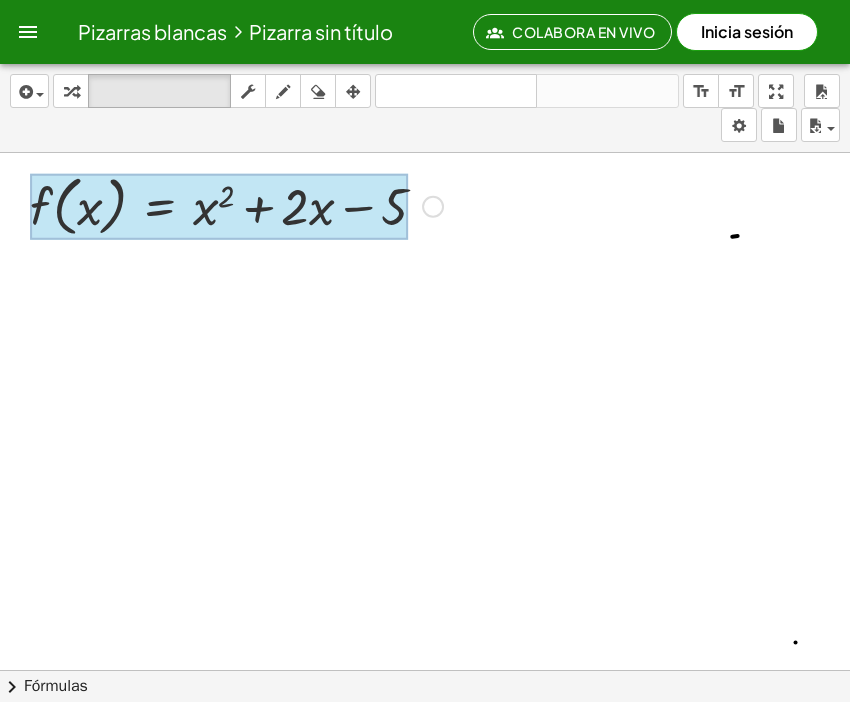 click at bounding box center [219, 207] 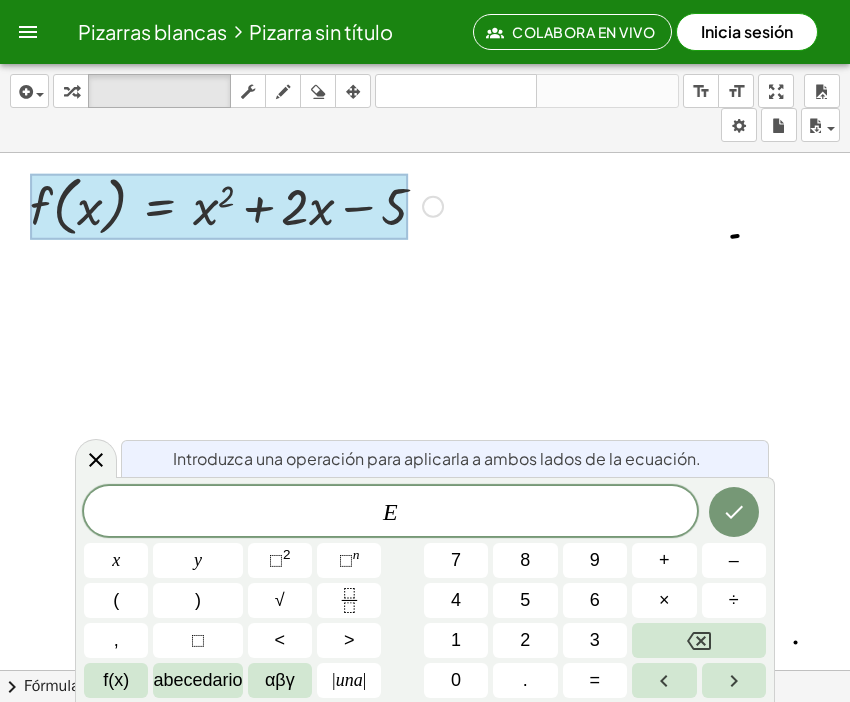 scroll, scrollTop: 4, scrollLeft: 0, axis: vertical 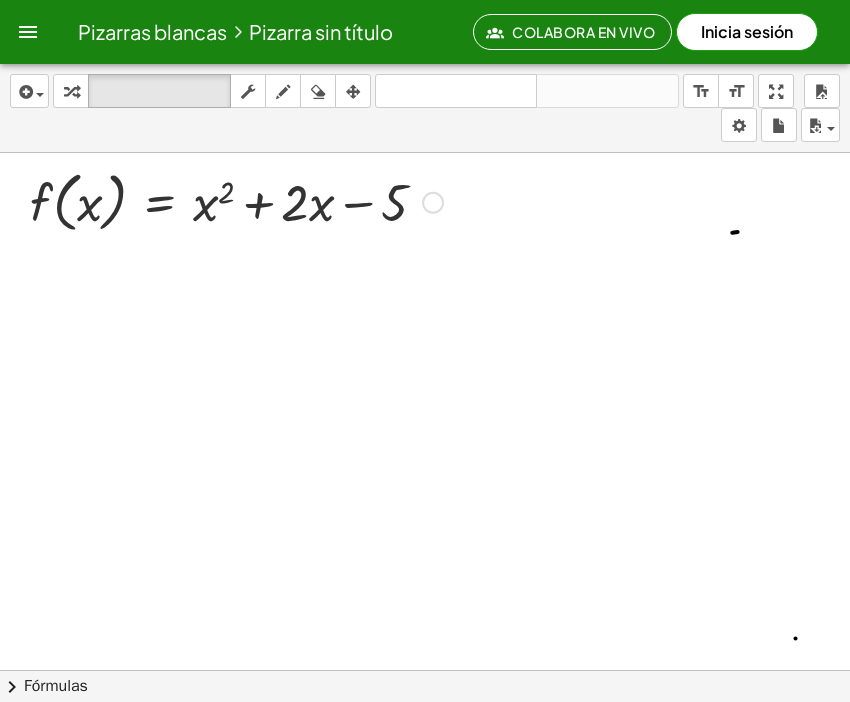 click at bounding box center [236, 201] 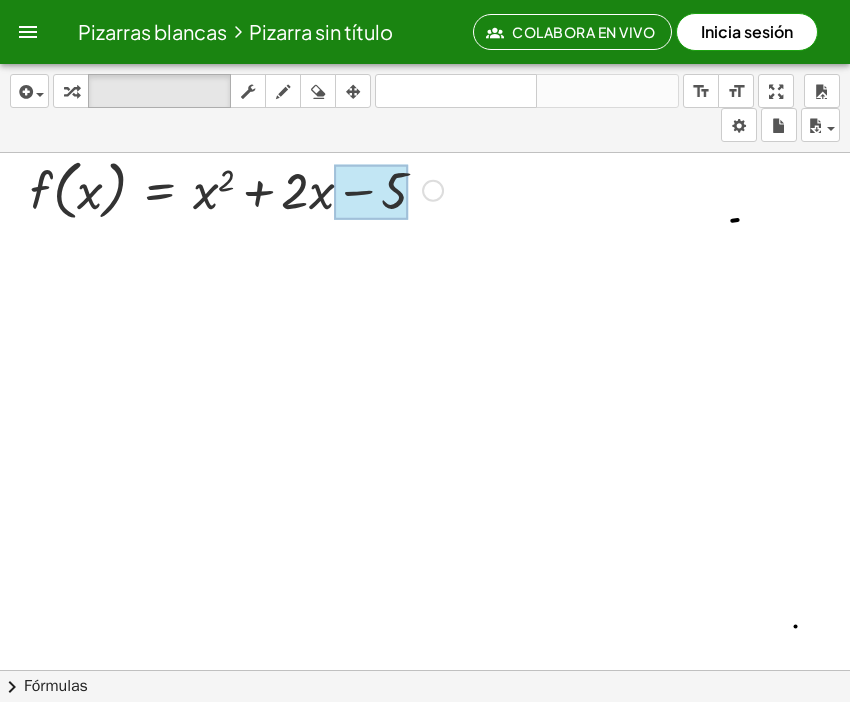 scroll, scrollTop: 0, scrollLeft: 0, axis: both 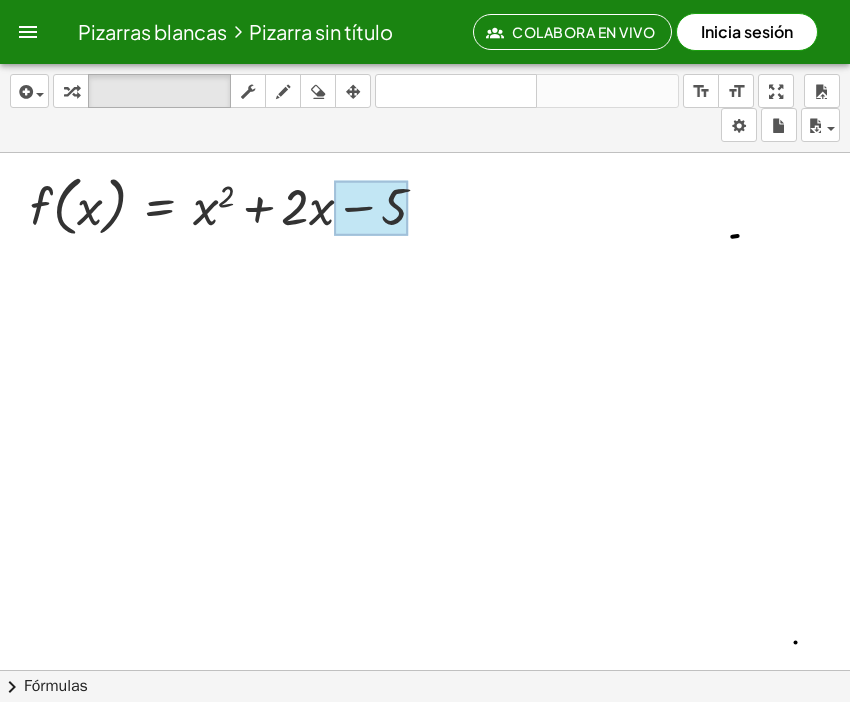 click at bounding box center [236, 205] 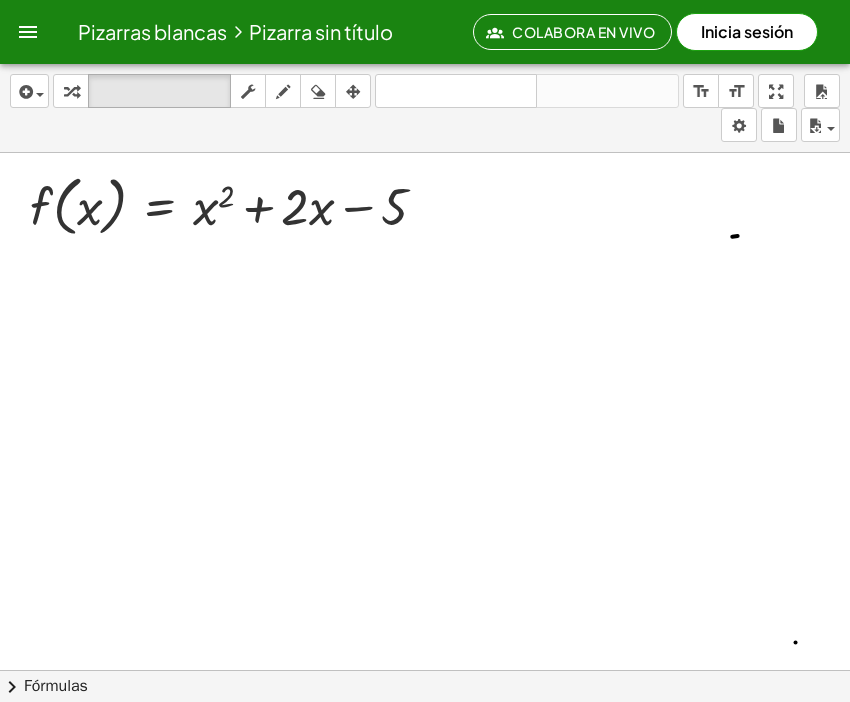 click at bounding box center [236, 205] 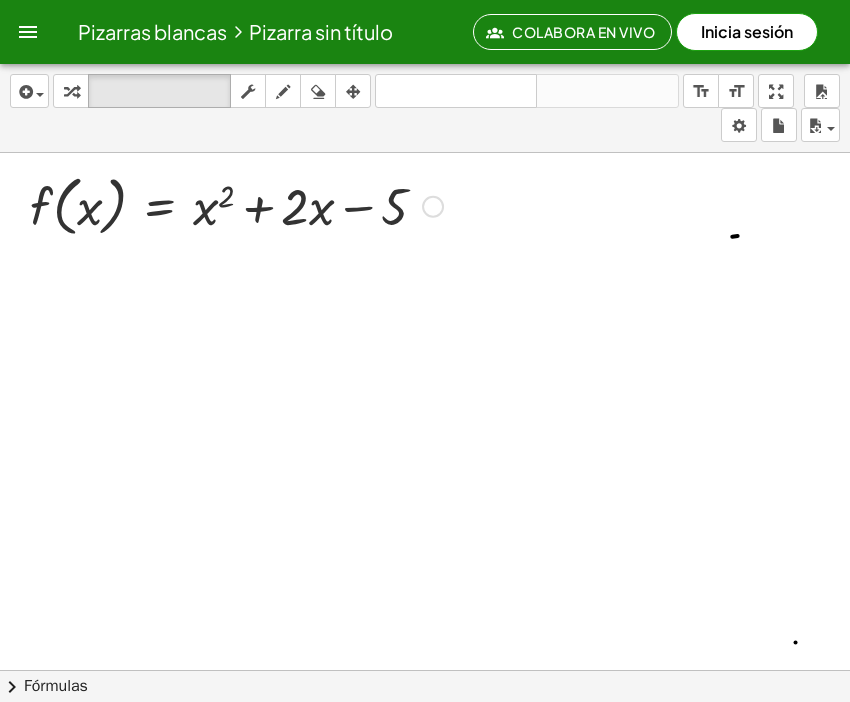click at bounding box center (236, 205) 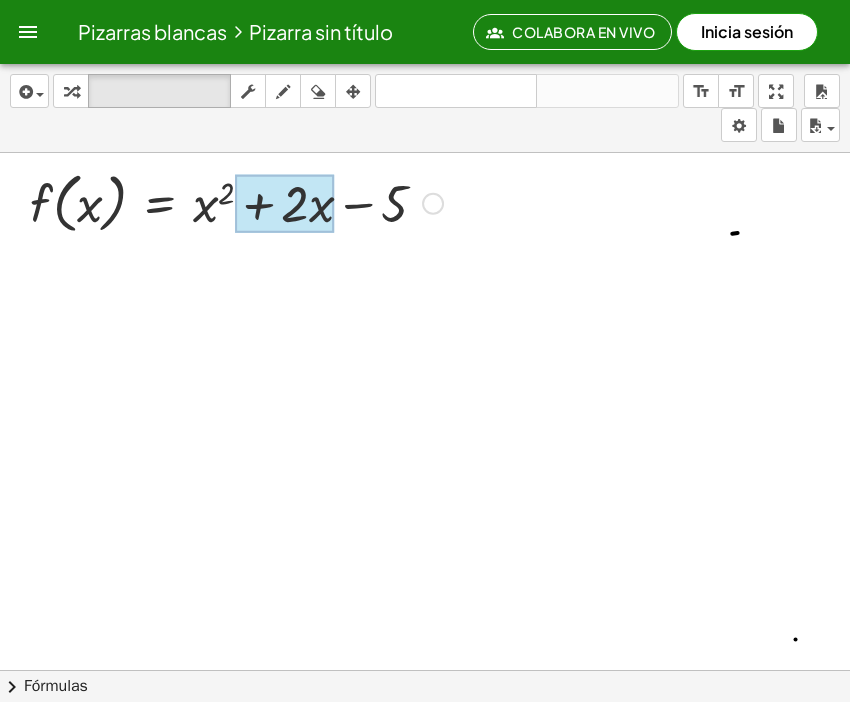 scroll, scrollTop: 0, scrollLeft: 0, axis: both 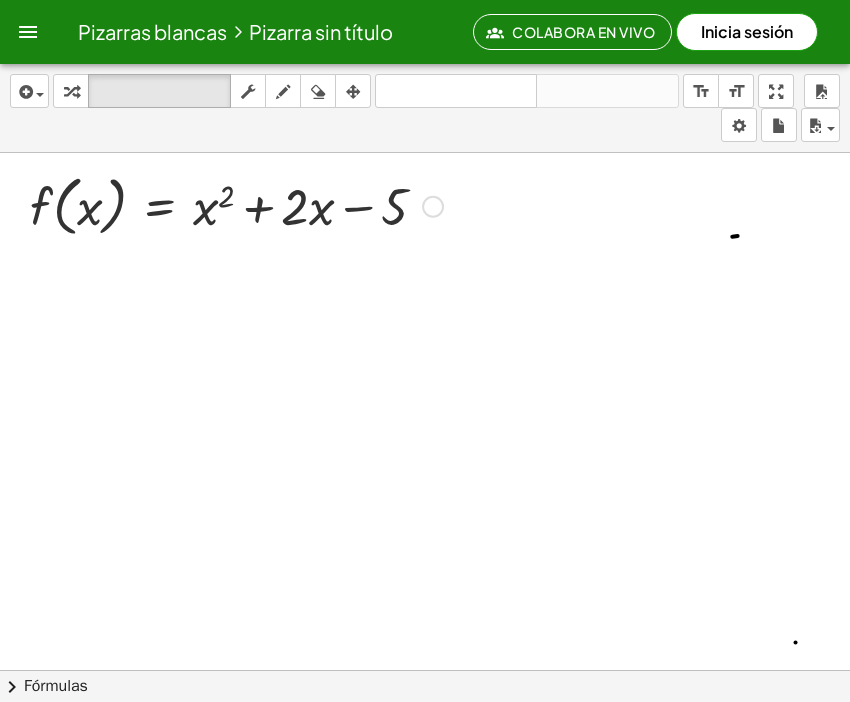 click on "insertar select one: Math Expression Function Text Youtube Video Graphing Geometry Geometry 3D transformar teclado teclado numérico fregar dibujar borrar arreglar deshacer deshacer rehacer rehacer format_size menor format_size Mayor Pantalla completa carga   salvar Nuevo Configuración" at bounding box center [425, 108] 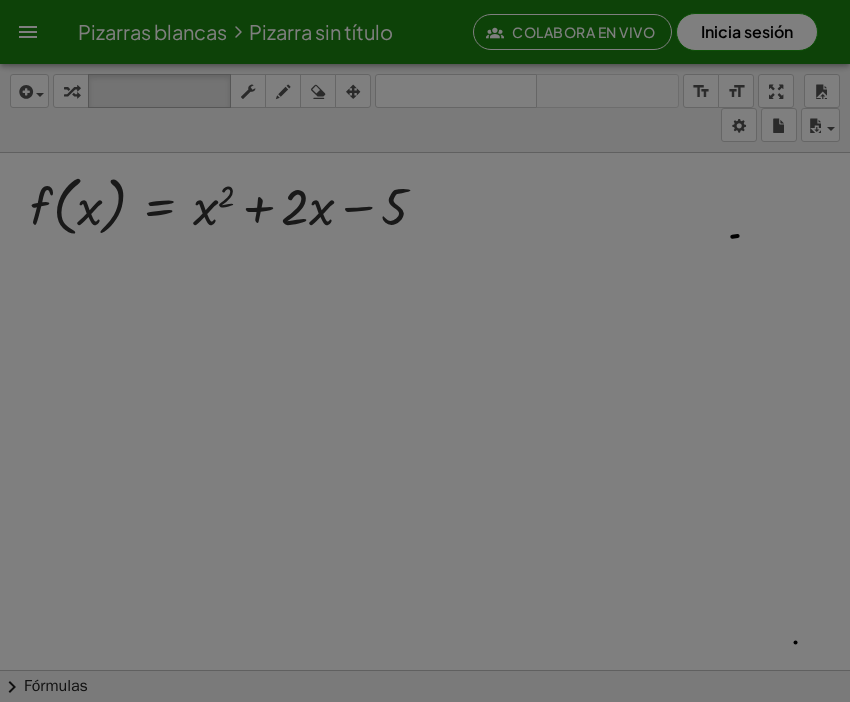 click on "× Document Settings These settings are saved with the document you are currently working on.
Rewriting Equations via Dragging
Disable Dragging
Dragging
Dragging and Simplify
Drag a term across the equals sign to apply the inverse operation to both sides. Will show the inverse terms on both sides of the equation.
Unit for Trigonometric Functions
Radians
Degrees
Already calculated steps will be updated according to this setting.
Preview:
sin ( , 90 ) = 1
Show Edit/Balance Buttons
Show Edit/Balance Buttons
Show or hide the edit or balance button beneath each derivation.
Substitute with parenthesis
+ a 2" at bounding box center (0, 0) 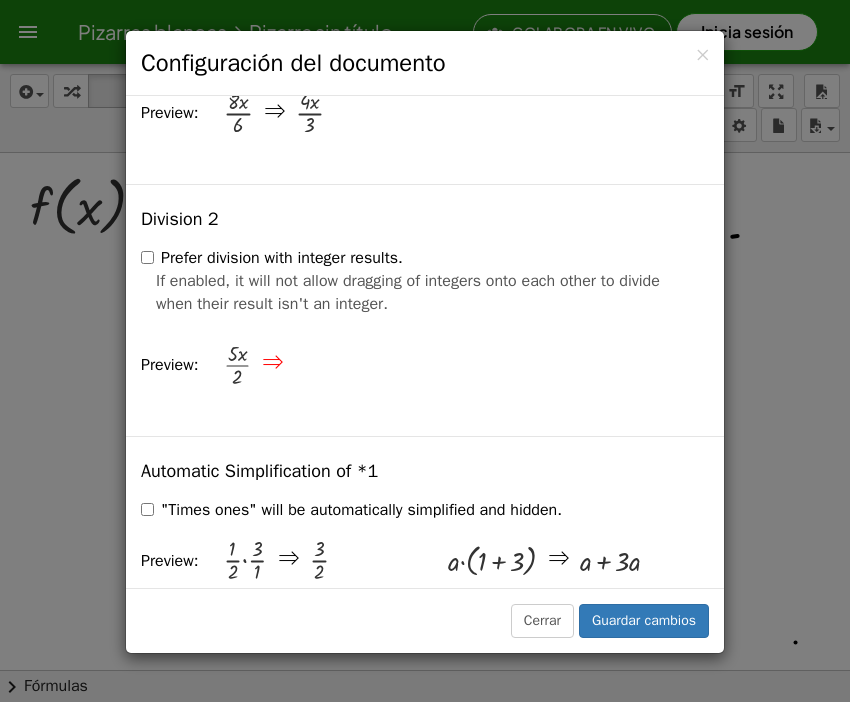 scroll, scrollTop: 2232, scrollLeft: 0, axis: vertical 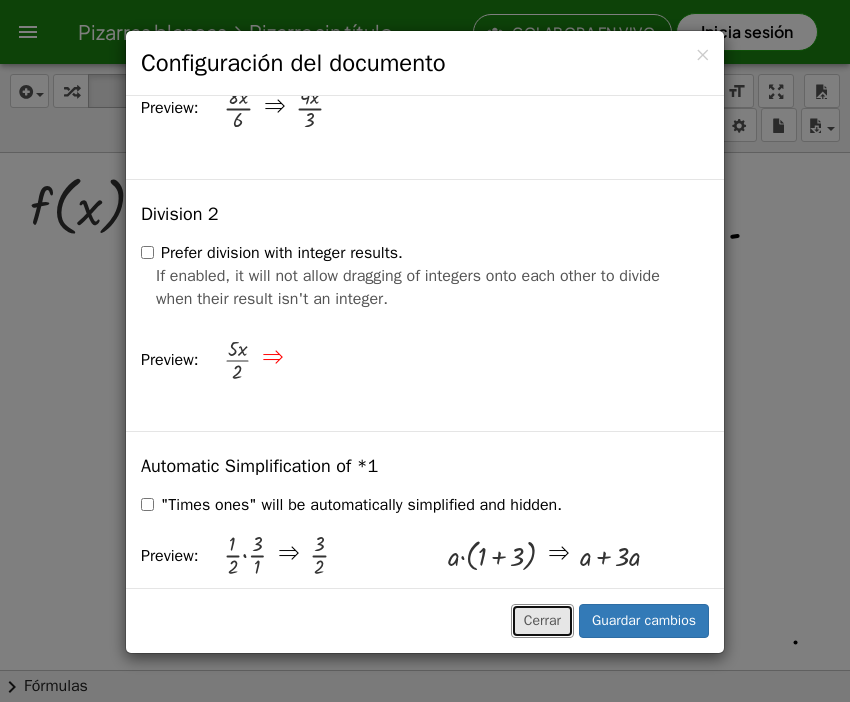click on "Cerrar" at bounding box center [542, 621] 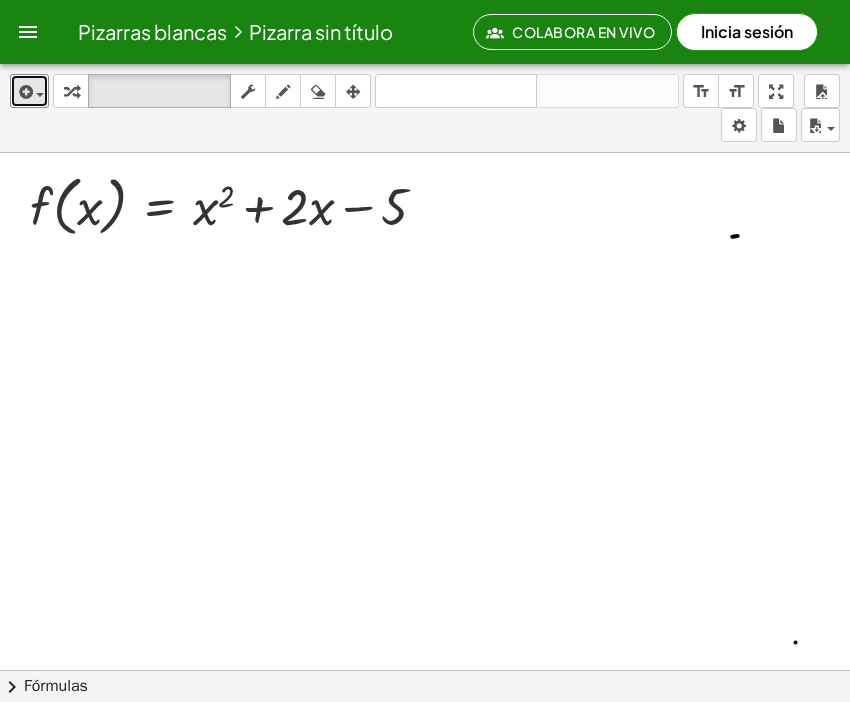 click at bounding box center [24, 92] 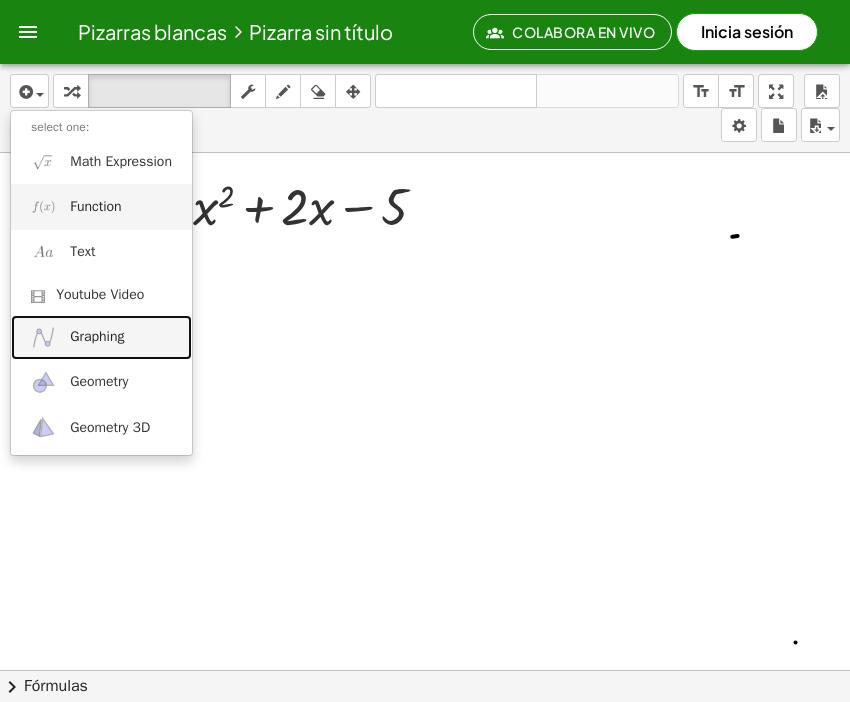 click on "Graphing" at bounding box center (101, 337) 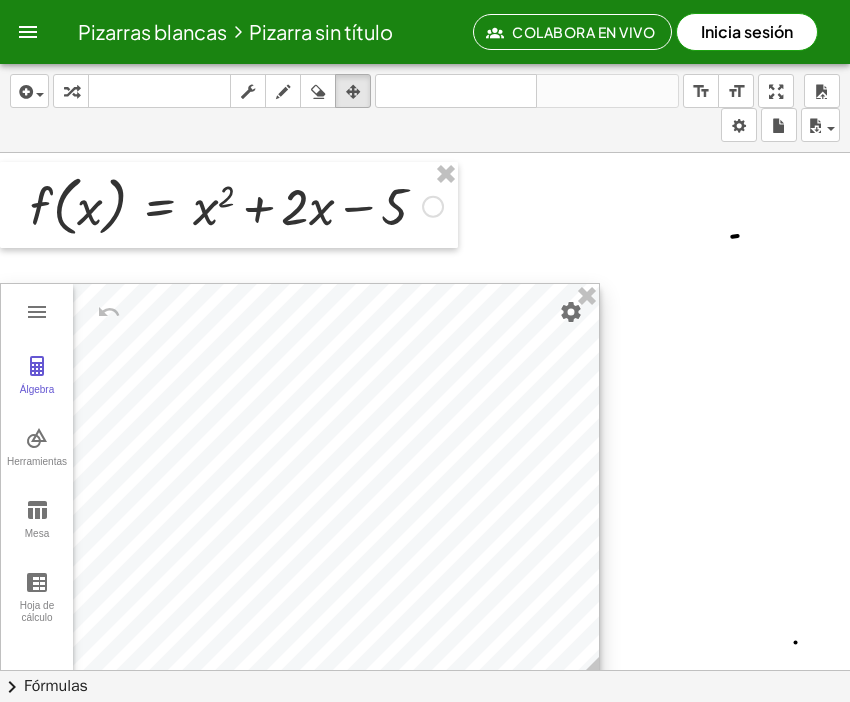 click at bounding box center [37, 366] 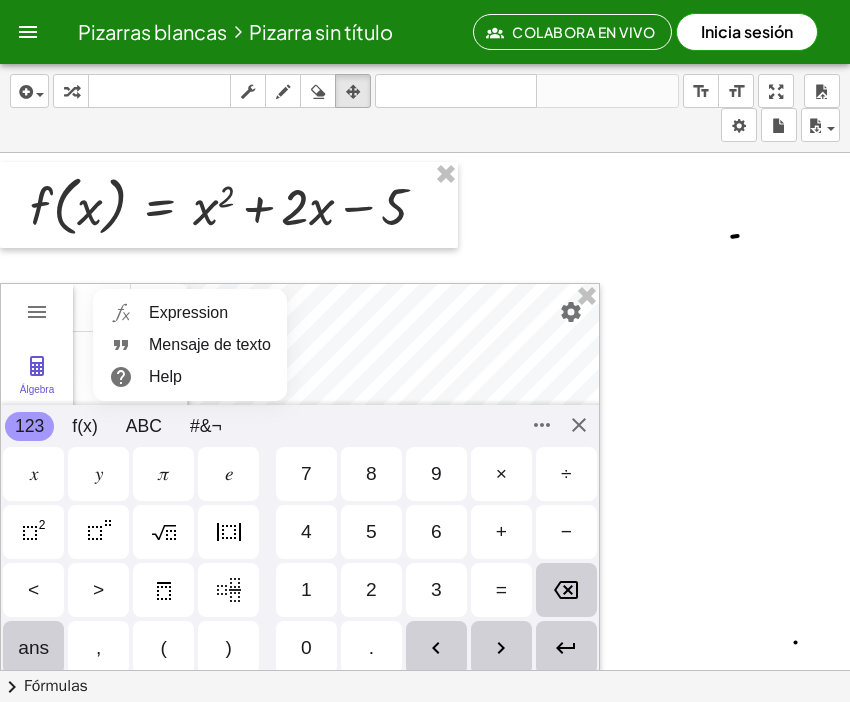 scroll, scrollTop: 11, scrollLeft: 0, axis: vertical 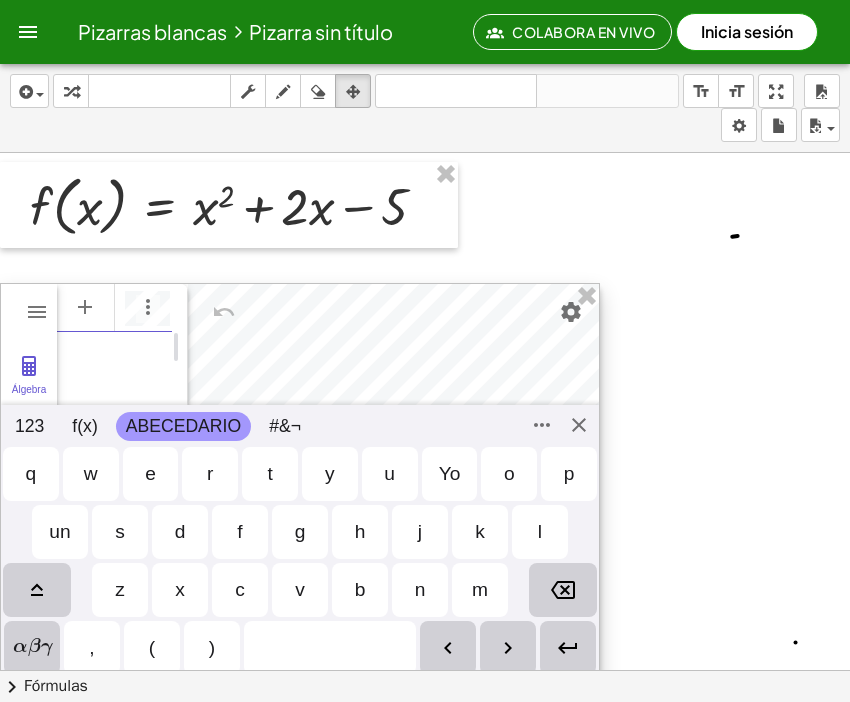 type on "*" 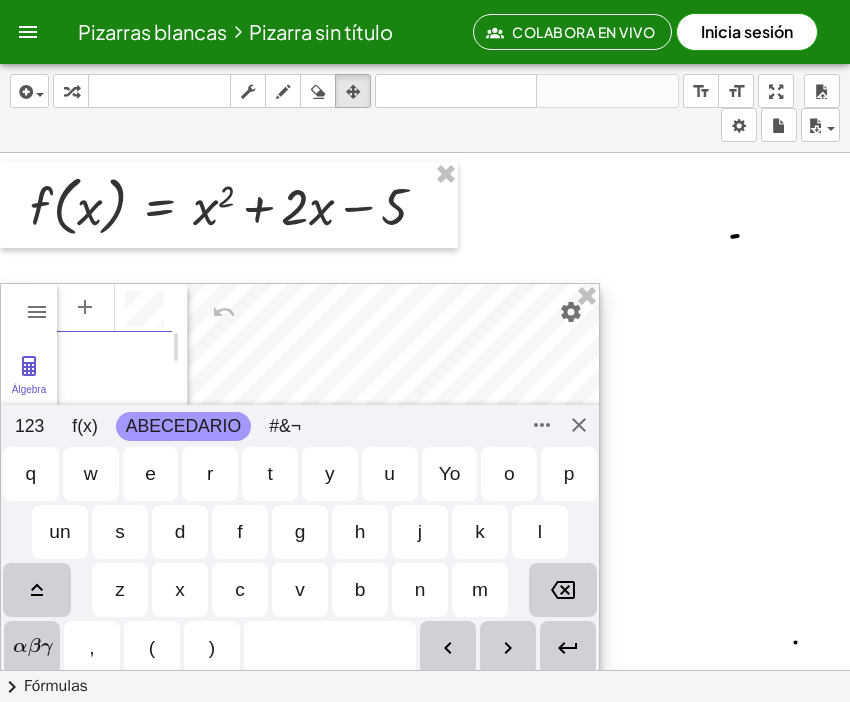 scroll, scrollTop: 154, scrollLeft: 7, axis: both 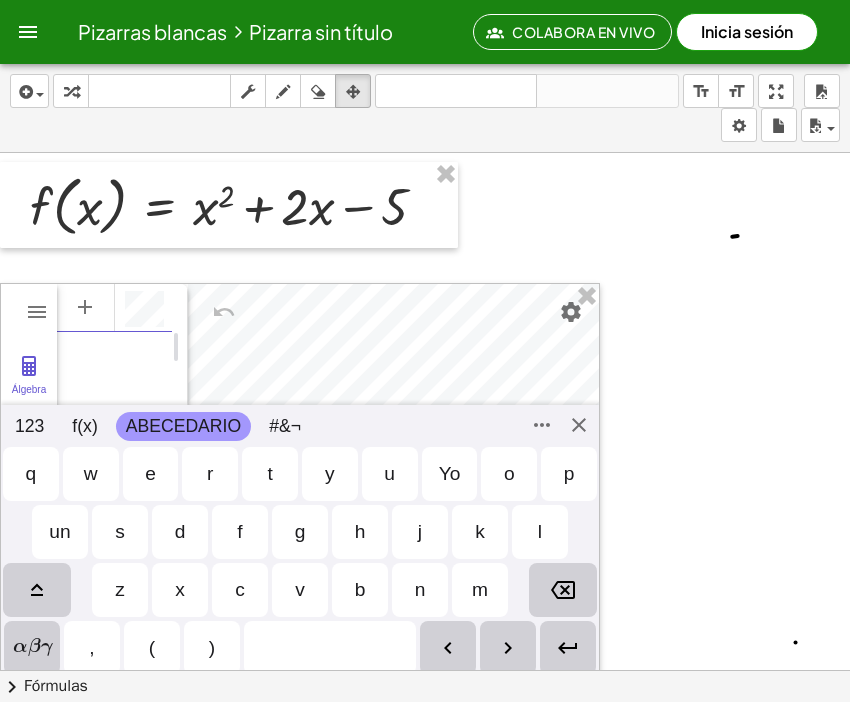 type on "*" 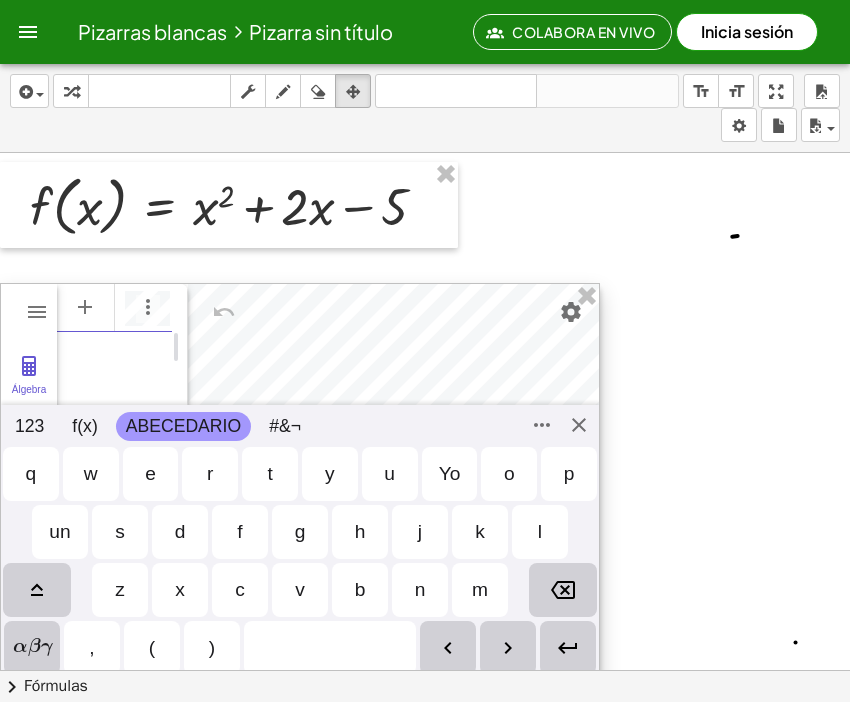 click at bounding box center [114, 307] 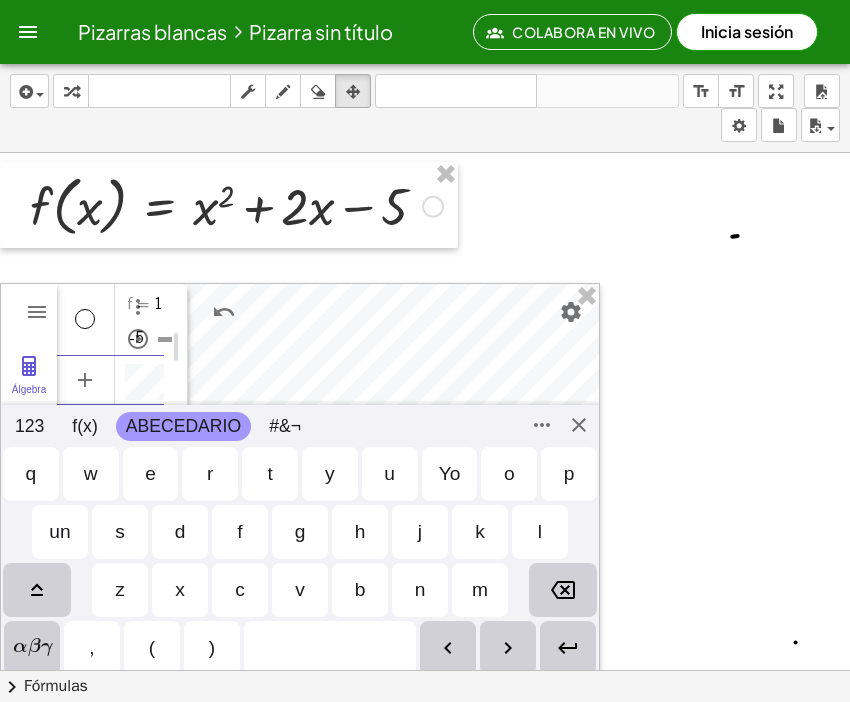 scroll, scrollTop: 6, scrollLeft: 0, axis: vertical 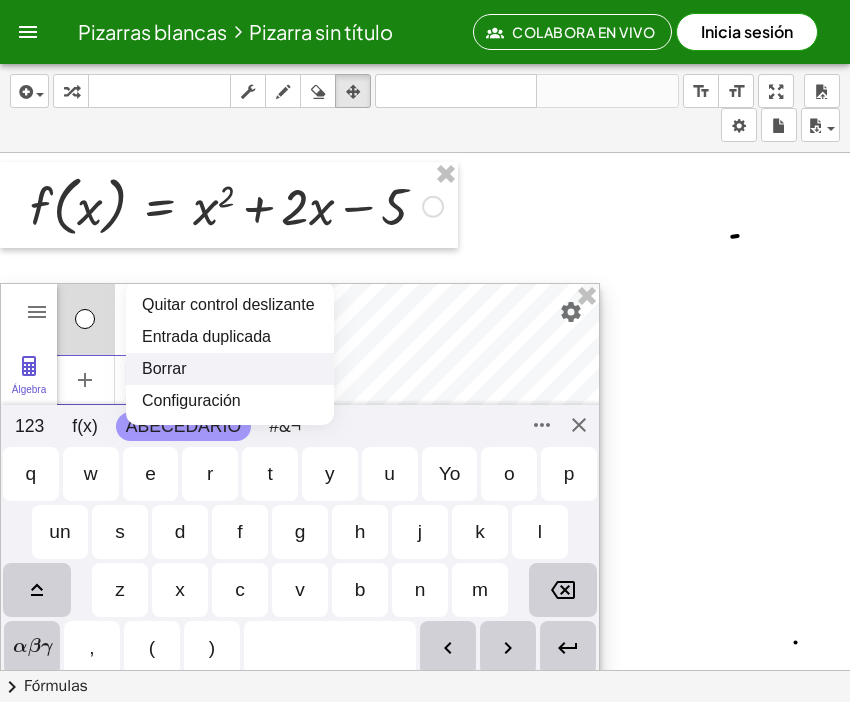 click on "Borrar" at bounding box center (230, 369) 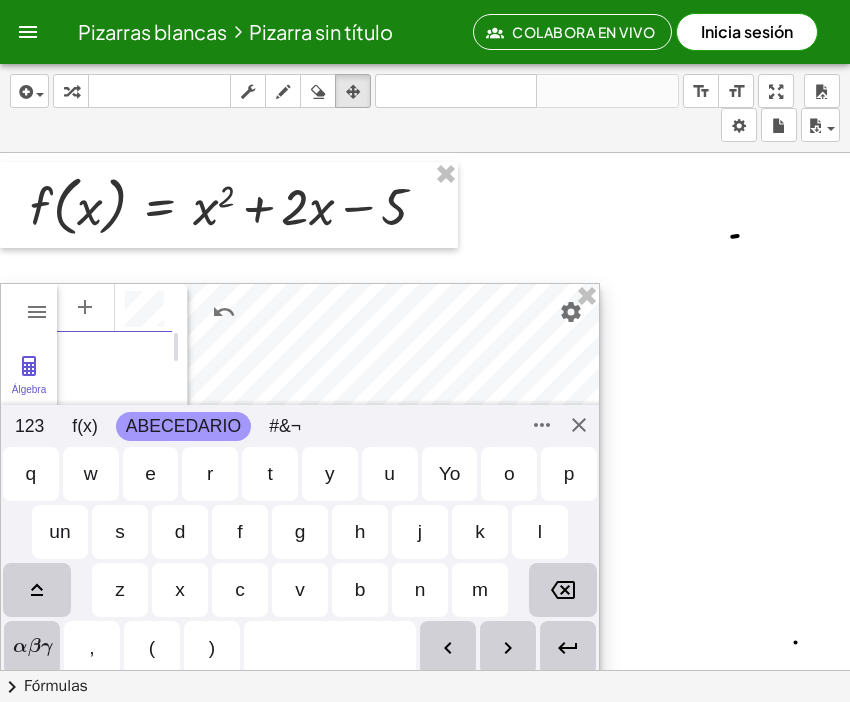 scroll, scrollTop: 11, scrollLeft: 0, axis: vertical 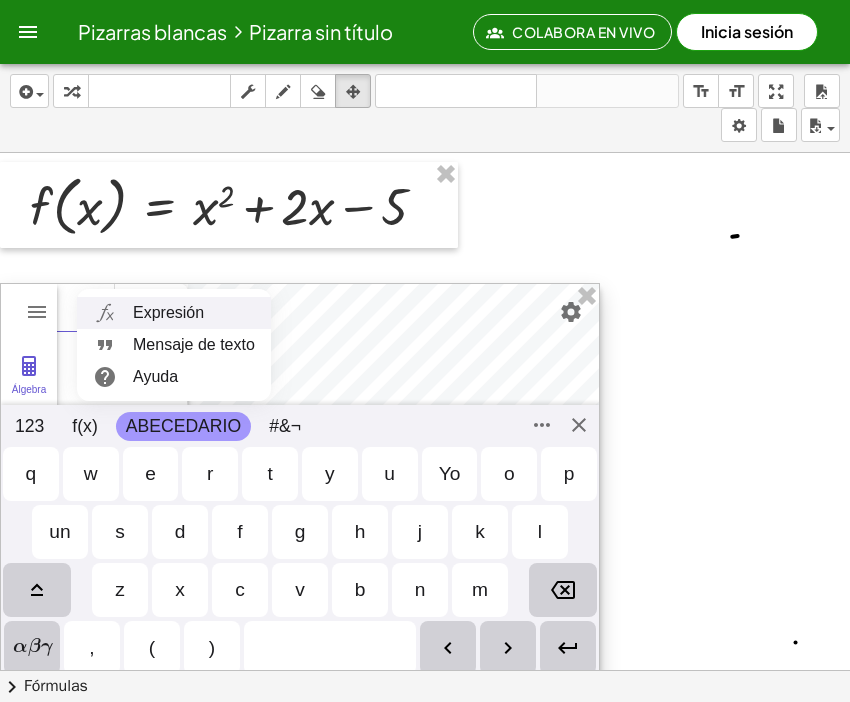 click on "Expresión" at bounding box center (168, 312) 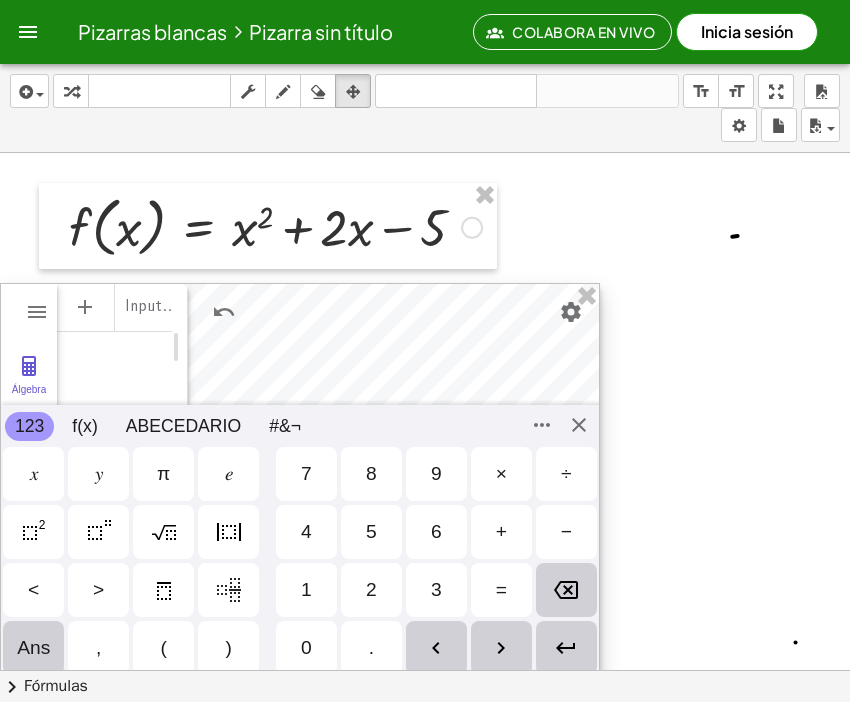 scroll, scrollTop: 11, scrollLeft: 0, axis: vertical 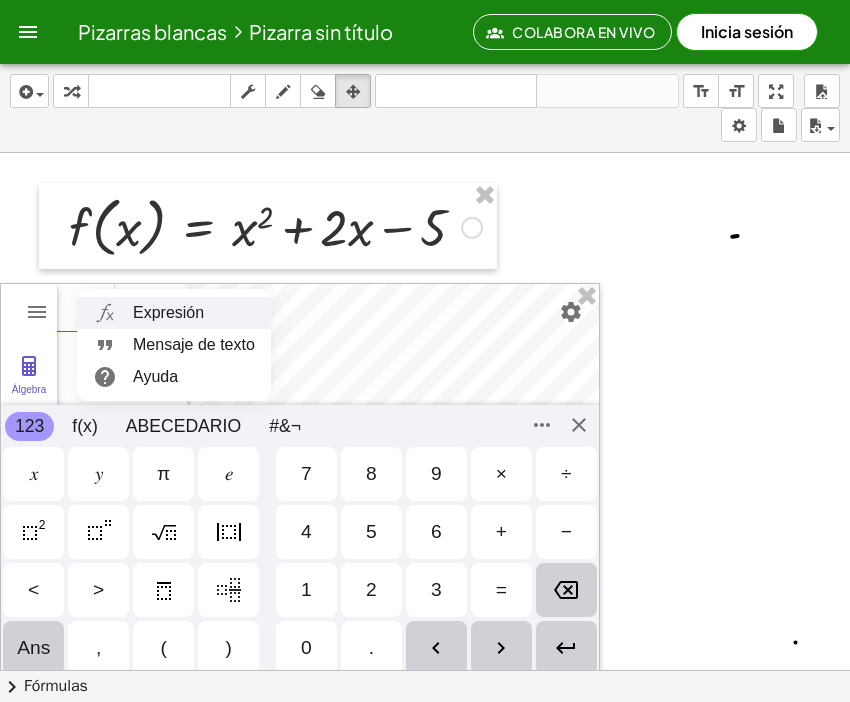 click on "Expresión" at bounding box center [168, 312] 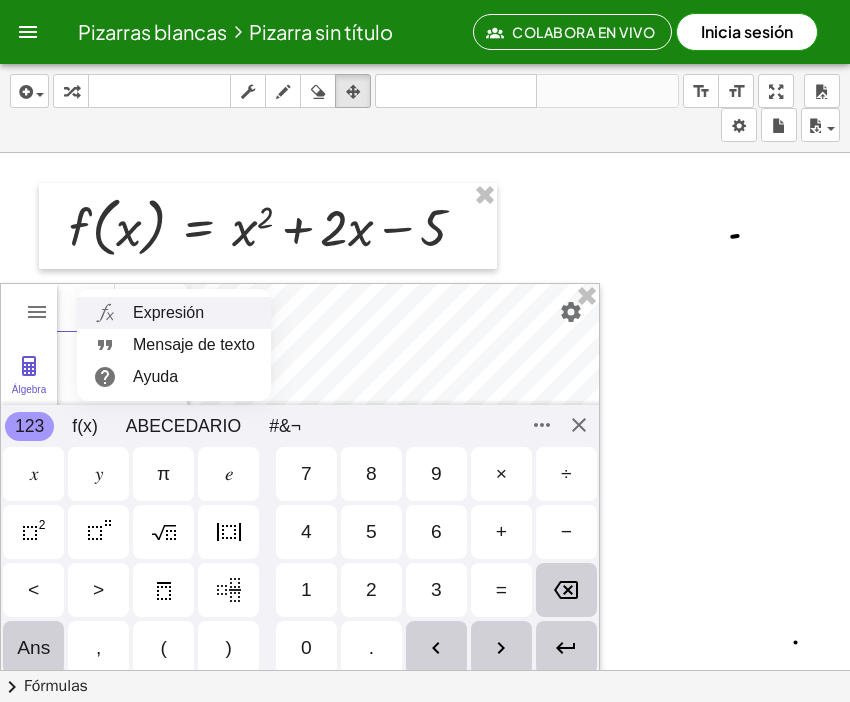 scroll, scrollTop: 11, scrollLeft: 0, axis: vertical 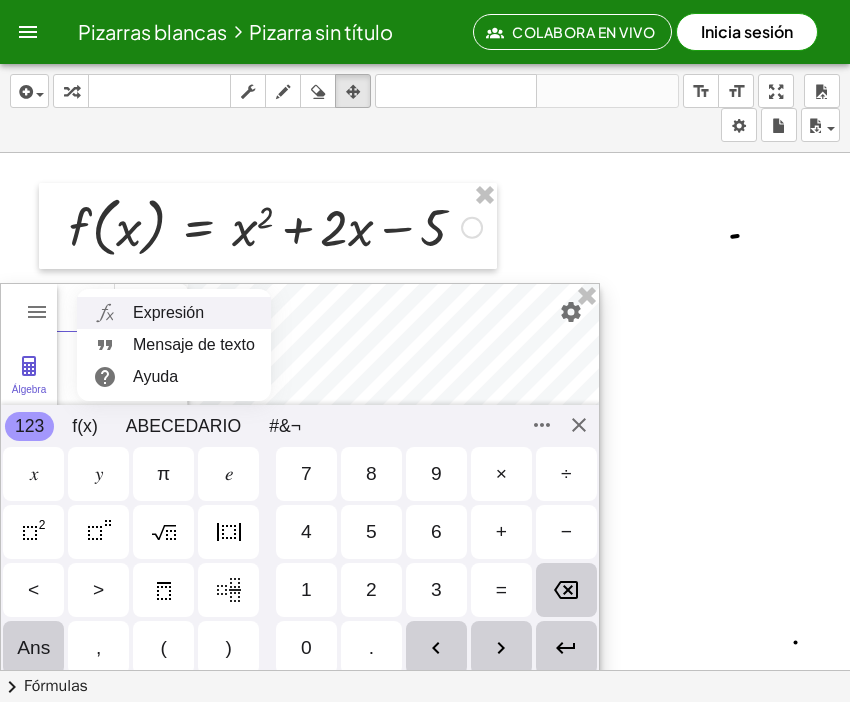click on "Expresión" at bounding box center (174, 313) 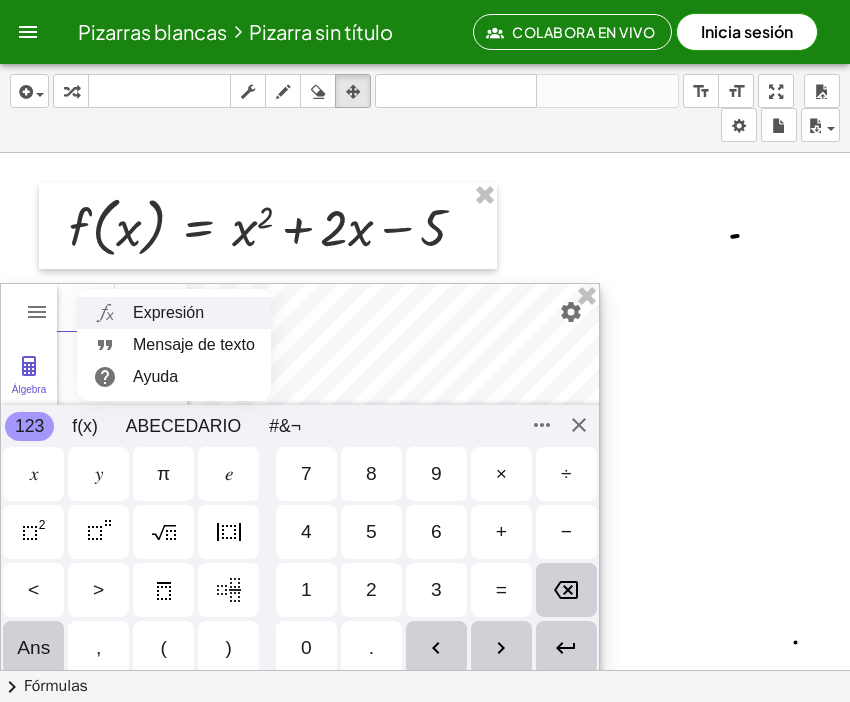 scroll, scrollTop: 11, scrollLeft: 0, axis: vertical 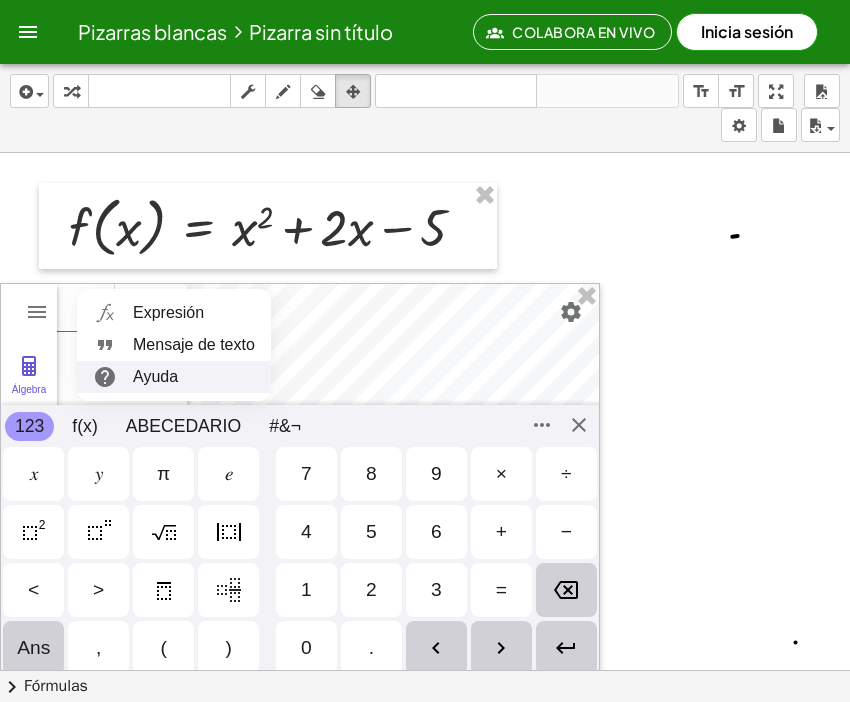 type on "*" 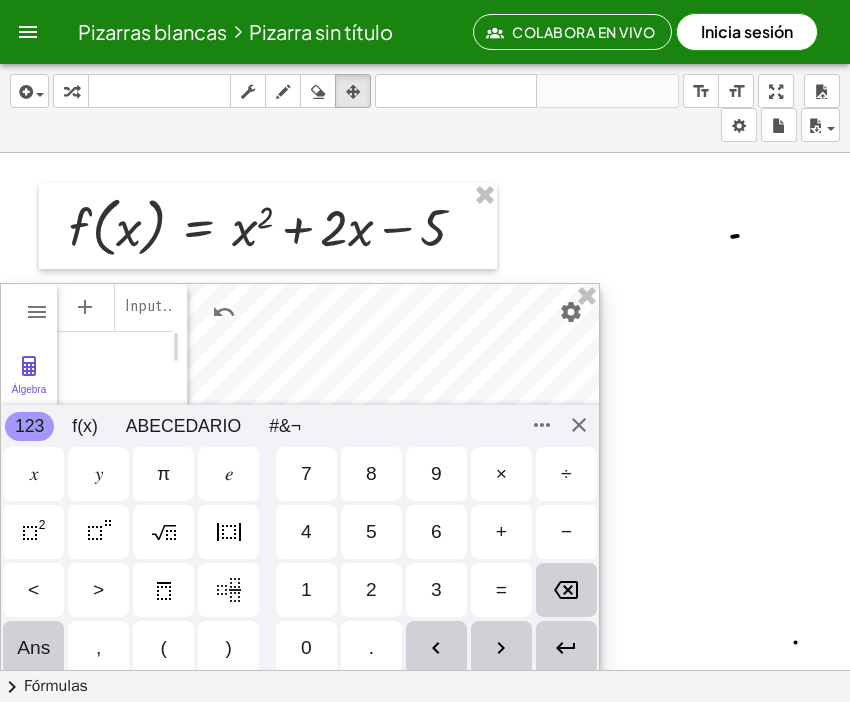 scroll, scrollTop: 2, scrollLeft: 0, axis: vertical 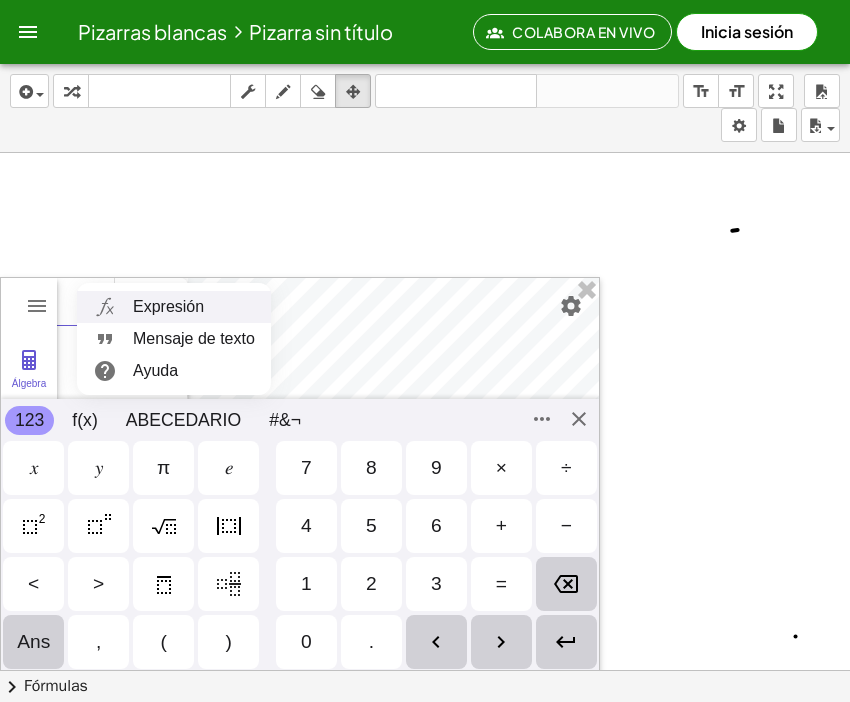 click on "Expresión" at bounding box center [168, 306] 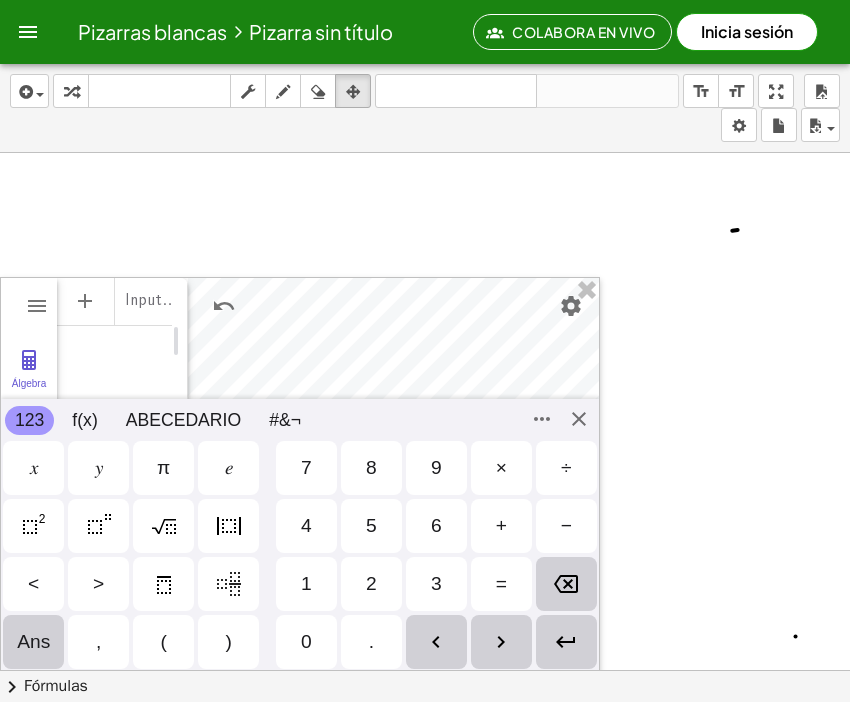 click on "Álgebra" at bounding box center [29, 392] 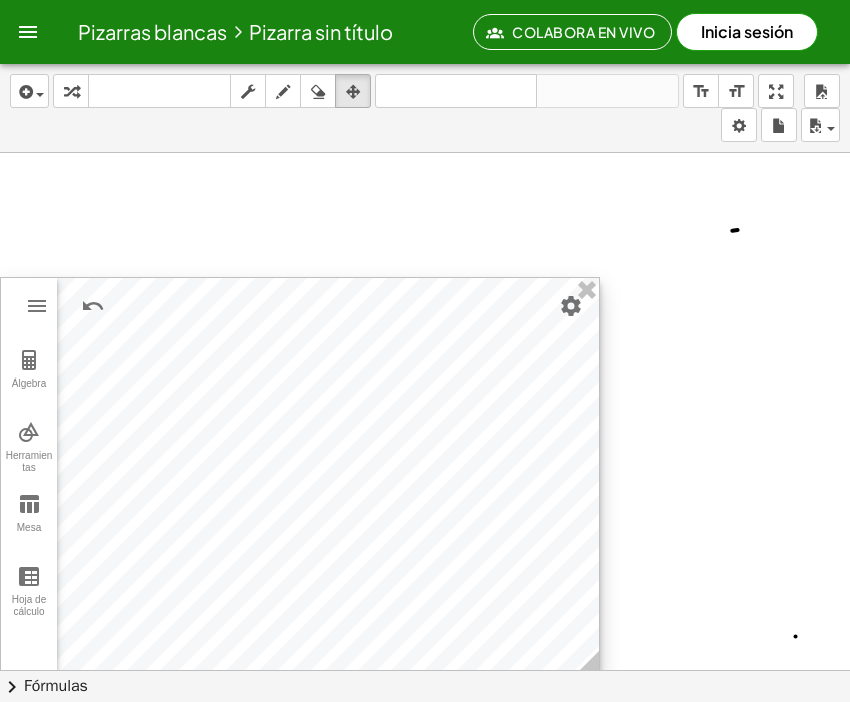 click on "Hoja de cálculo" at bounding box center [29, 608] 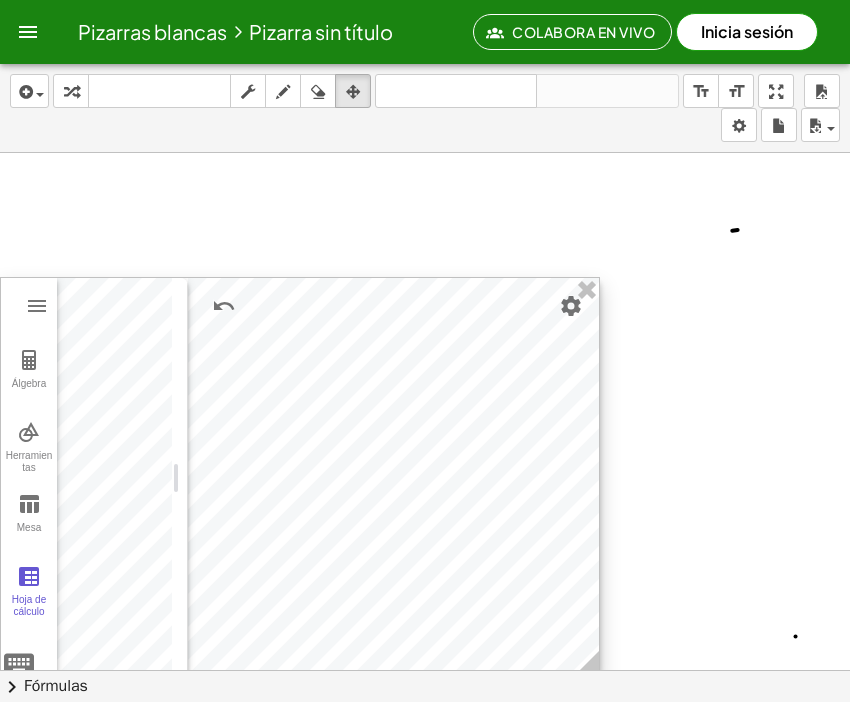 click on "Álgebra" at bounding box center [29, 392] 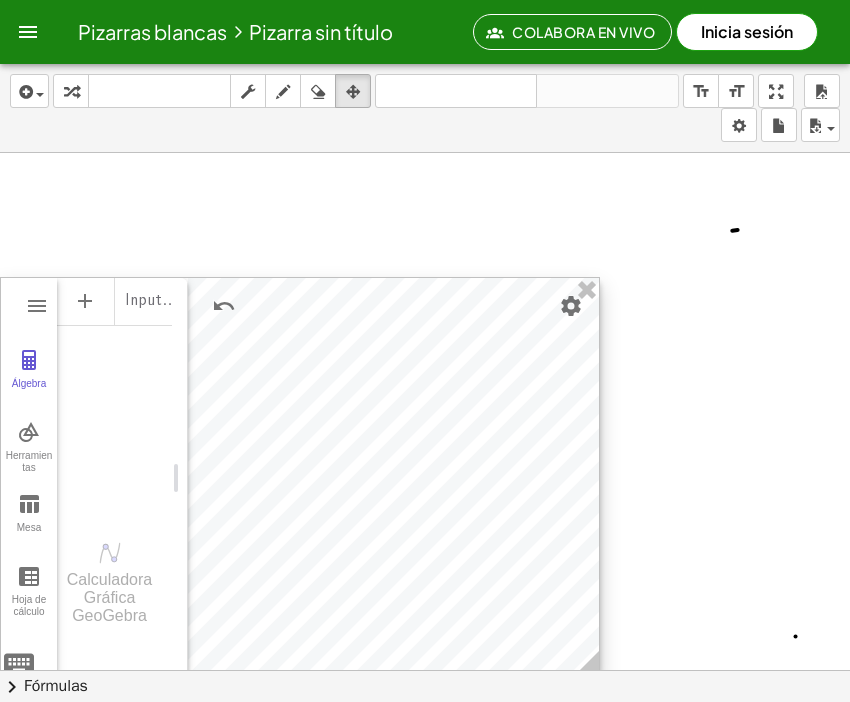 click on "Herramientas" at bounding box center [29, 464] 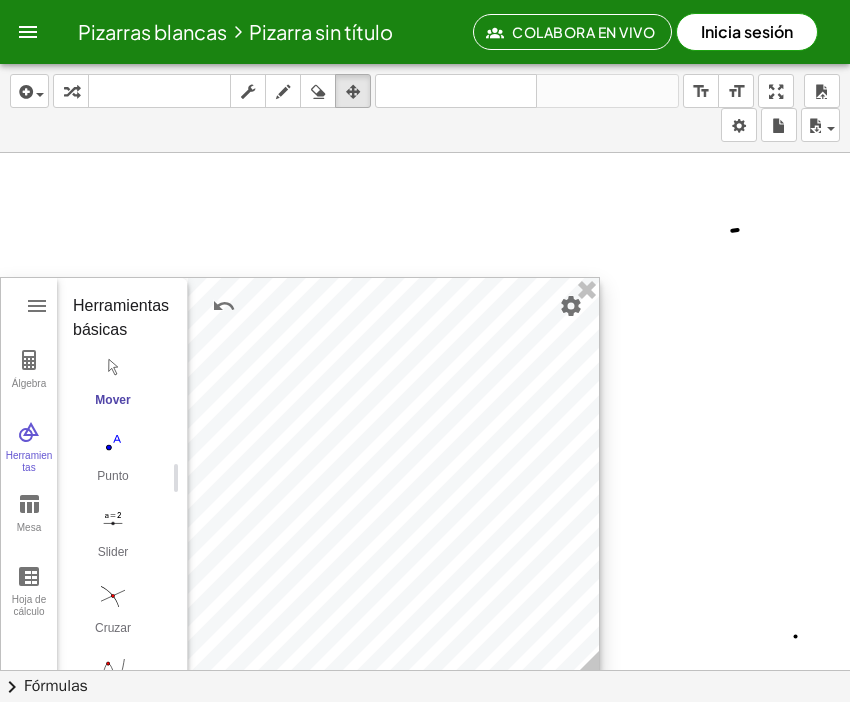 click at bounding box center (29, 504) 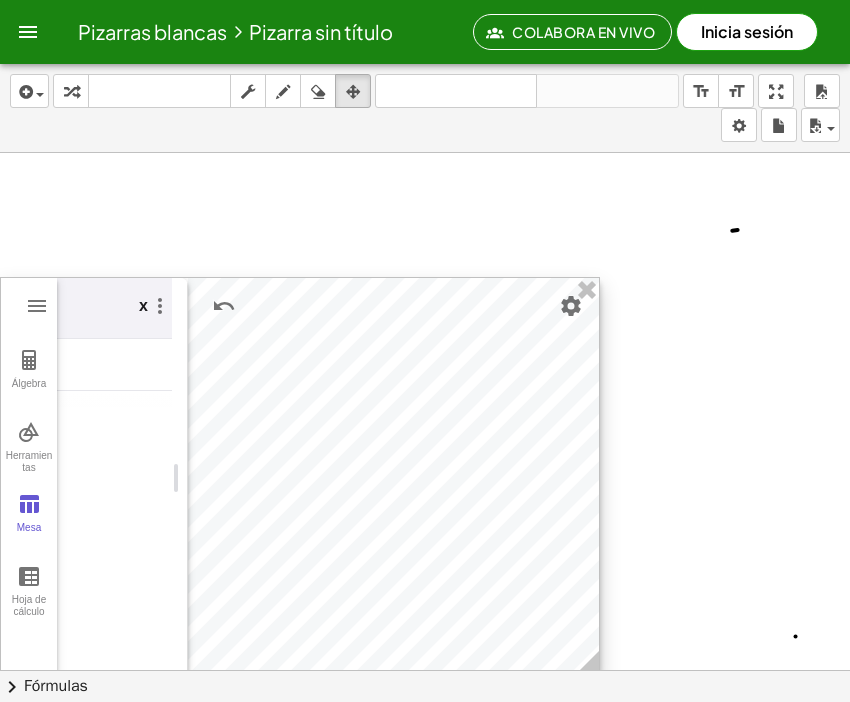 click at bounding box center (37, 306) 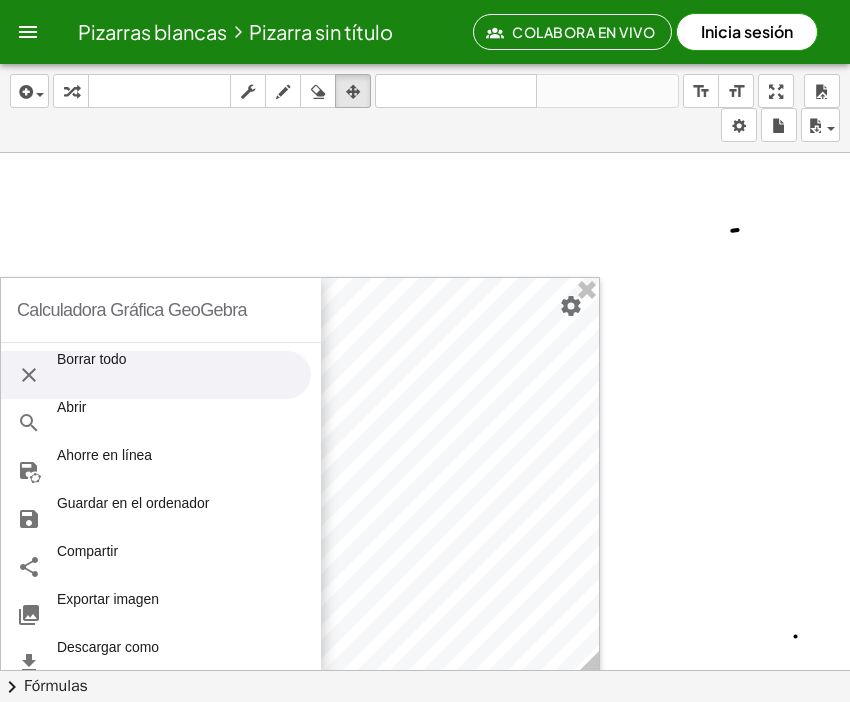 click on "Borrar todo" at bounding box center [92, 375] 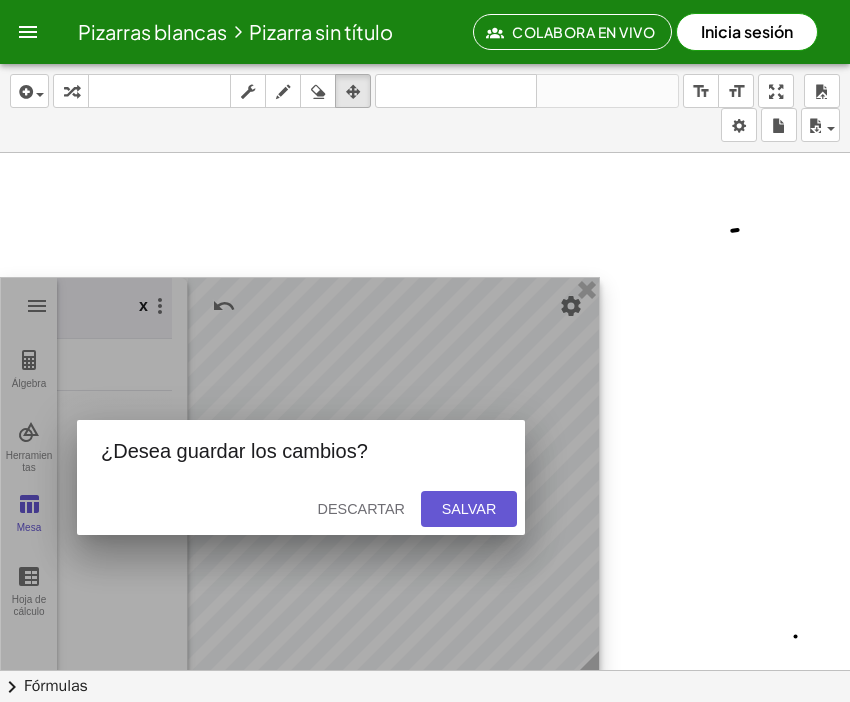 click on "Salvar" at bounding box center [469, 509] 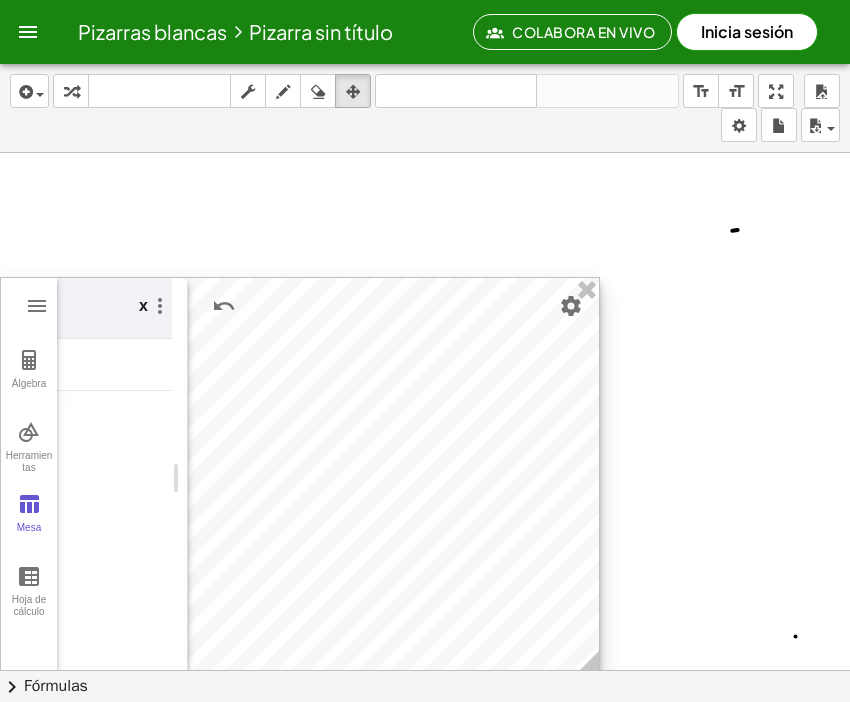 click at bounding box center [160, 306] 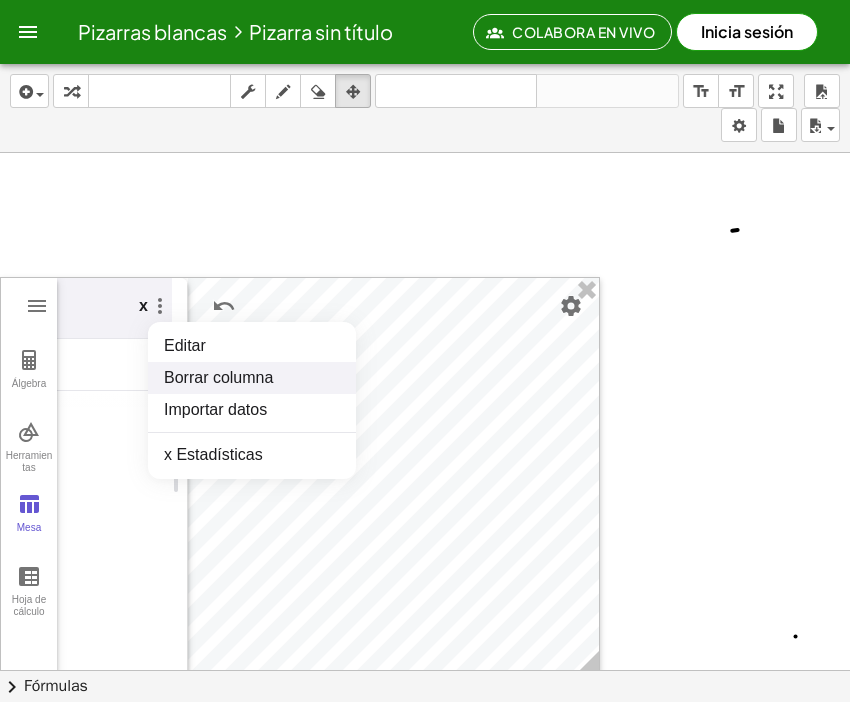 click on "Borrar columna" at bounding box center (252, 378) 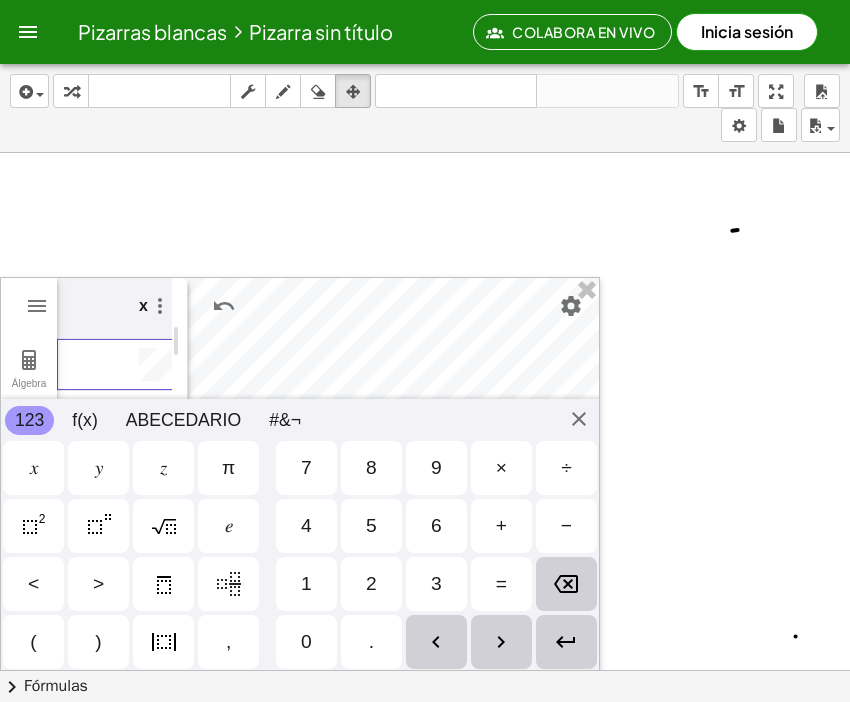 click on "Álgebra Herramientas Mesa Hoja de cálculo" at bounding box center [29, 341] 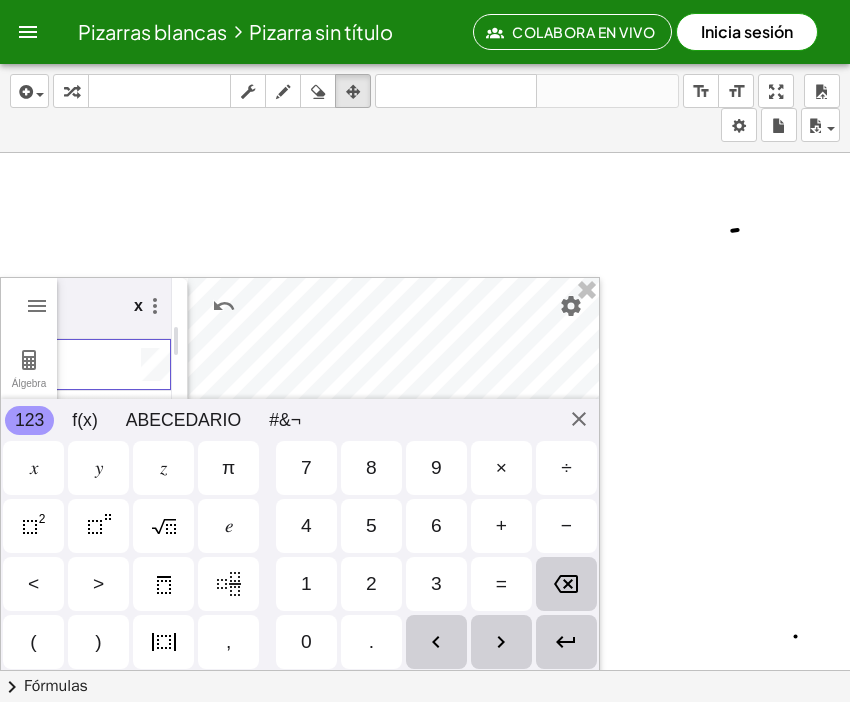 click at bounding box center [37, 306] 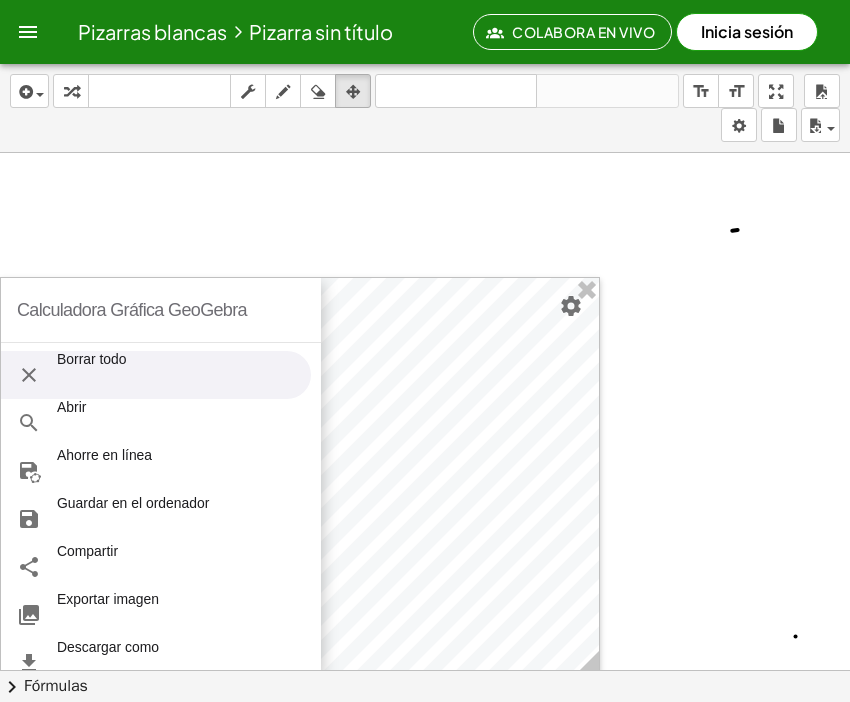 click on "Abrir" at bounding box center [71, 423] 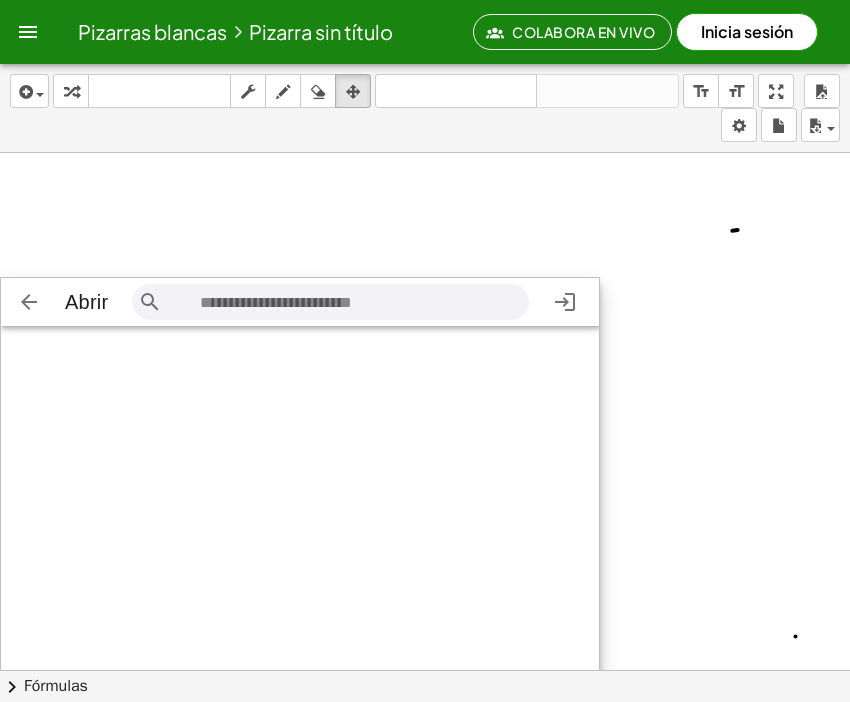 scroll, scrollTop: 115, scrollLeft: 115, axis: both 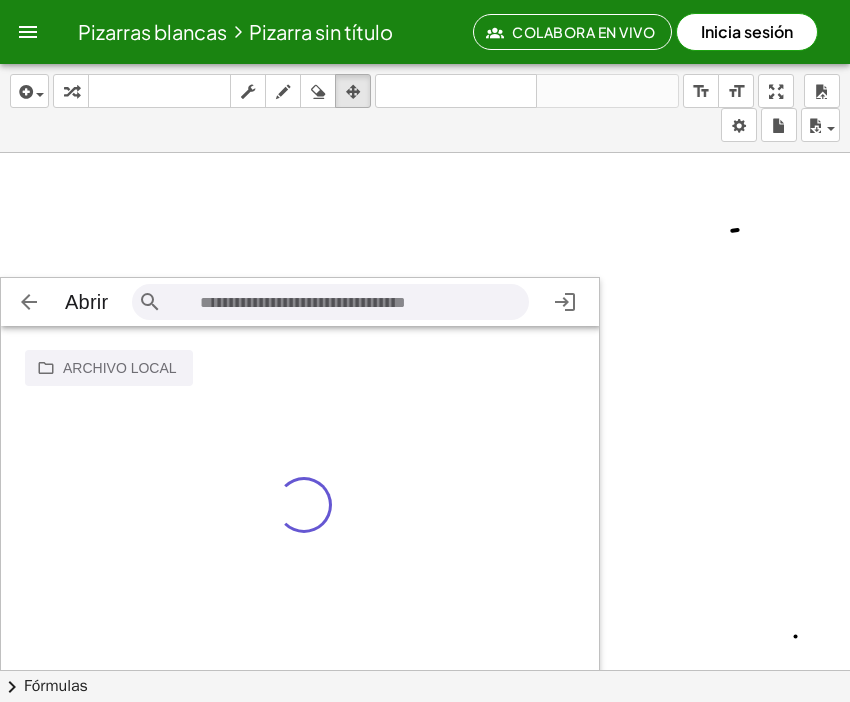 click at bounding box center (29, 302) 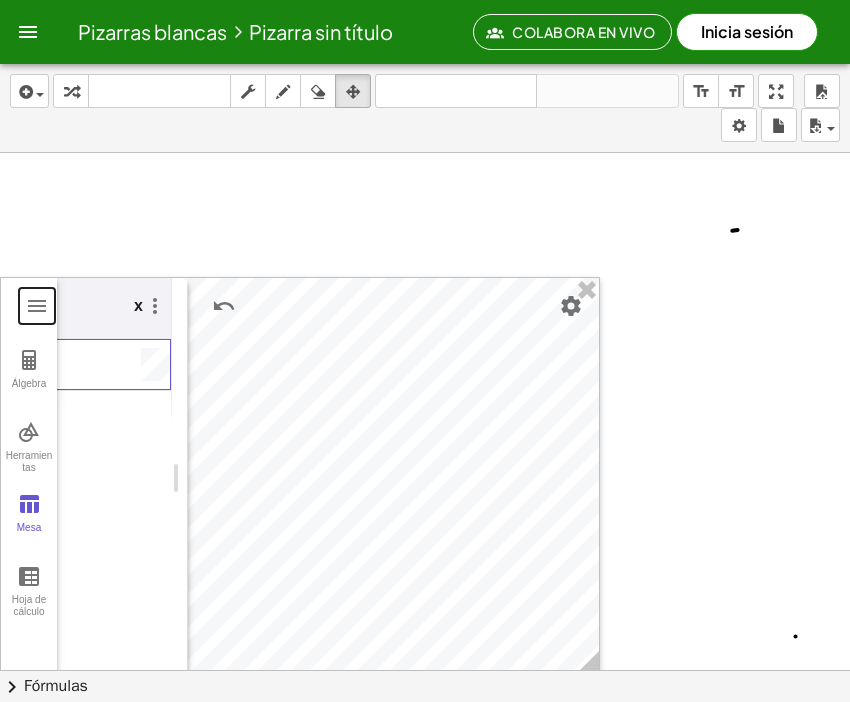 click at bounding box center (37, 306) 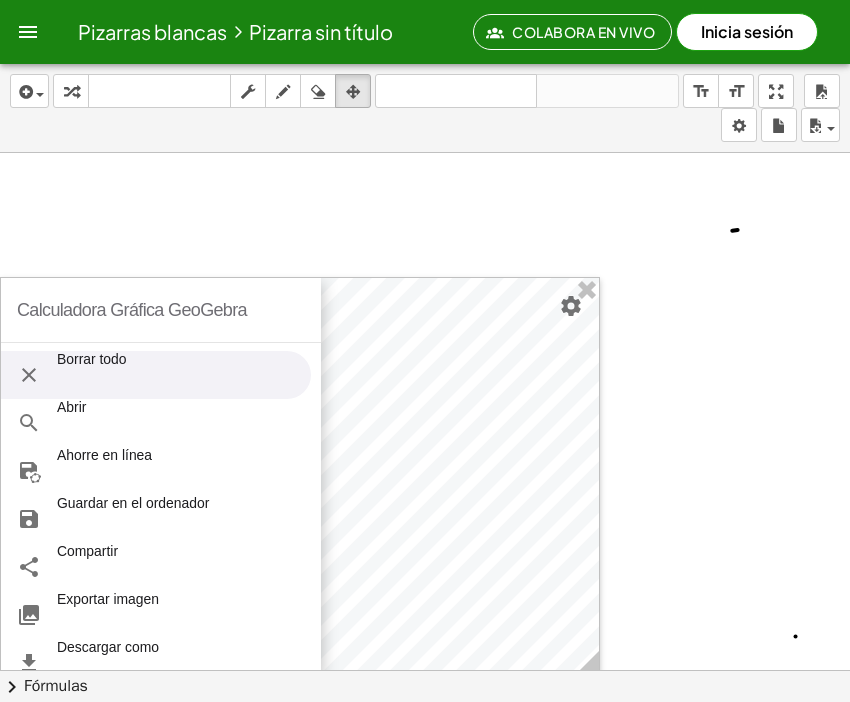 click on "Borrar todo" at bounding box center (92, 375) 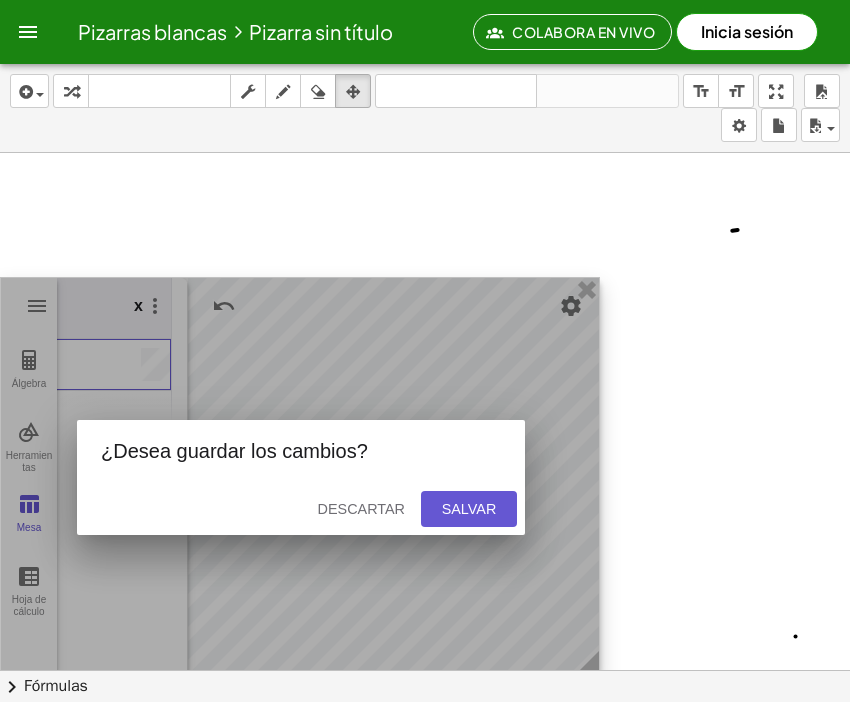 click on "Descartar" at bounding box center (361, 509) 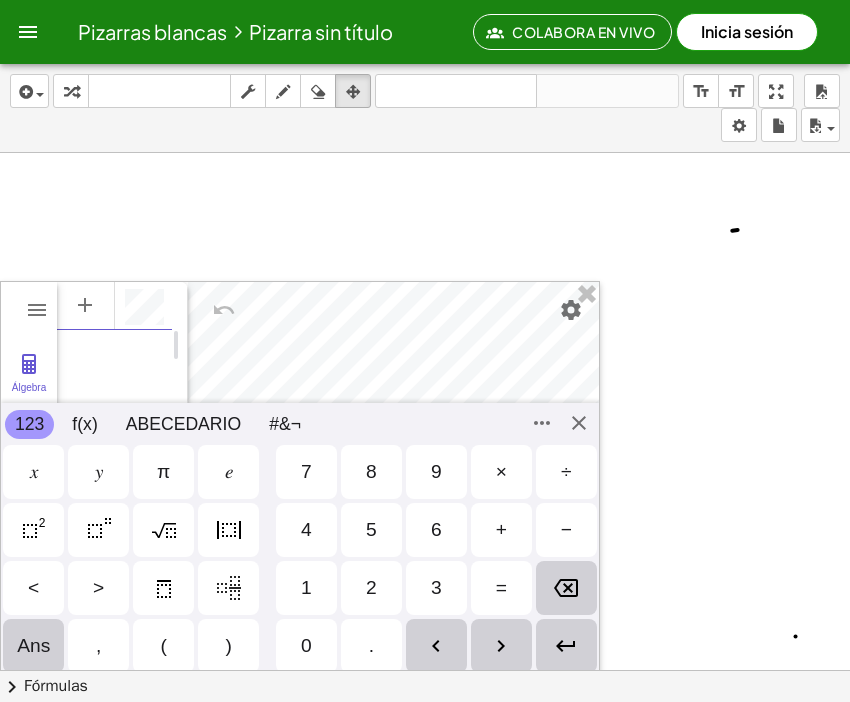 scroll, scrollTop: 11, scrollLeft: 0, axis: vertical 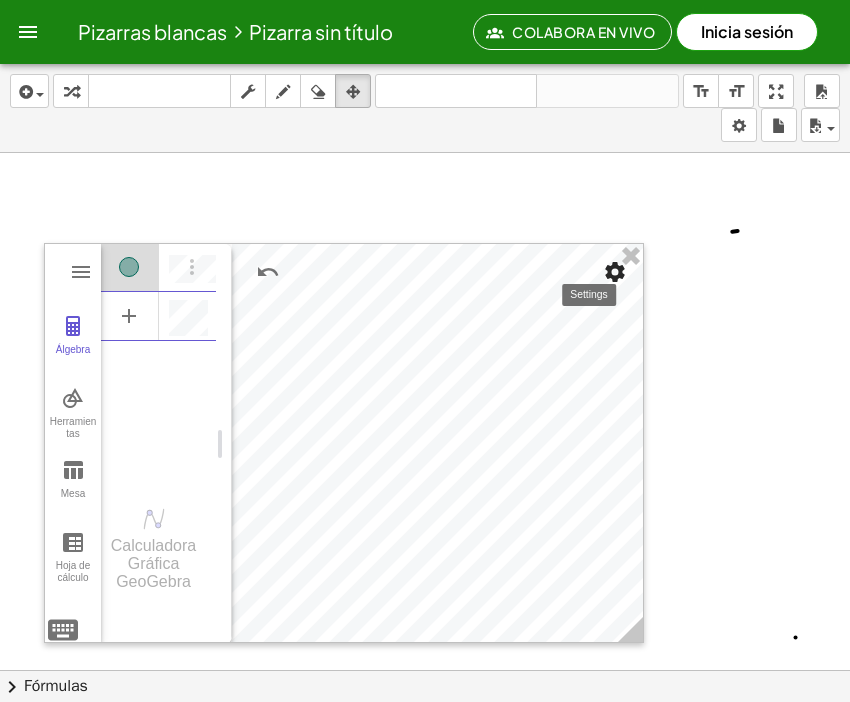 click at bounding box center [615, 272] 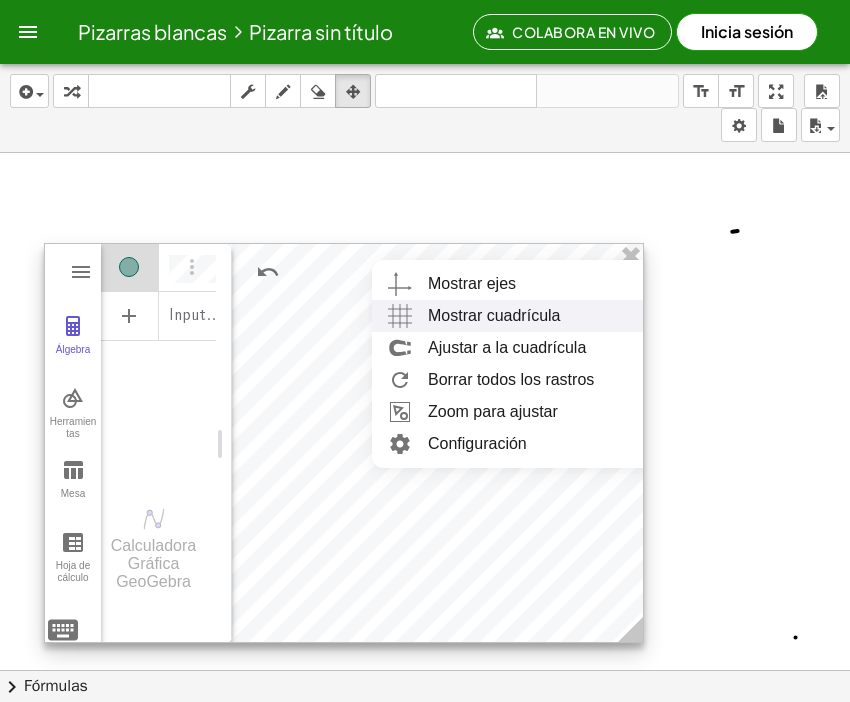 click on "Mostrar cuadrícula" at bounding box center (494, 316) 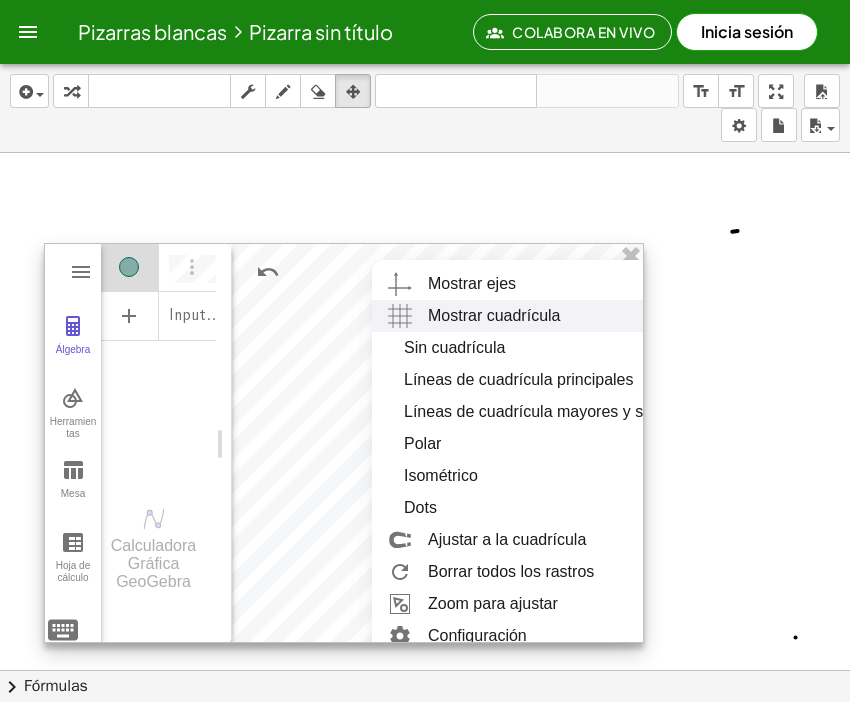 click on "Mostrar cuadrícula" at bounding box center (494, 316) 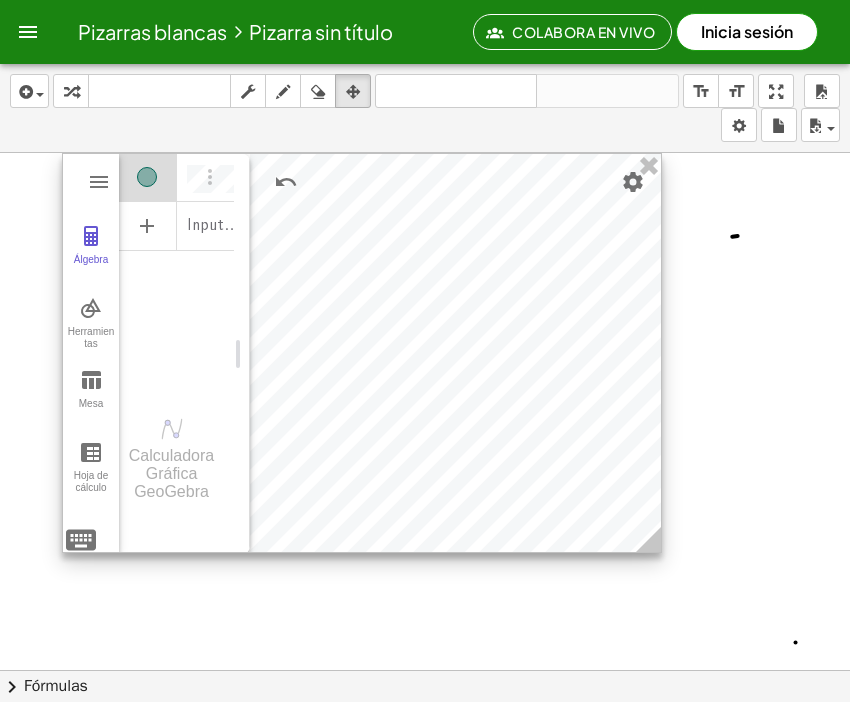 scroll, scrollTop: 0, scrollLeft: 0, axis: both 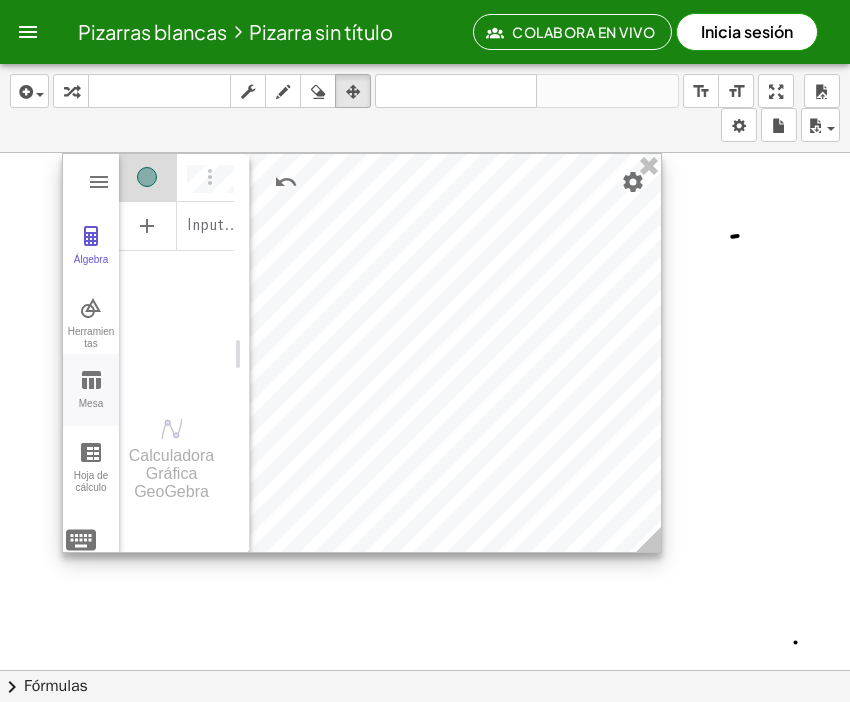 click at bounding box center [91, 380] 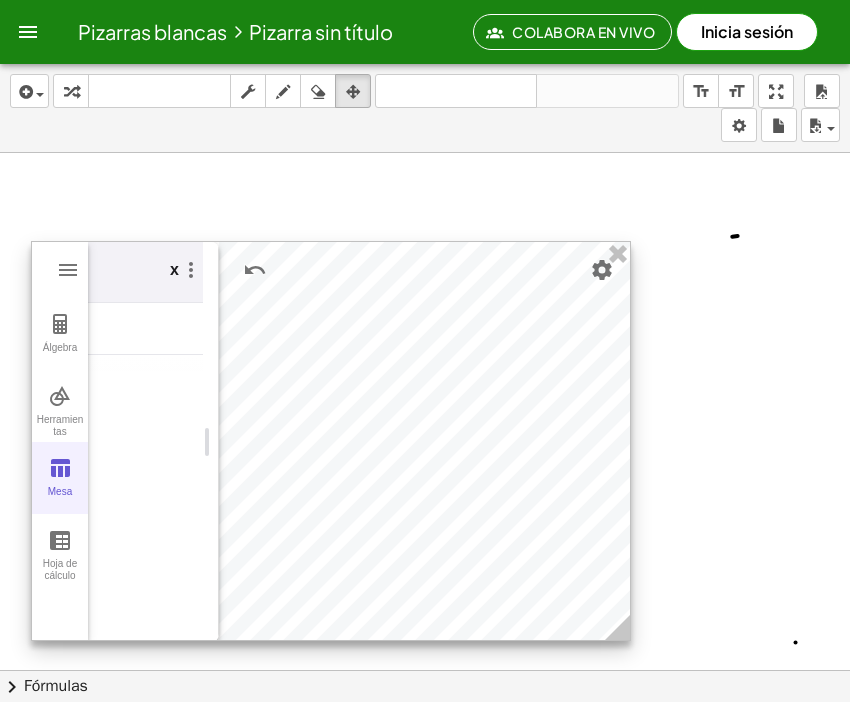 click on "Mesa" at bounding box center (60, 478) 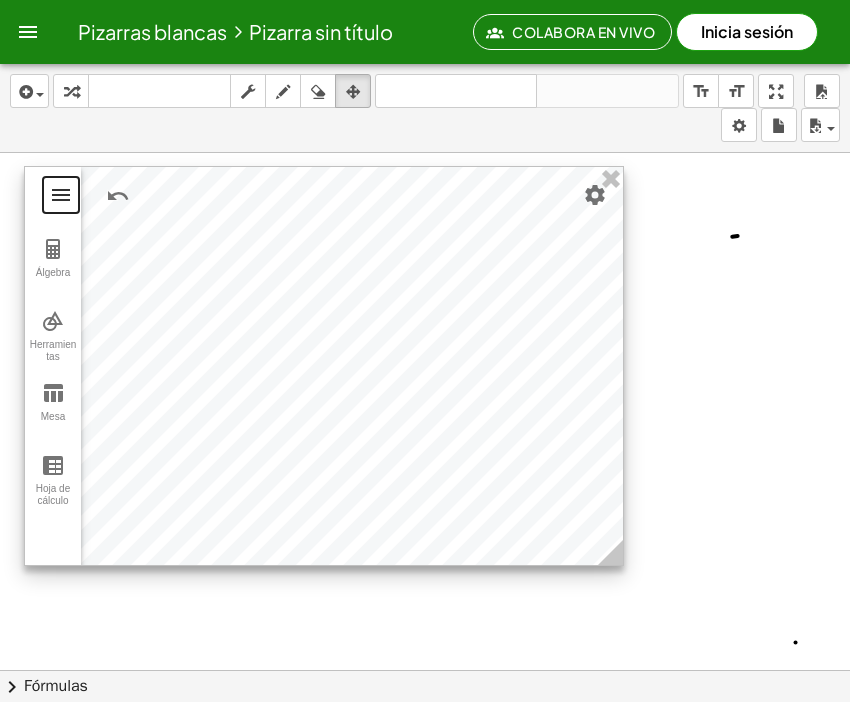 click at bounding box center [61, 195] 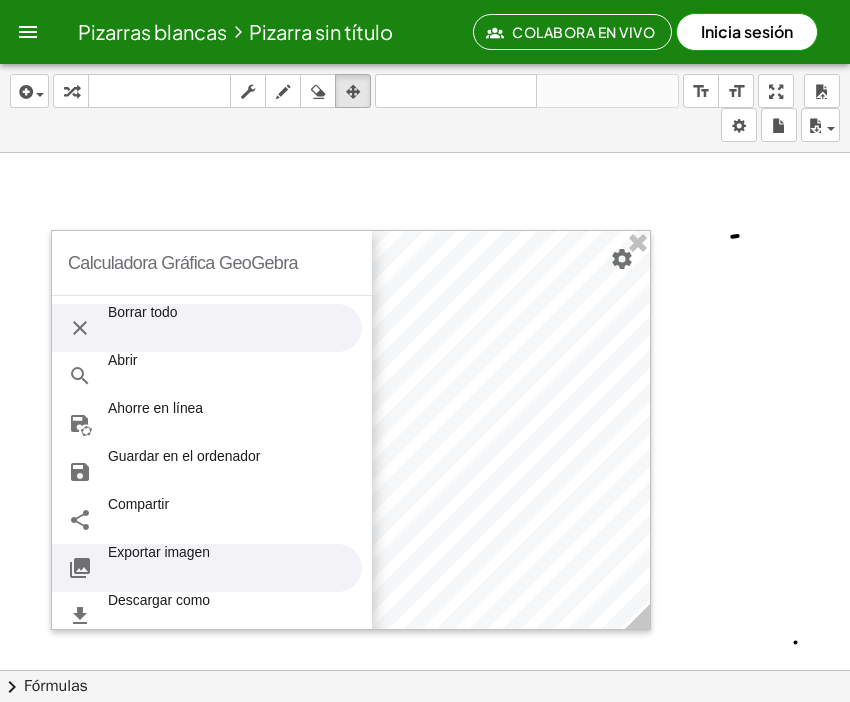 click at bounding box center [80, 328] 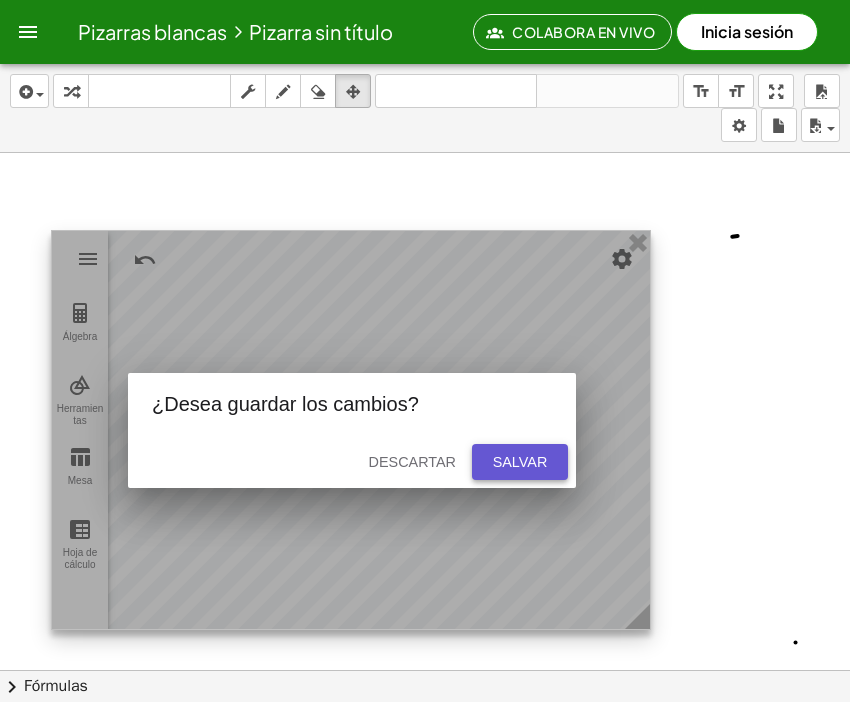 click on "Salvar" at bounding box center (520, 462) 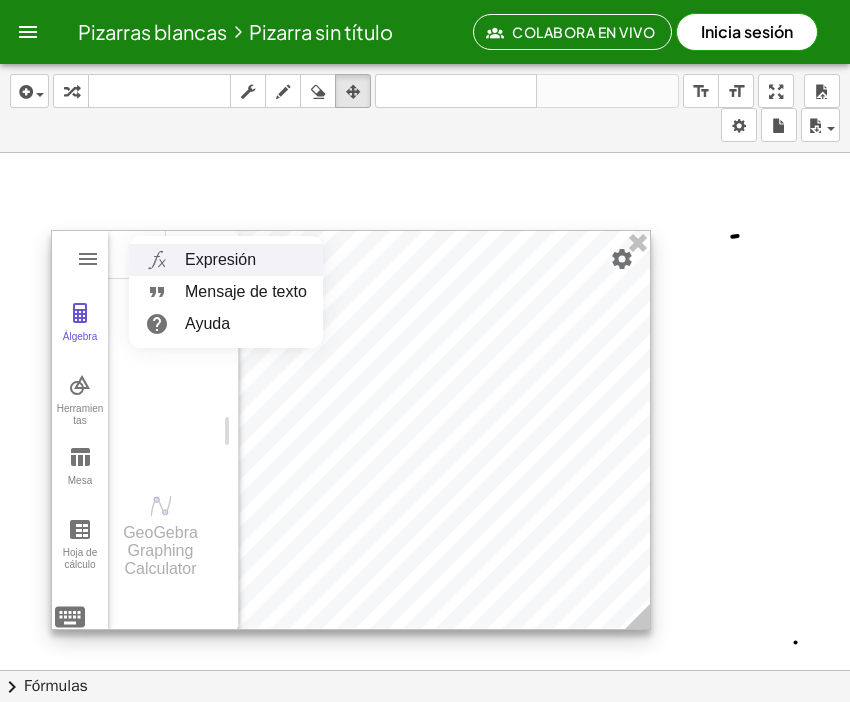 click on "Expresión" at bounding box center (220, 259) 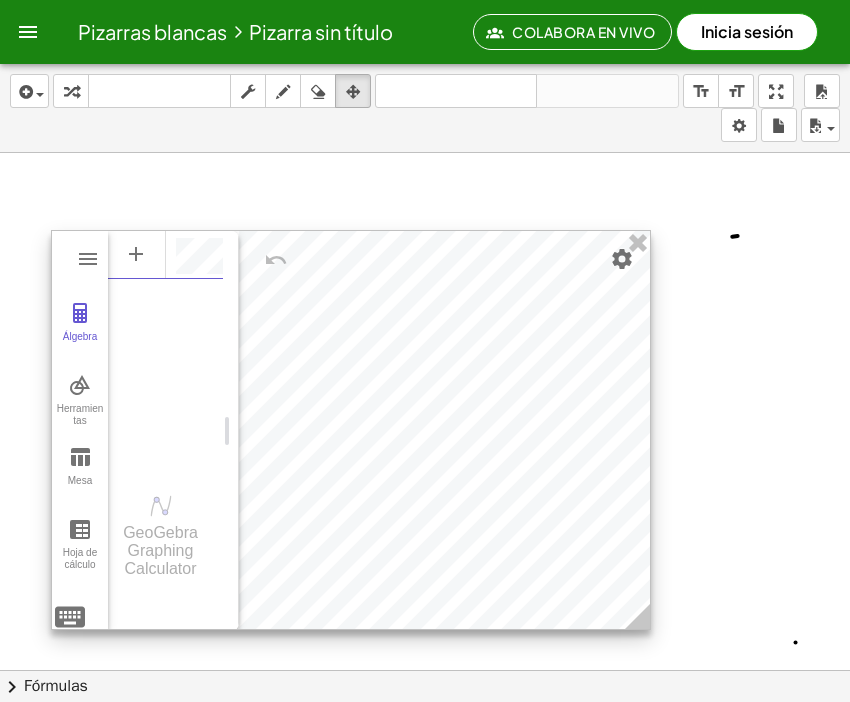 scroll, scrollTop: 11, scrollLeft: 0, axis: vertical 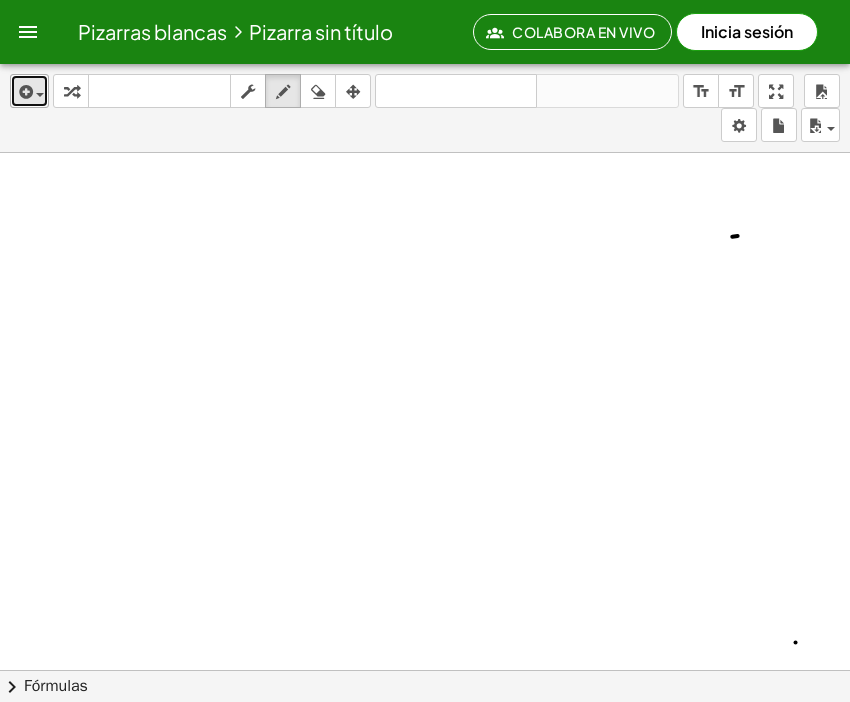 click at bounding box center [24, 92] 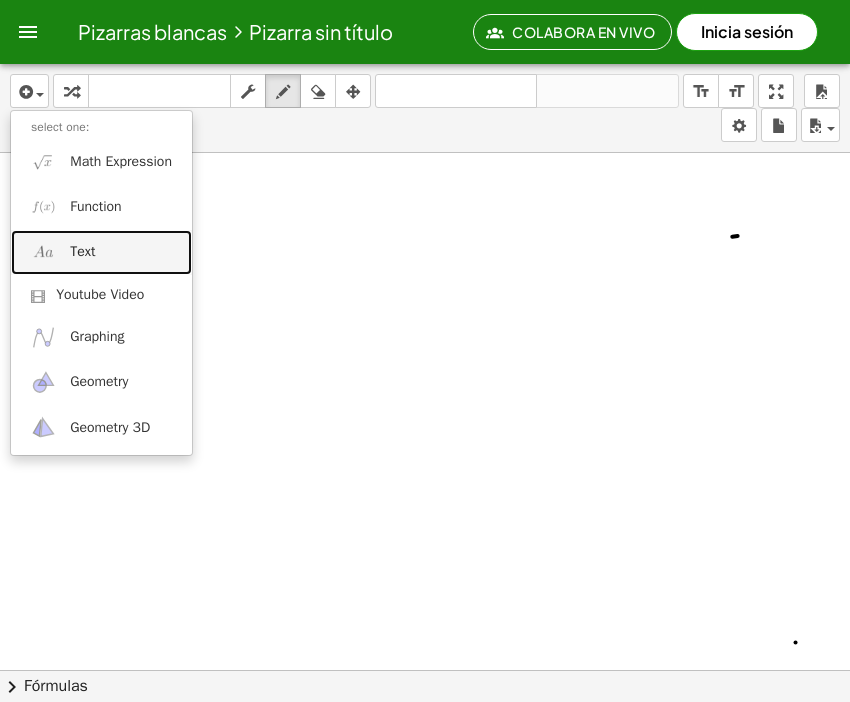 click on "Text" at bounding box center [101, 252] 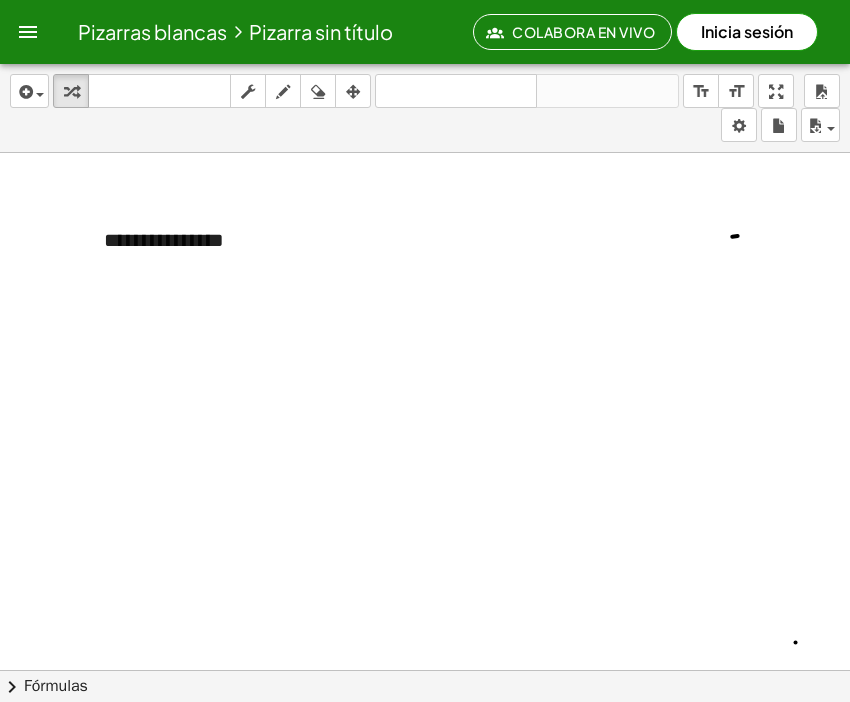 type 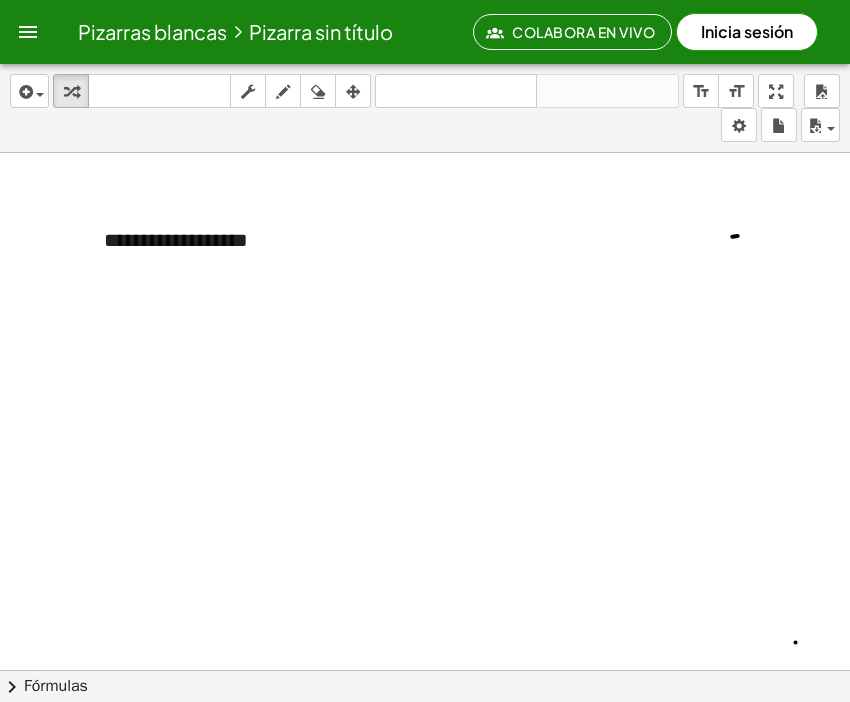 click at bounding box center [425, 670] 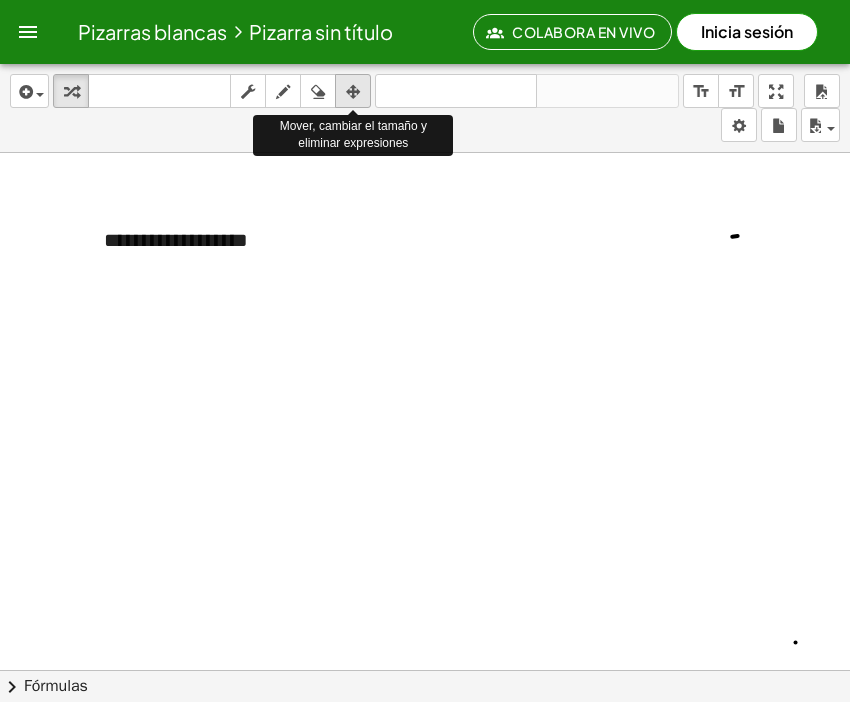 click at bounding box center [353, 91] 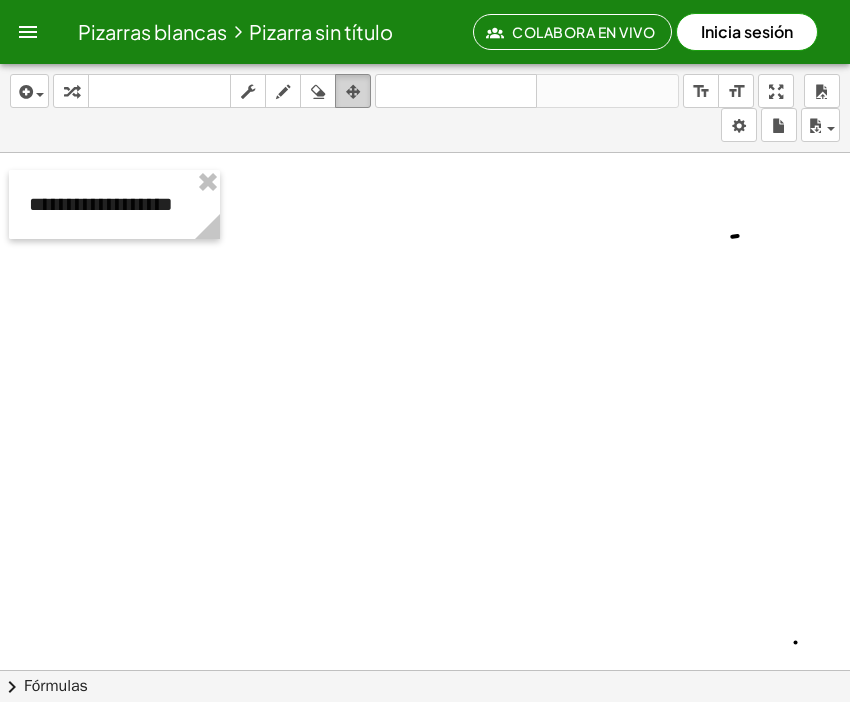 scroll, scrollTop: 4, scrollLeft: 0, axis: vertical 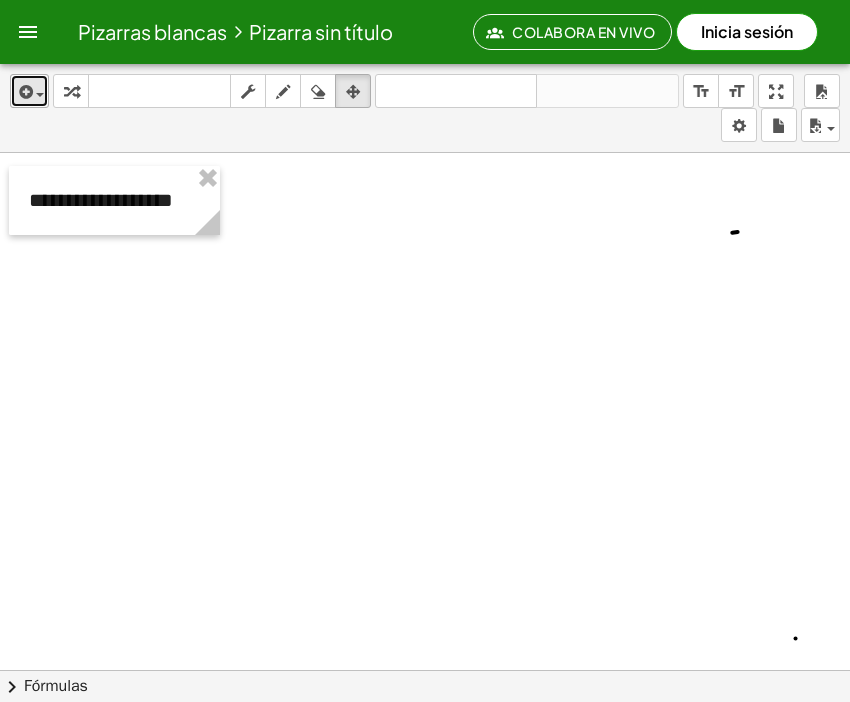 click at bounding box center [29, 91] 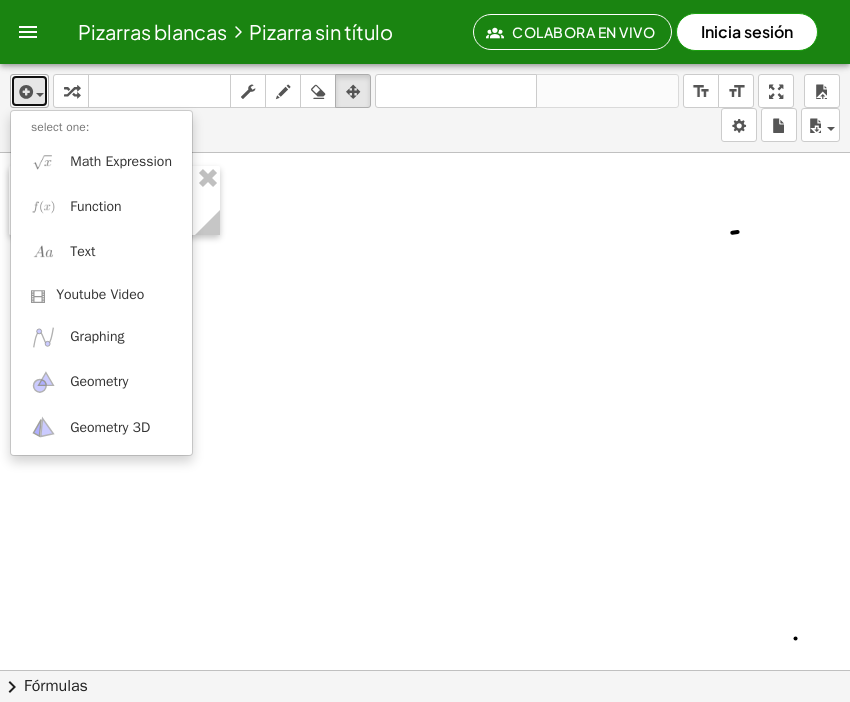 type 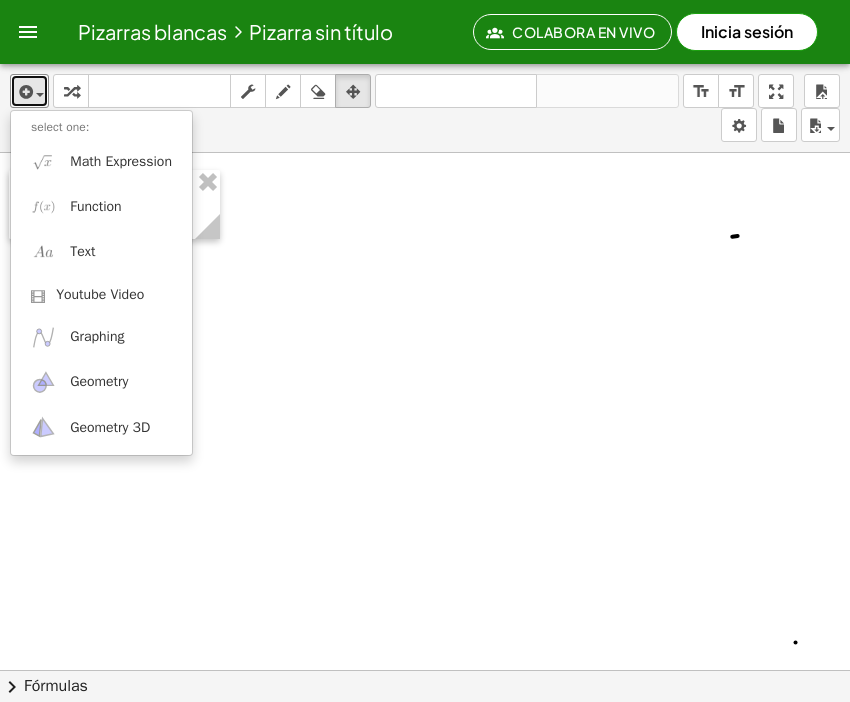 scroll, scrollTop: 0, scrollLeft: 0, axis: both 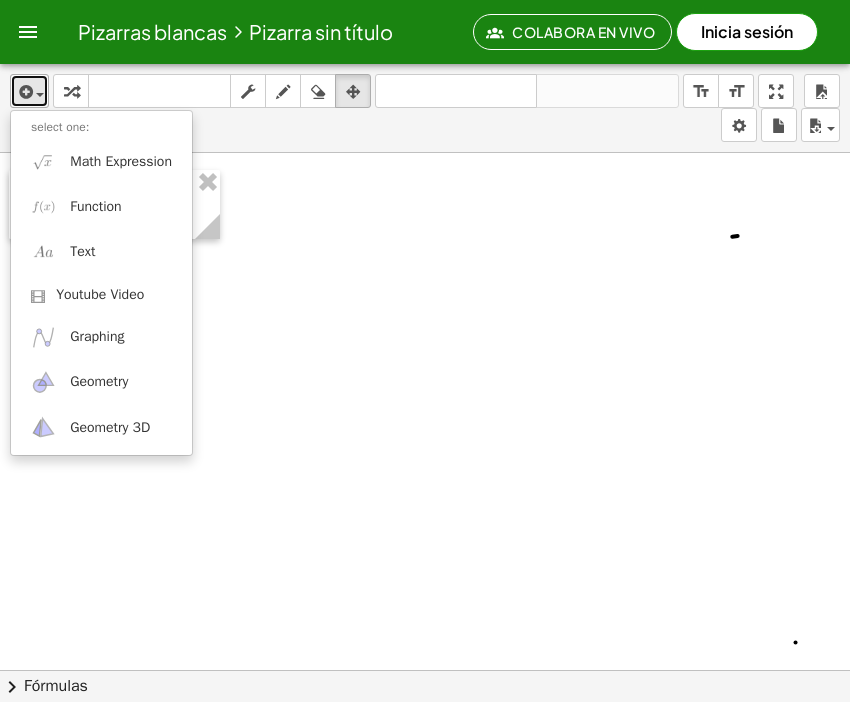click at bounding box center (35, 94) 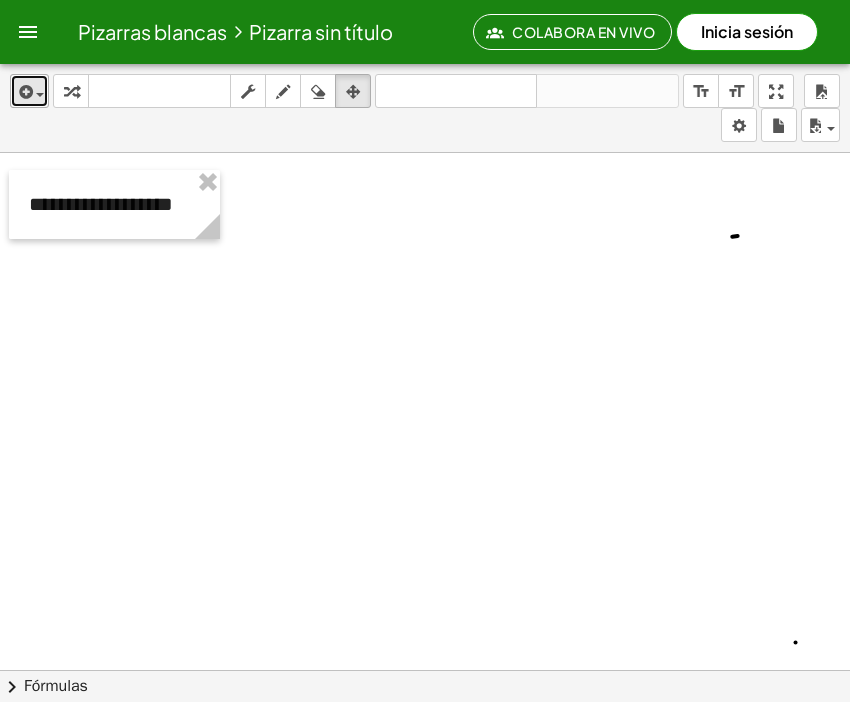 scroll, scrollTop: 2, scrollLeft: 0, axis: vertical 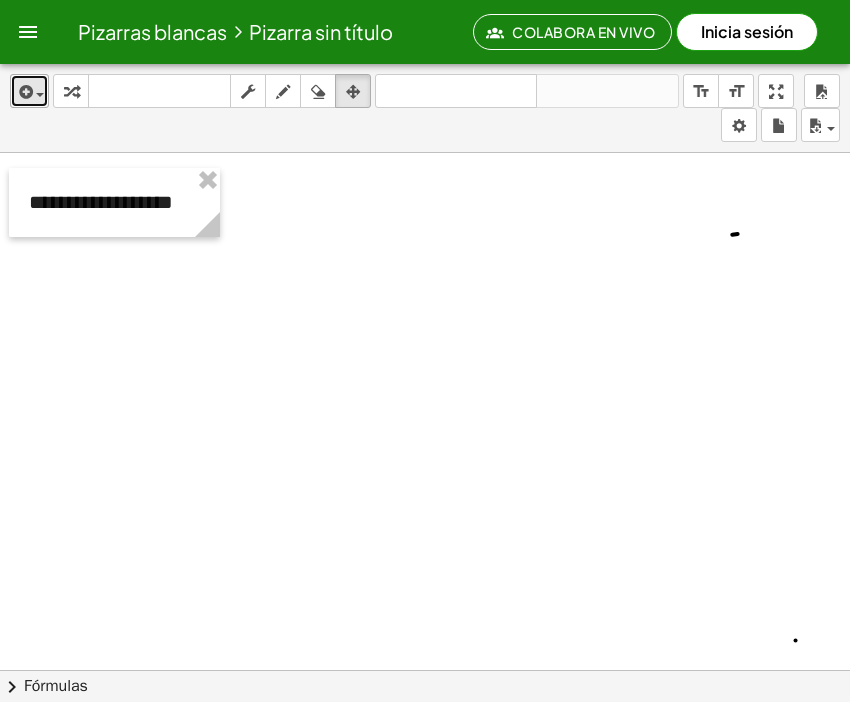 click at bounding box center [24, 92] 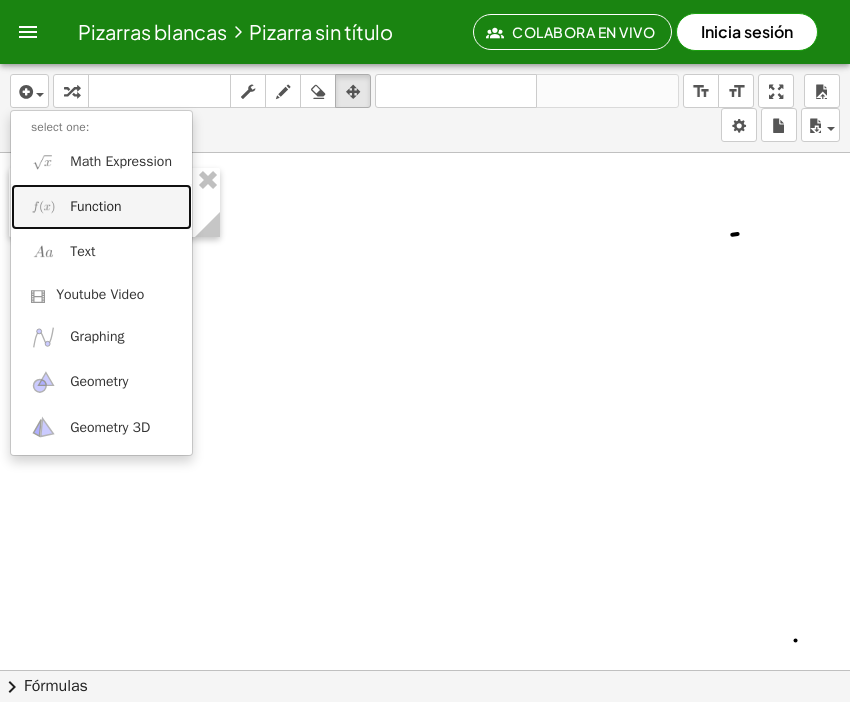 click on "Function" at bounding box center (95, 207) 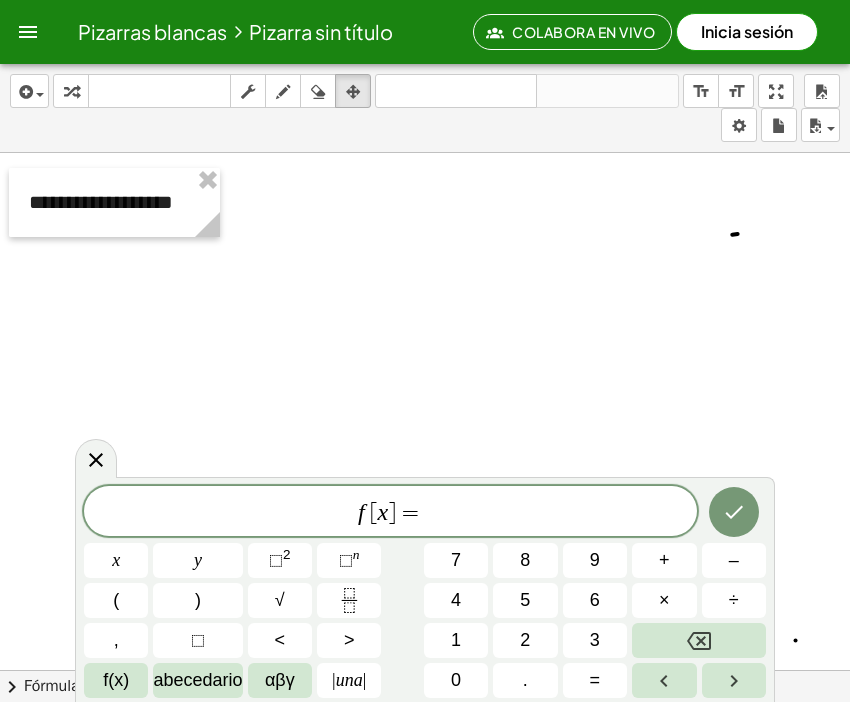 click on "f [ x ] =" at bounding box center (390, 513) 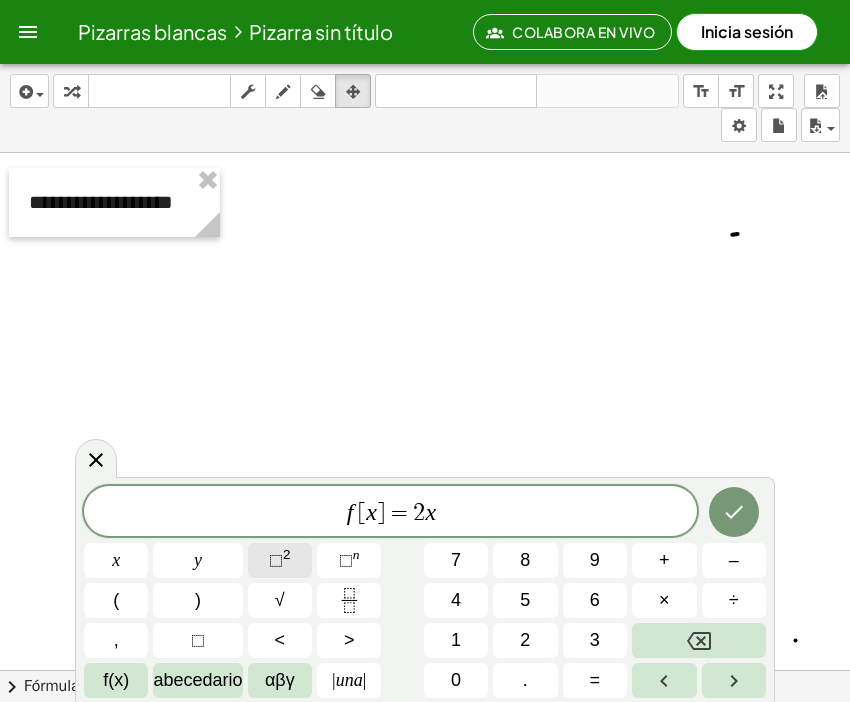 click on "2" at bounding box center (287, 554) 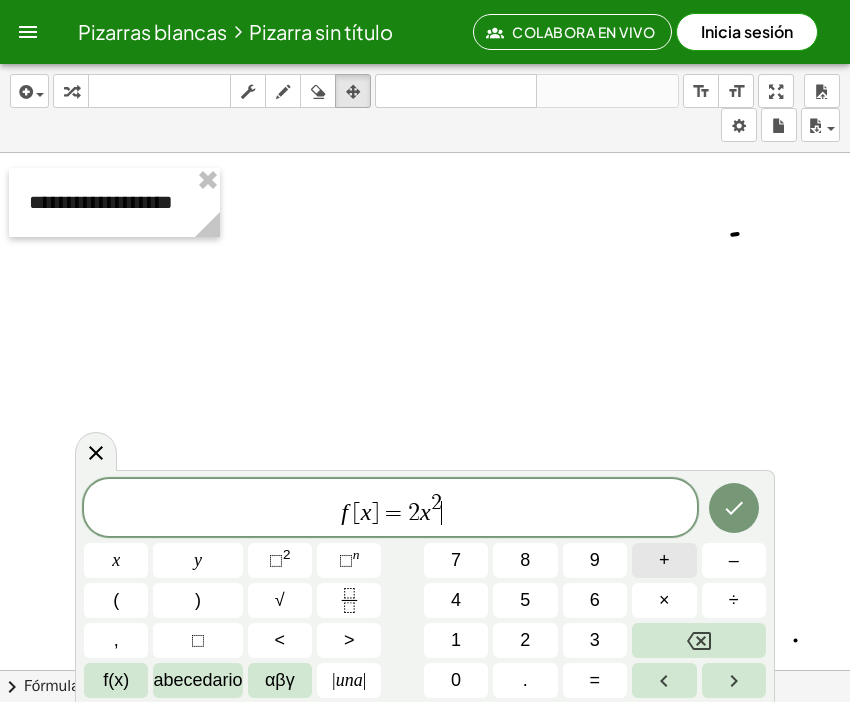 click on "+" at bounding box center (664, 560) 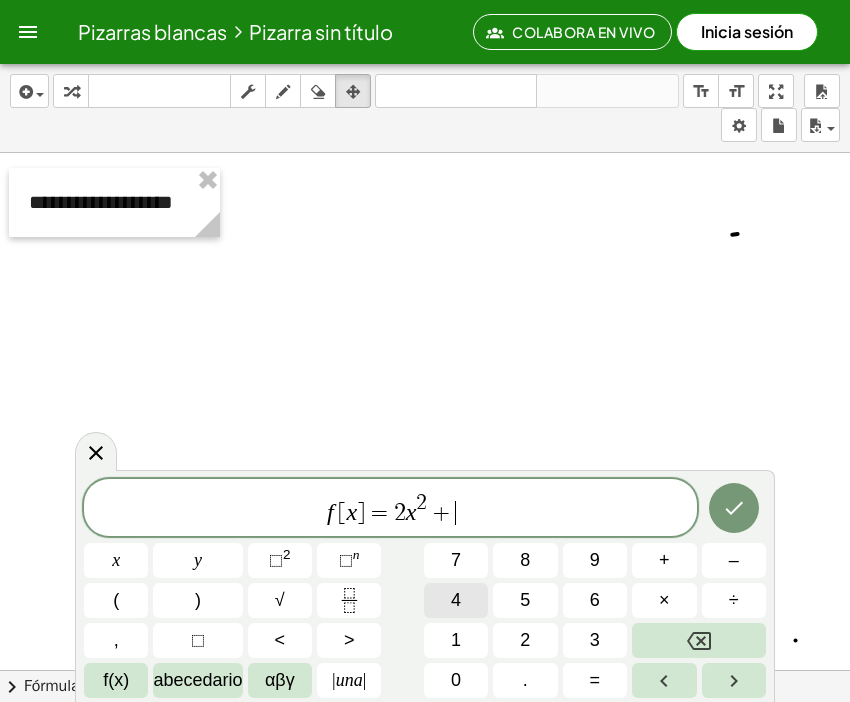 click on "4" at bounding box center (456, 600) 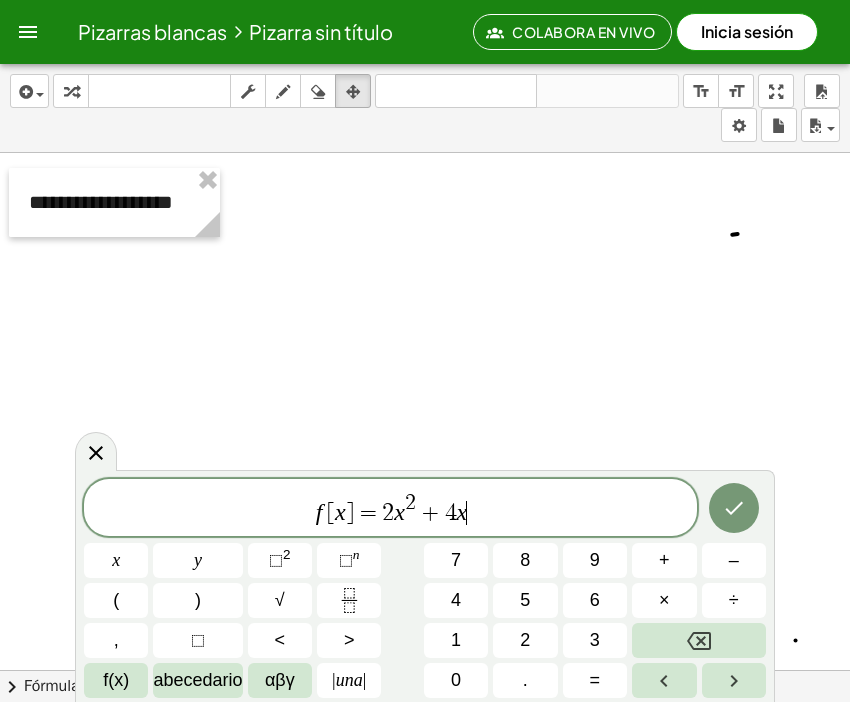 click 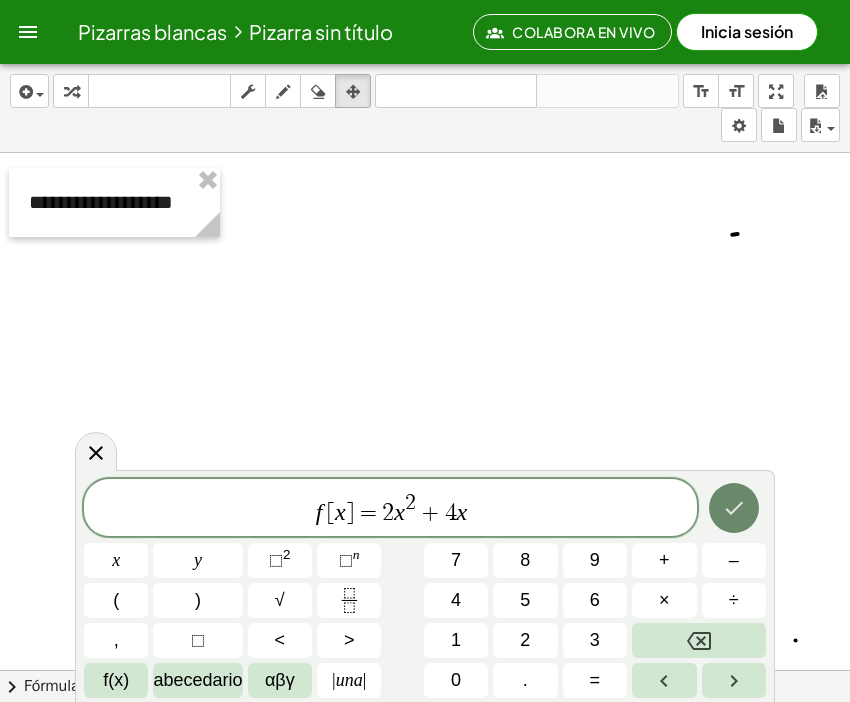 click at bounding box center (734, 508) 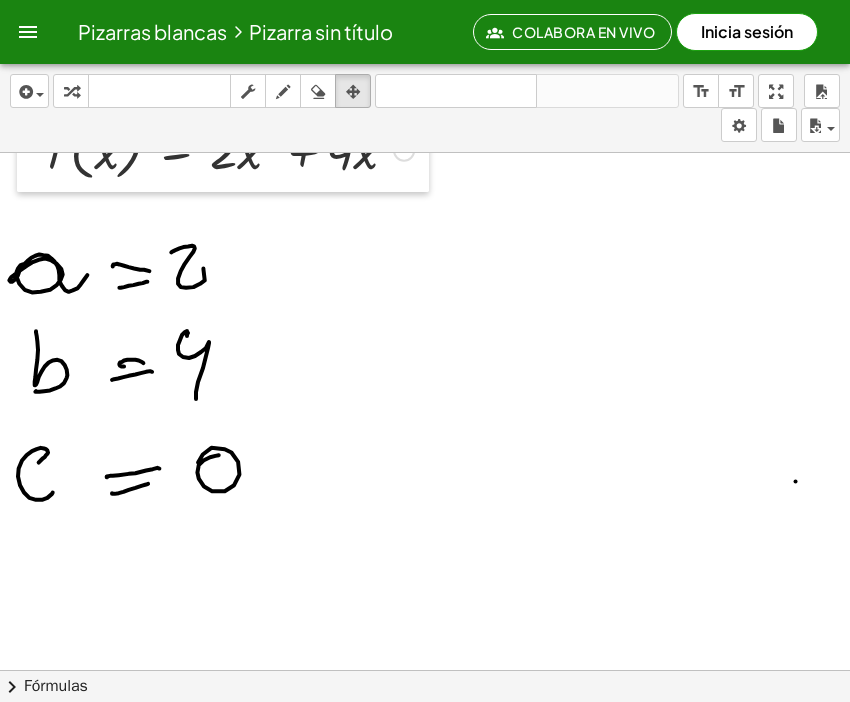 scroll, scrollTop: 154, scrollLeft: 0, axis: vertical 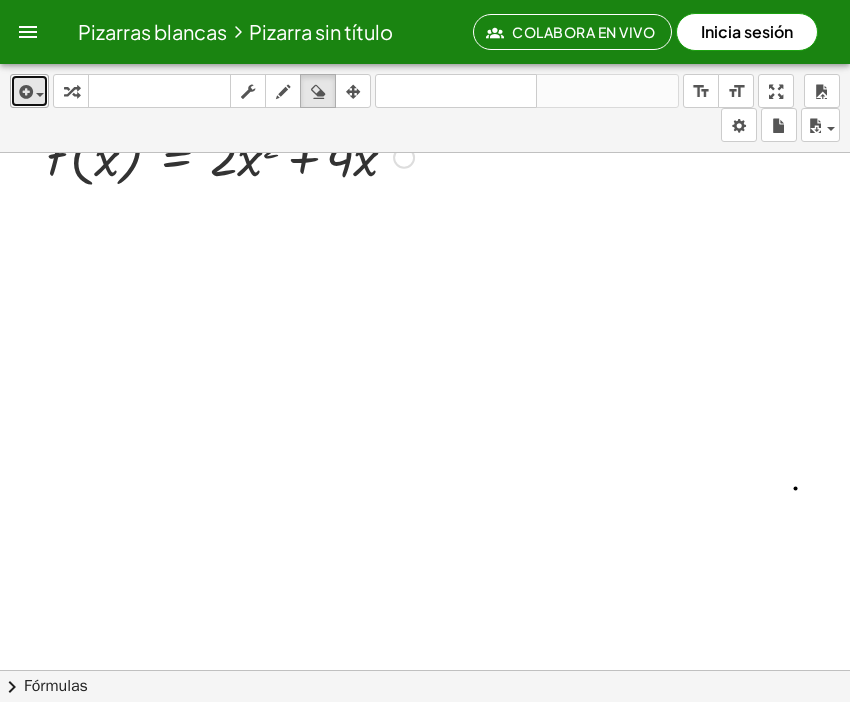 click at bounding box center [24, 92] 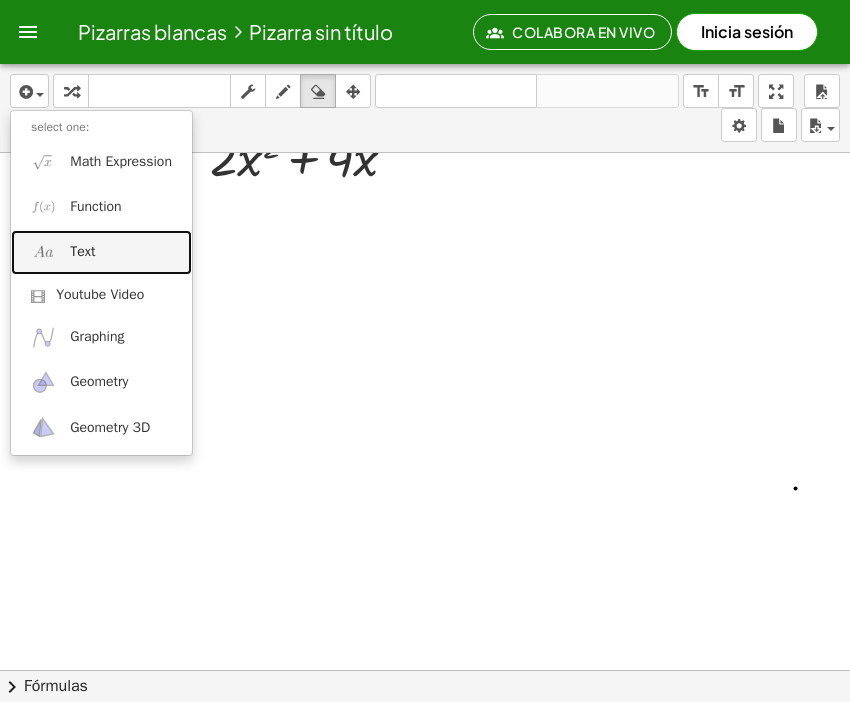 click on "Text" at bounding box center (101, 252) 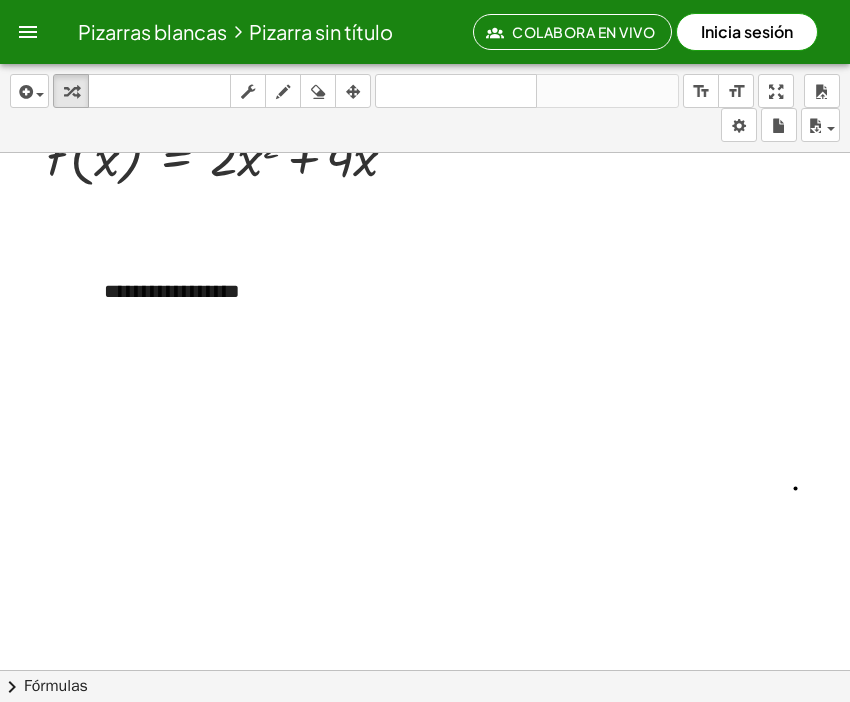 type 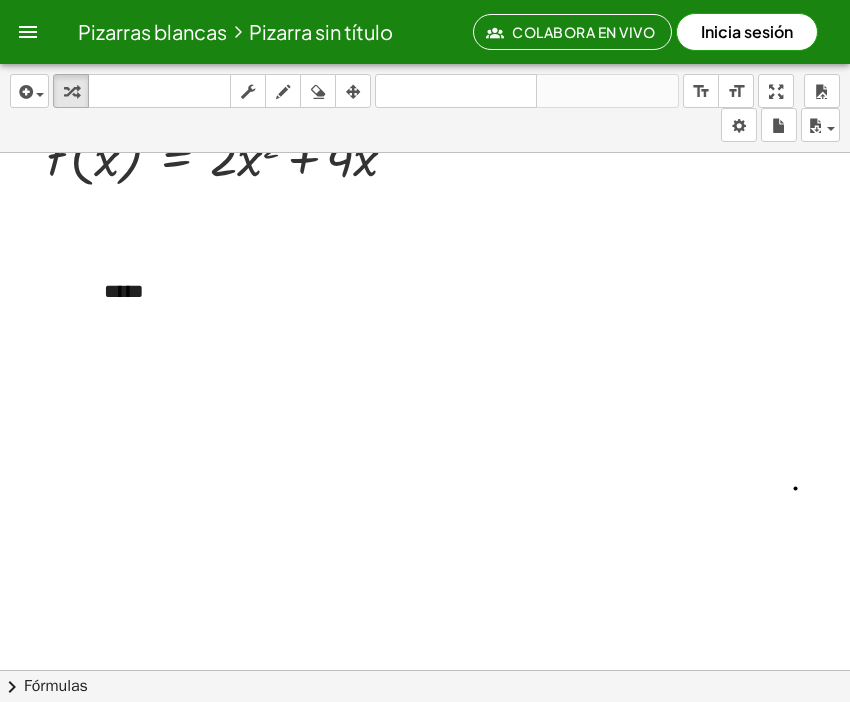 click at bounding box center (234, 320) 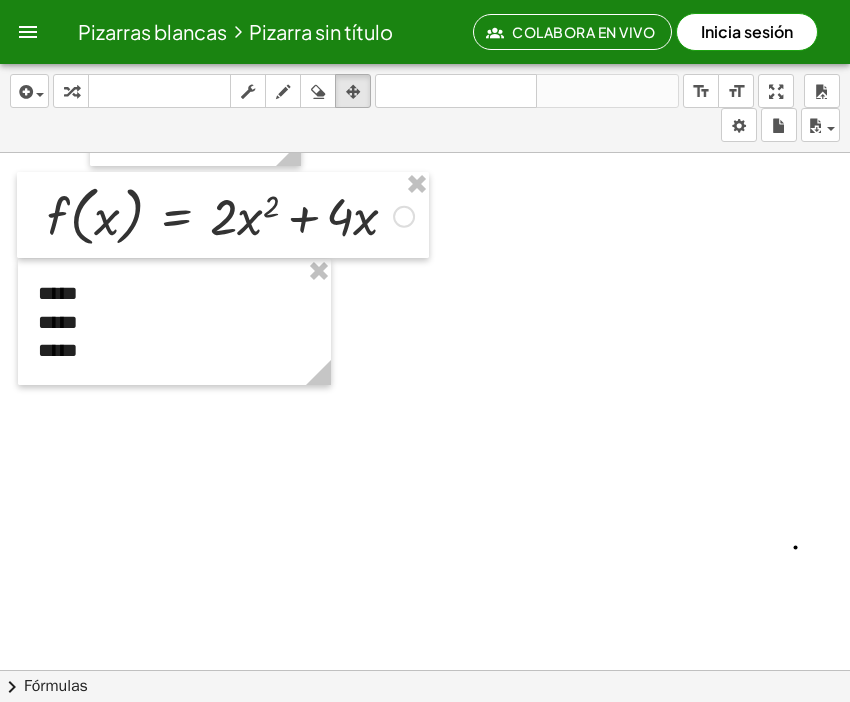 scroll, scrollTop: 67, scrollLeft: 0, axis: vertical 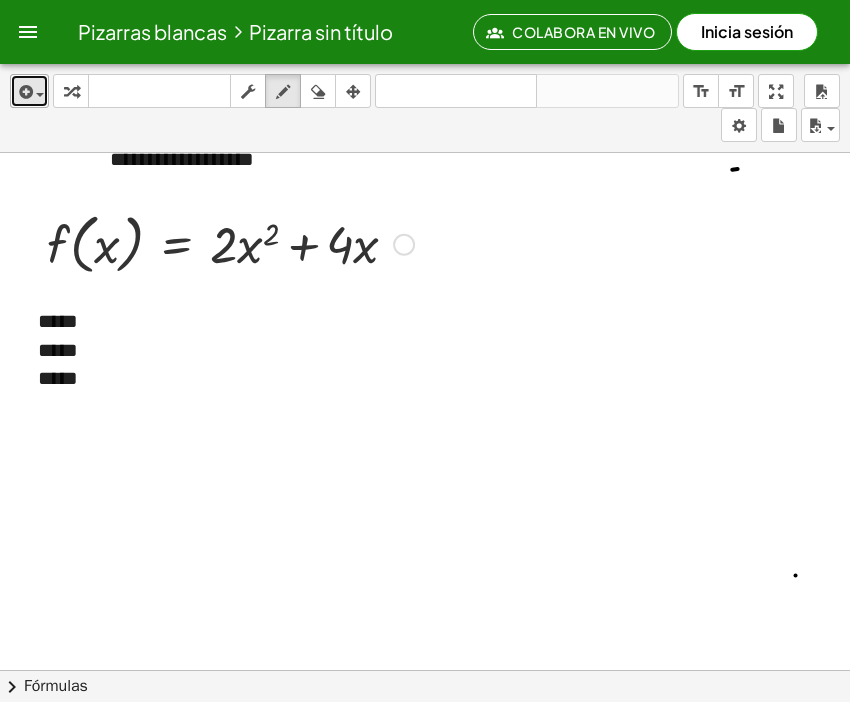 click at bounding box center (24, 92) 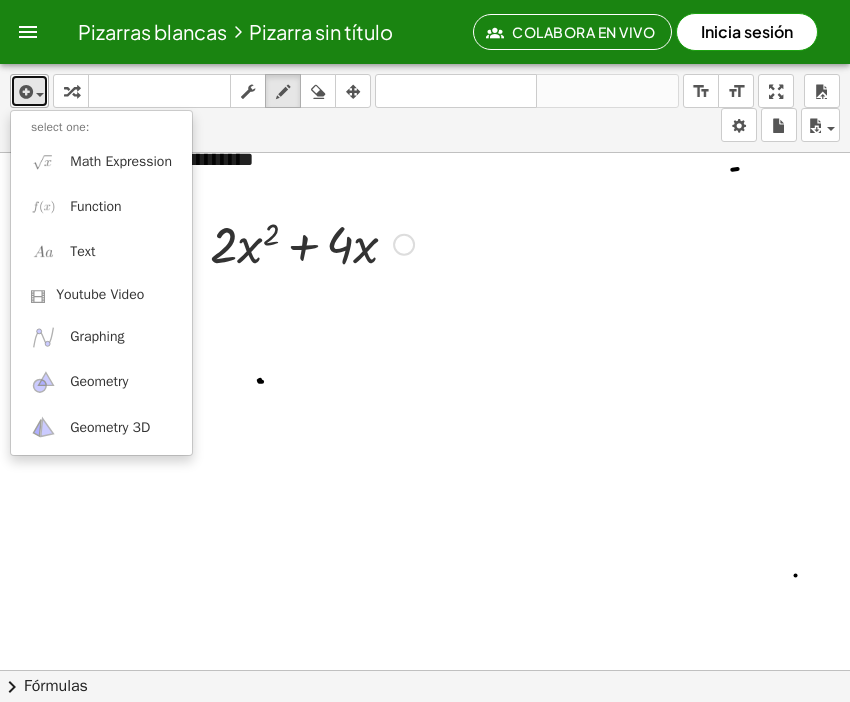 click at bounding box center [24, 92] 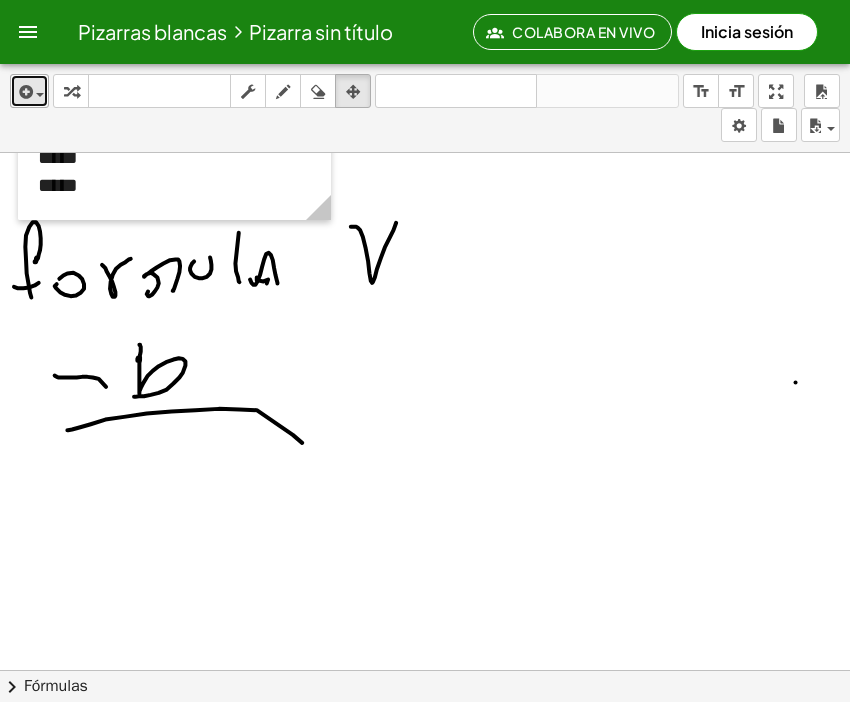 scroll, scrollTop: 266, scrollLeft: 0, axis: vertical 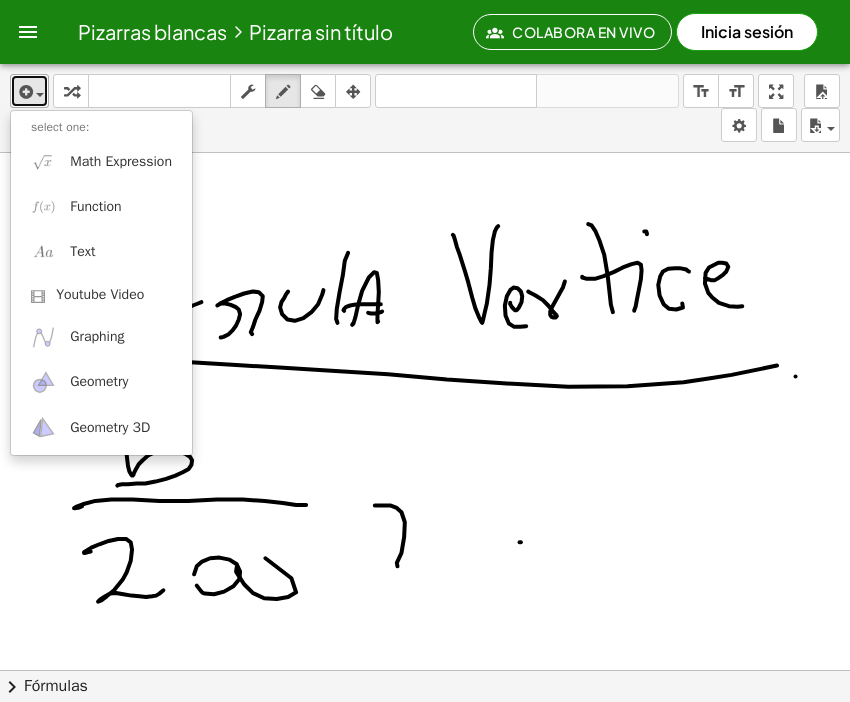 click at bounding box center [24, 92] 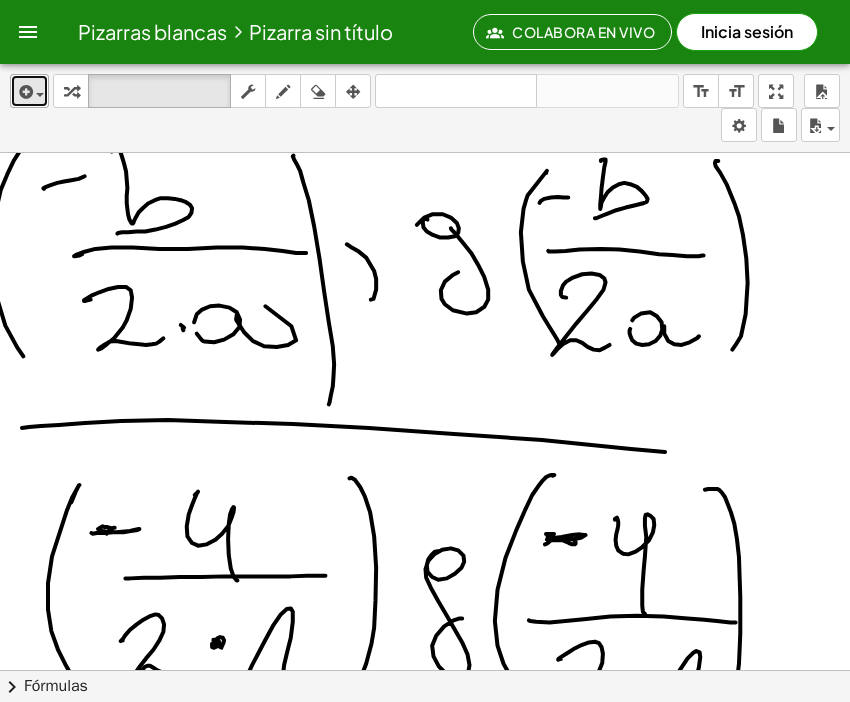 scroll, scrollTop: 520, scrollLeft: 0, axis: vertical 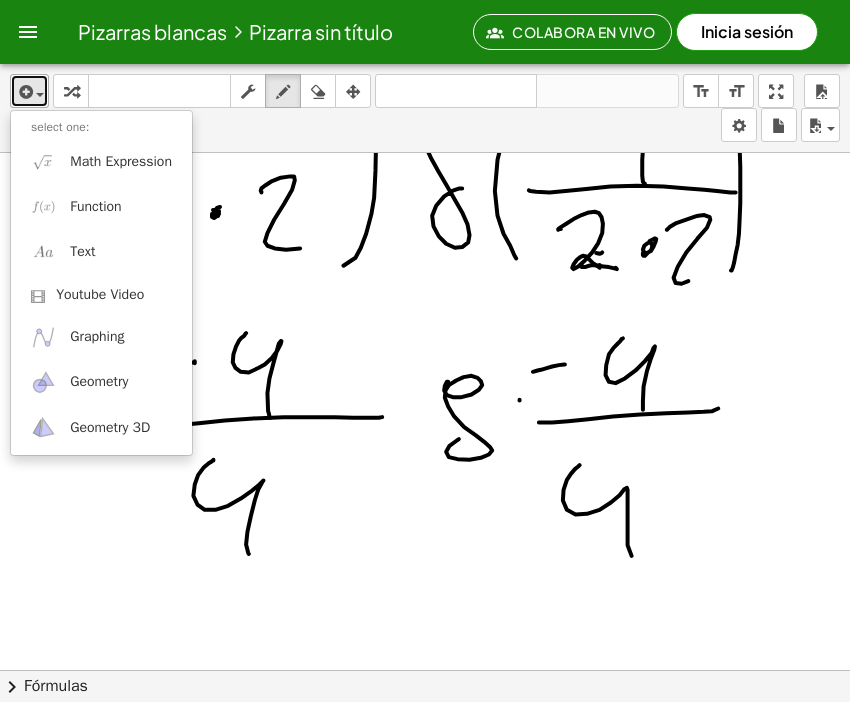 click at bounding box center (24, 92) 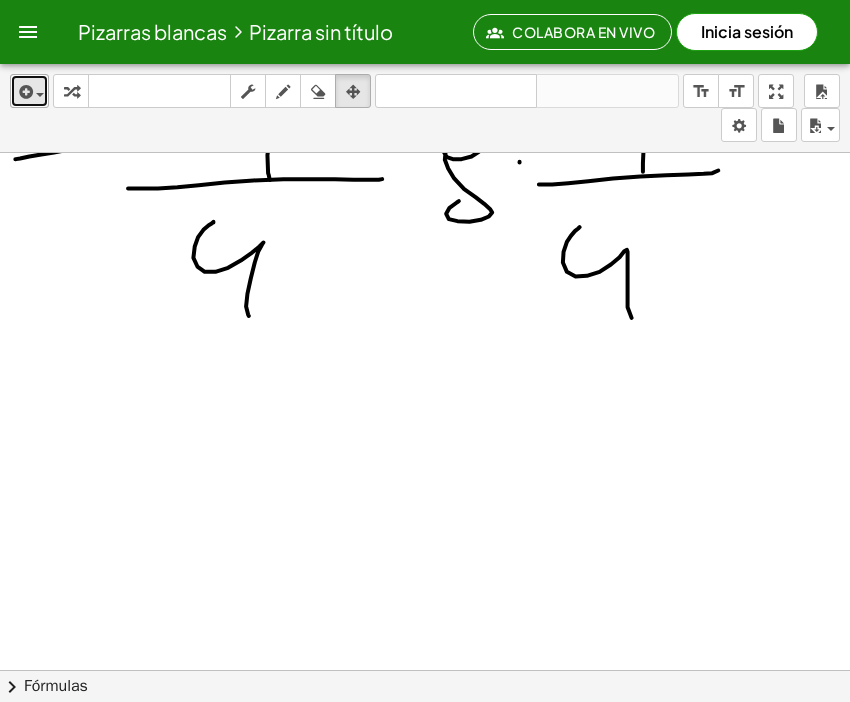 scroll, scrollTop: 1194, scrollLeft: 0, axis: vertical 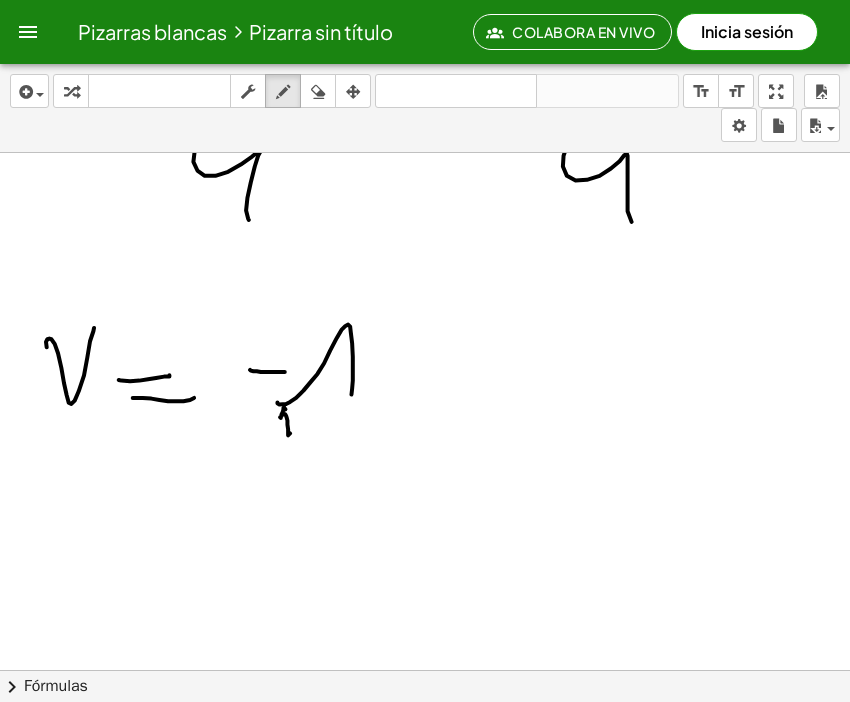 click on "insertar select one: Math Expression Function Text Youtube Video Graphing Geometry Geometry 3D transformar teclado teclado numérico fregar dibujar borrar arreglar deshacer deshacer rehacer rehacer format_size menor format_size Mayor Pantalla completa carga   salvar Nuevo Configuración" at bounding box center (425, 108) 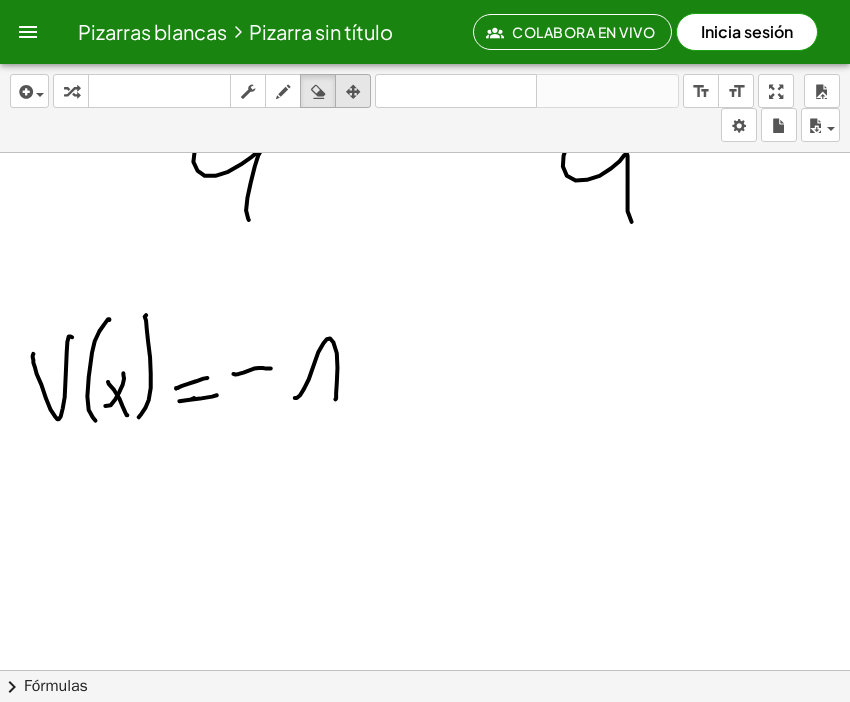 click on "arreglar" at bounding box center (353, 91) 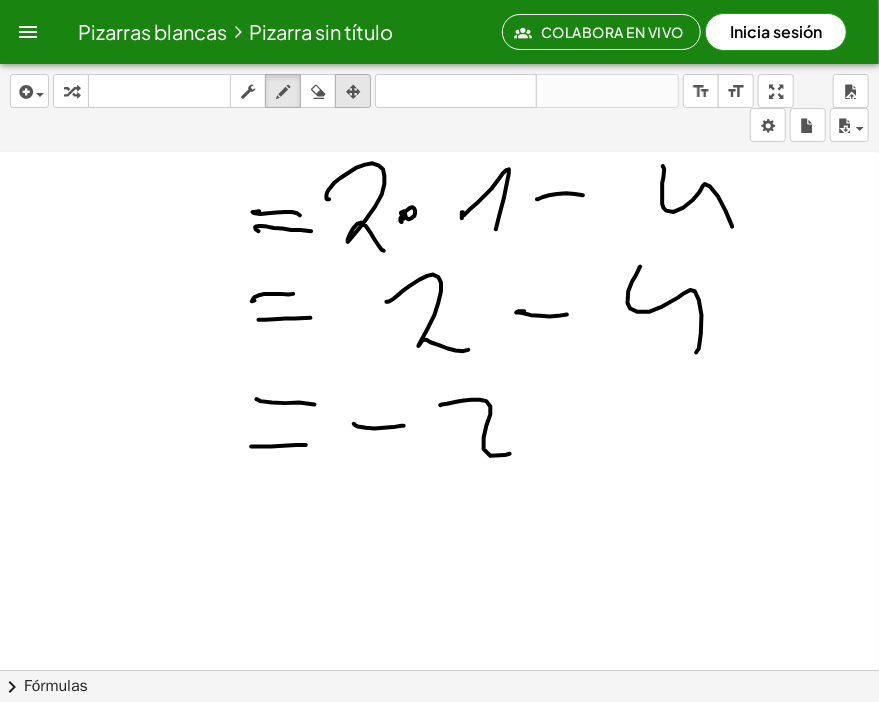 scroll, scrollTop: 1930, scrollLeft: 0, axis: vertical 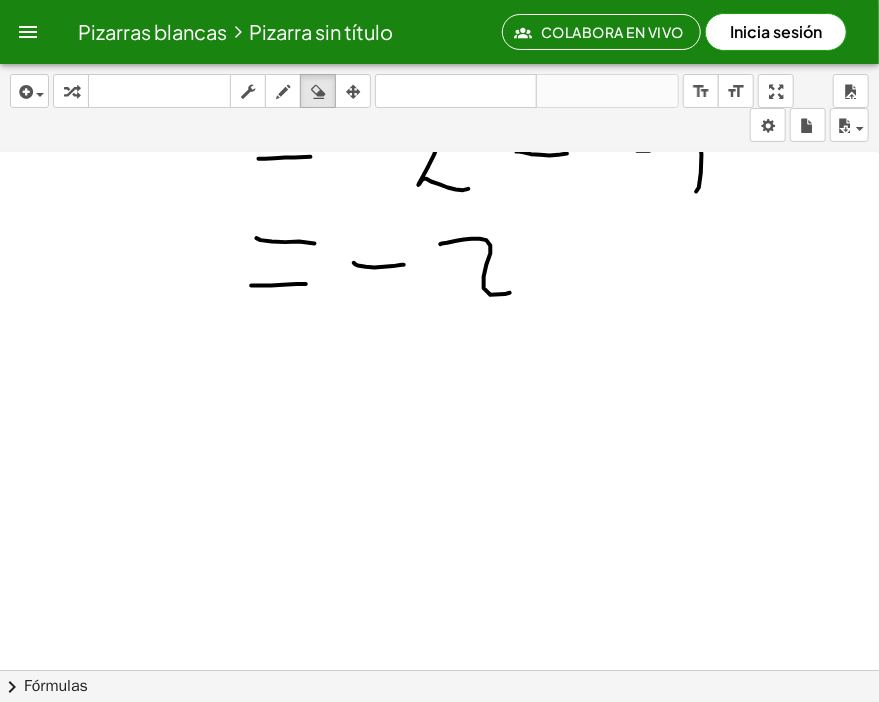 click on "insertar select one: Math Expression Function Text Youtube Video Graphing Geometry Geometry 3D transformar teclado teclado numérico fregar dibujar borrar arreglar deshacer deshacer rehacer rehacer format_size menor format_size Mayor Pantalla completa carga   salvar Nuevo Configuración" at bounding box center [439, 108] 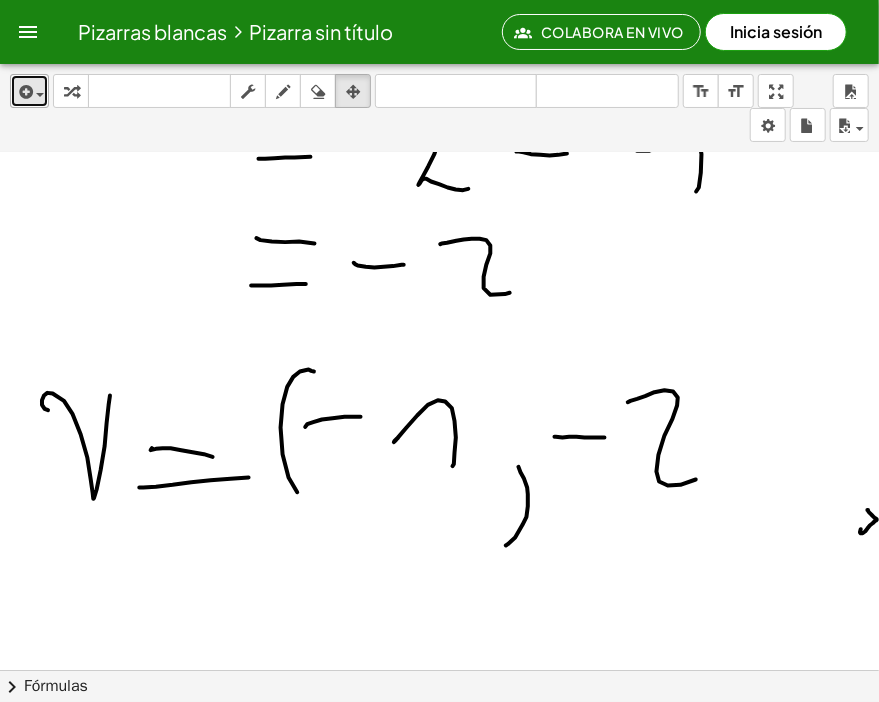 click at bounding box center (24, 92) 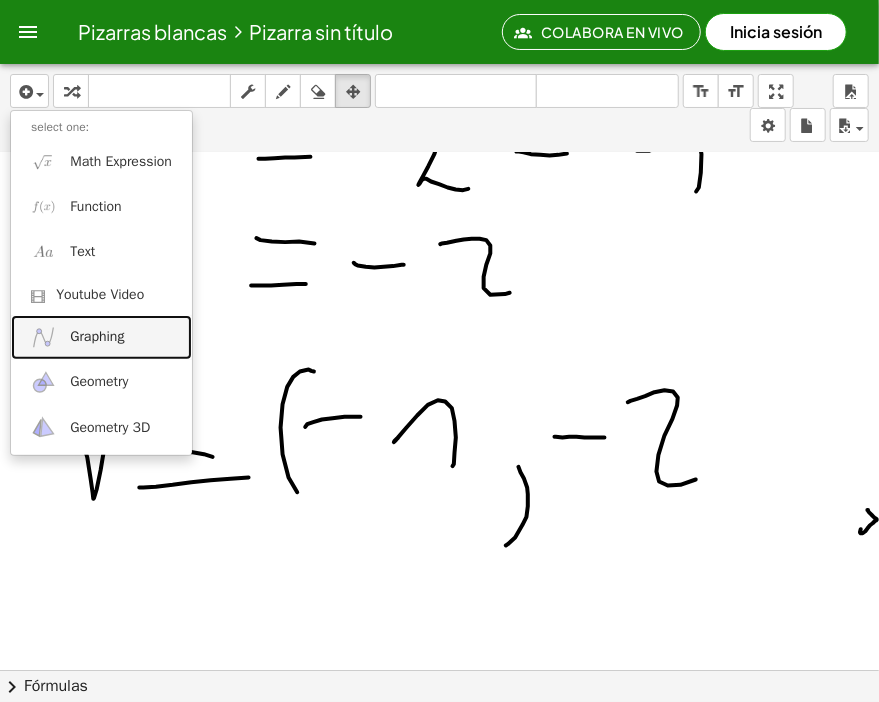 click on "Graphing" at bounding box center (97, 337) 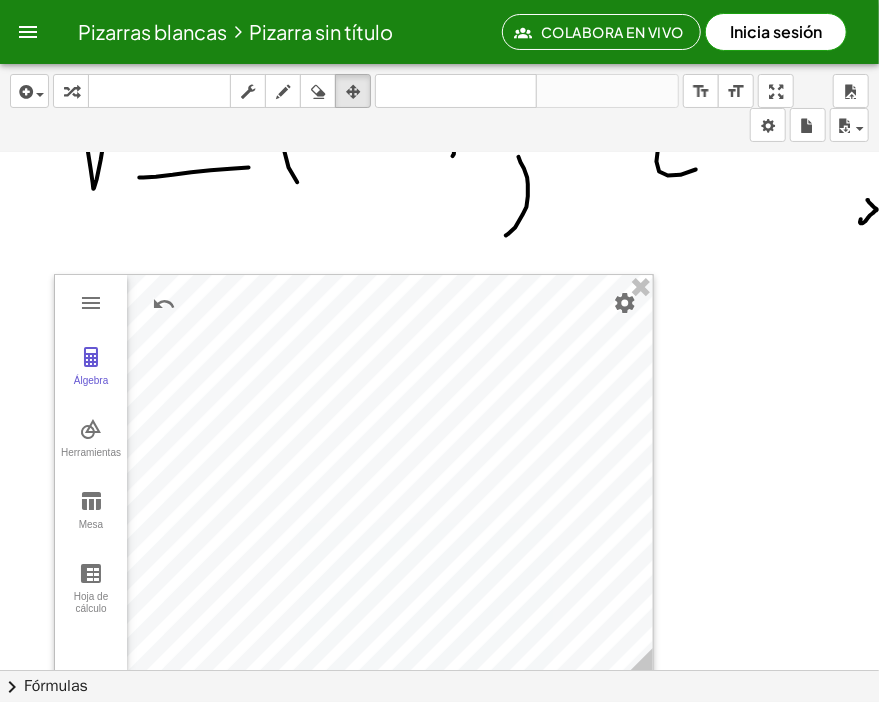 scroll, scrollTop: 2324, scrollLeft: 0, axis: vertical 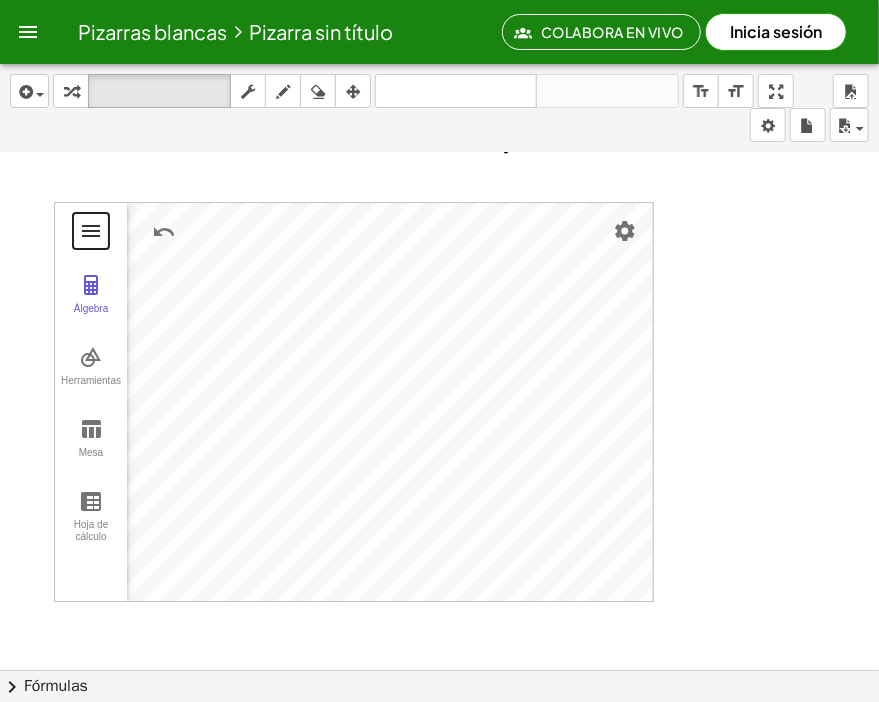 click at bounding box center [91, 231] 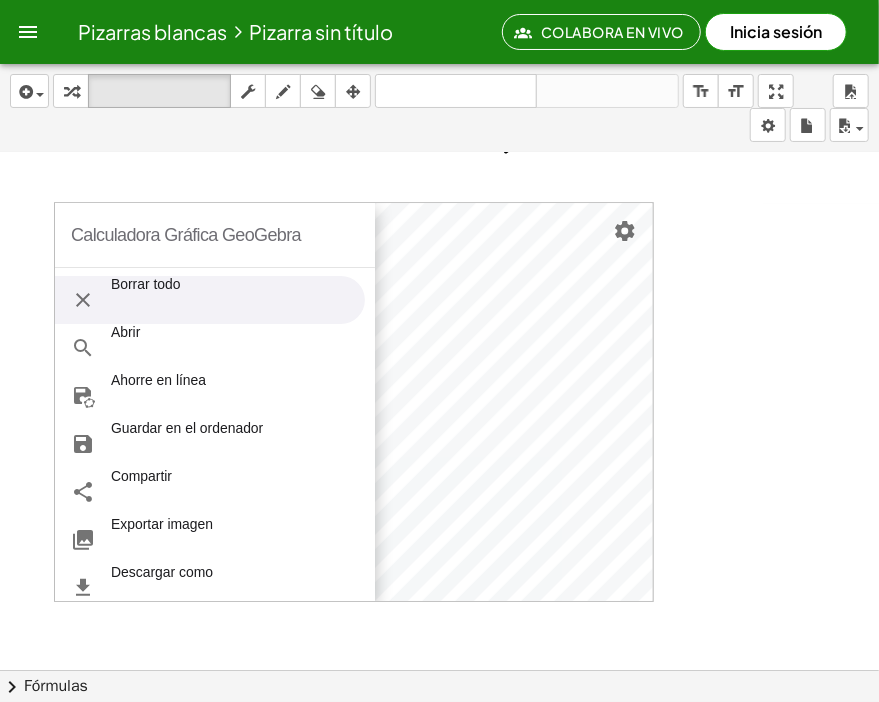 click on "Borrar todo" at bounding box center [146, 300] 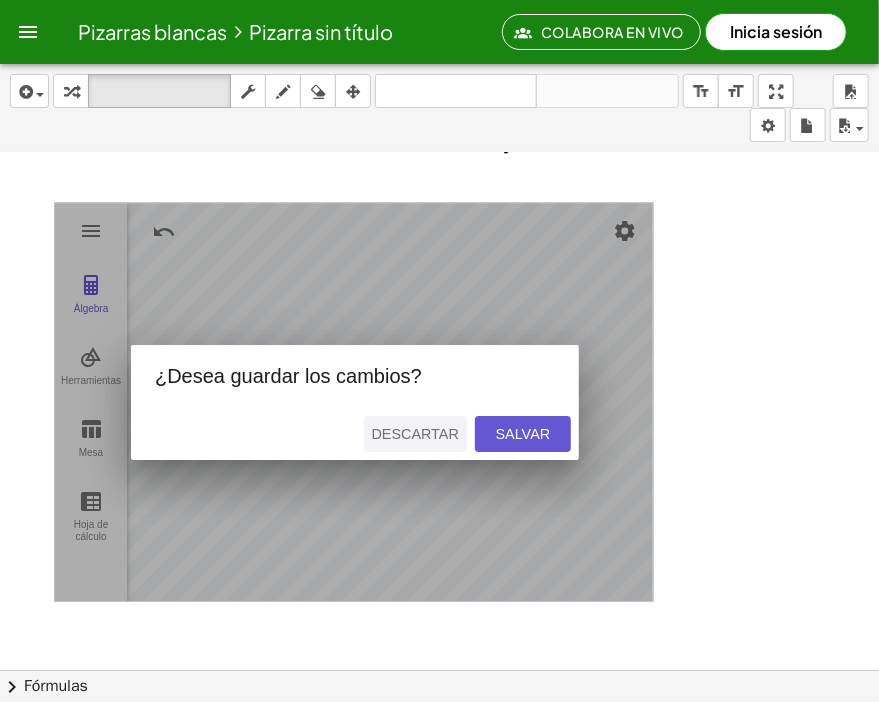 click on "Descartar" at bounding box center (415, 434) 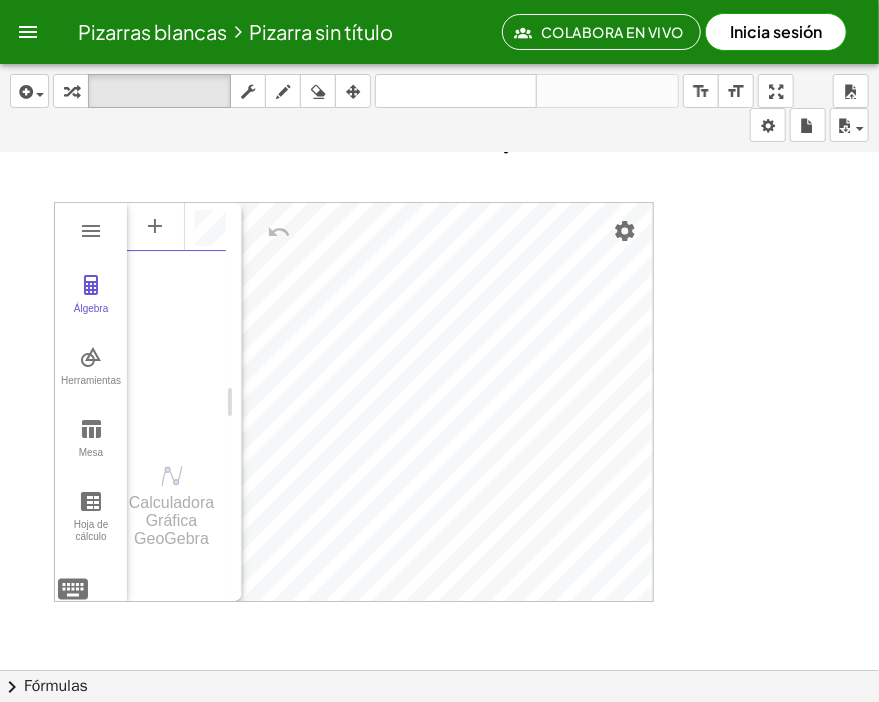 scroll, scrollTop: 11, scrollLeft: 0, axis: vertical 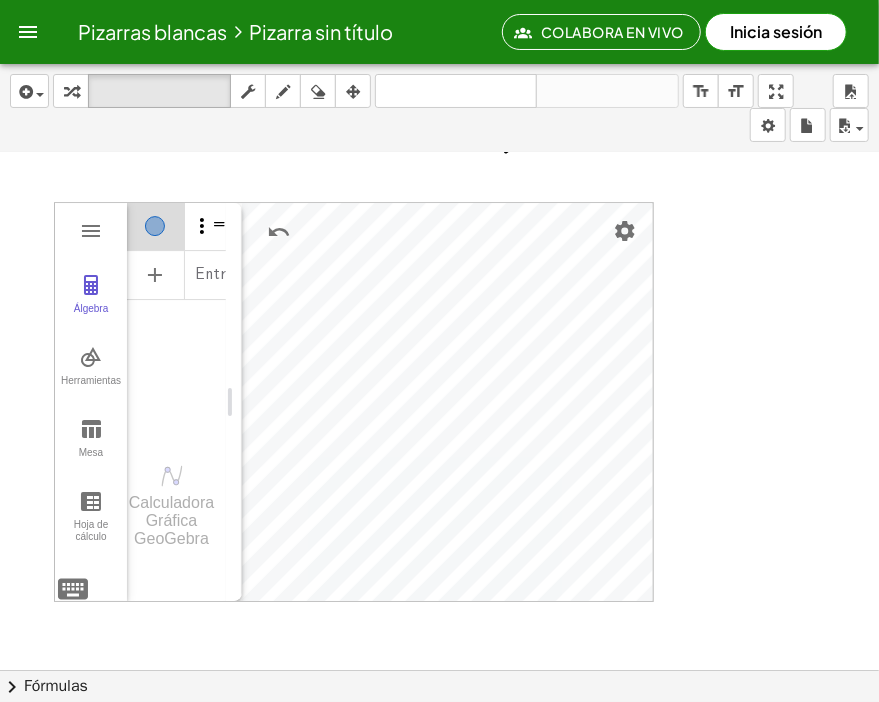 click at bounding box center (202, 226) 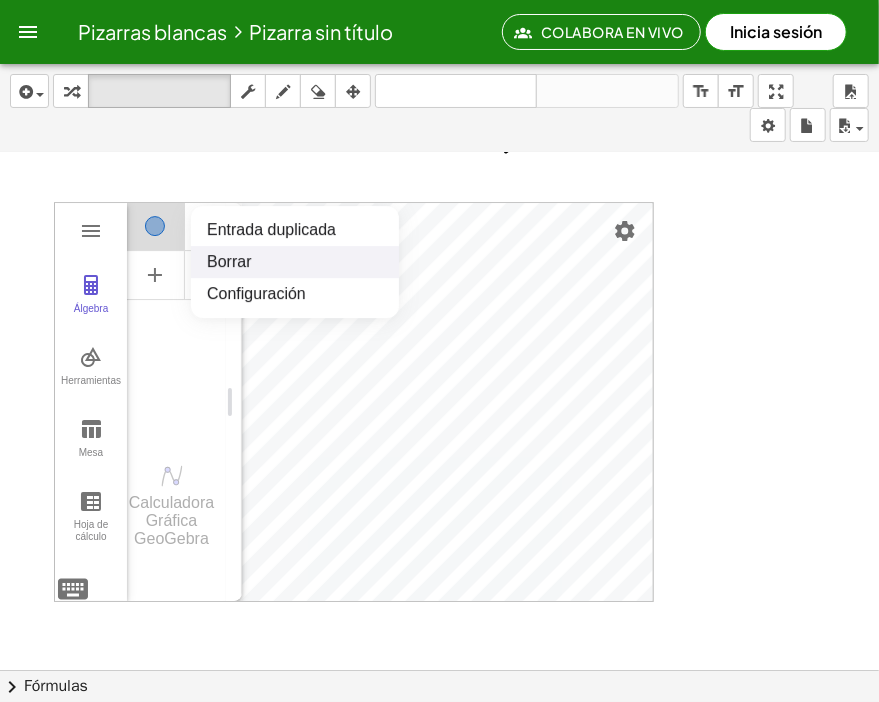 click on "Borrar" at bounding box center [295, 262] 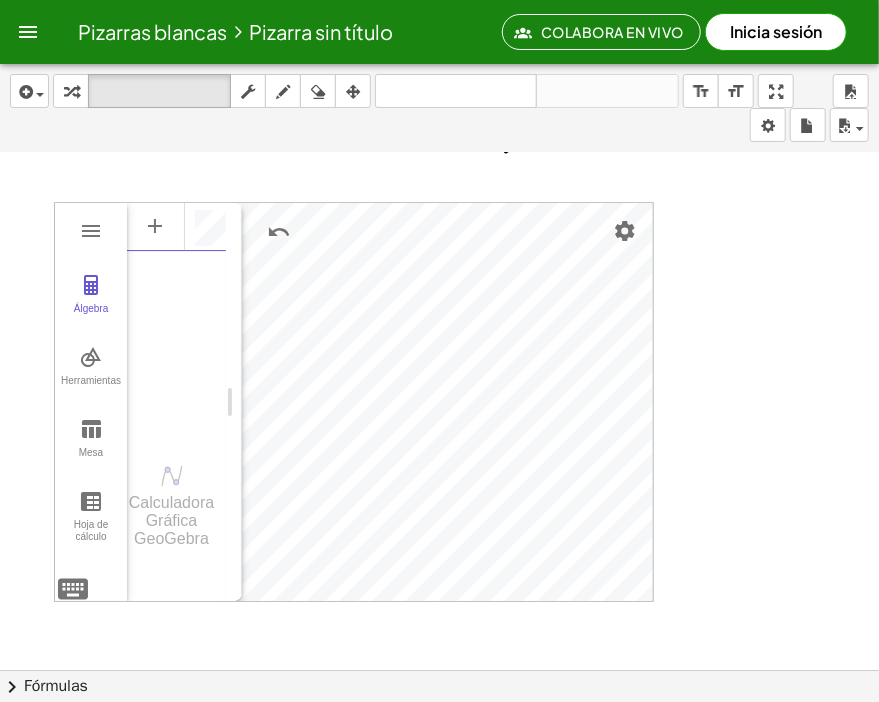 scroll, scrollTop: 11, scrollLeft: 0, axis: vertical 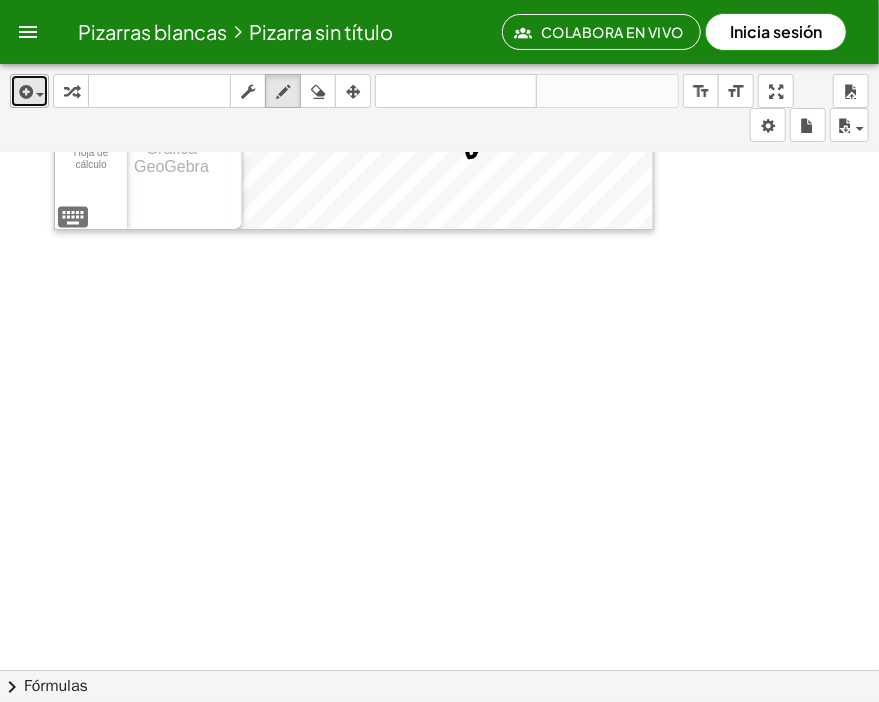 click on "insertar" at bounding box center [29, 91] 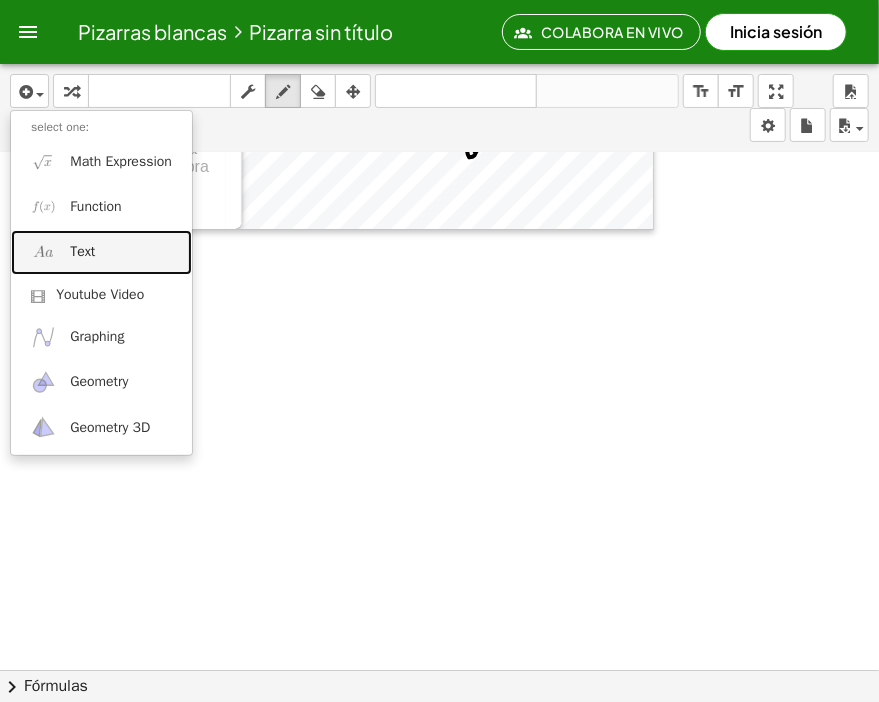 click on "Text" at bounding box center [101, 252] 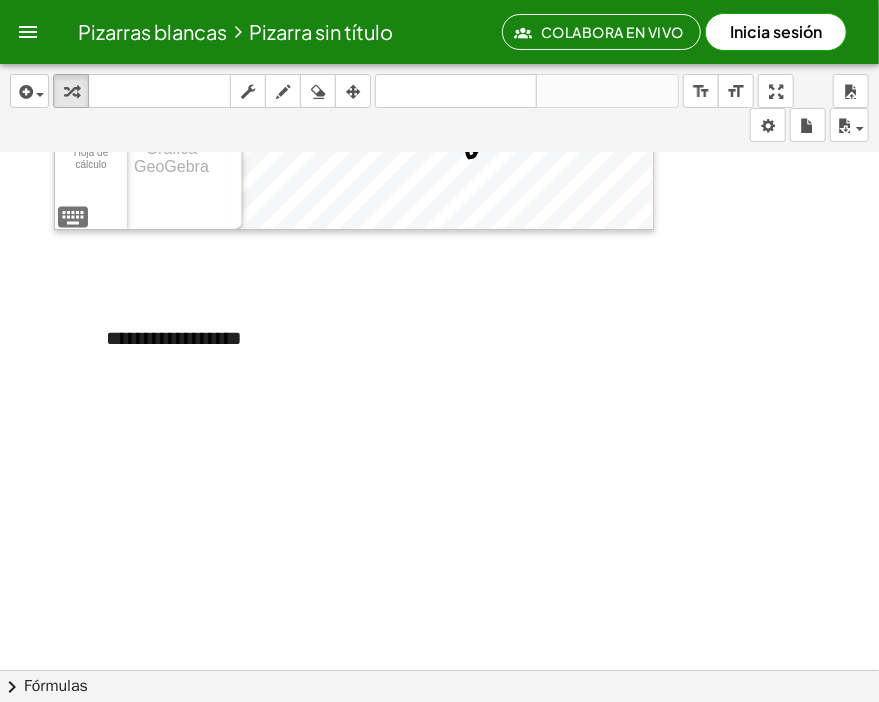 type 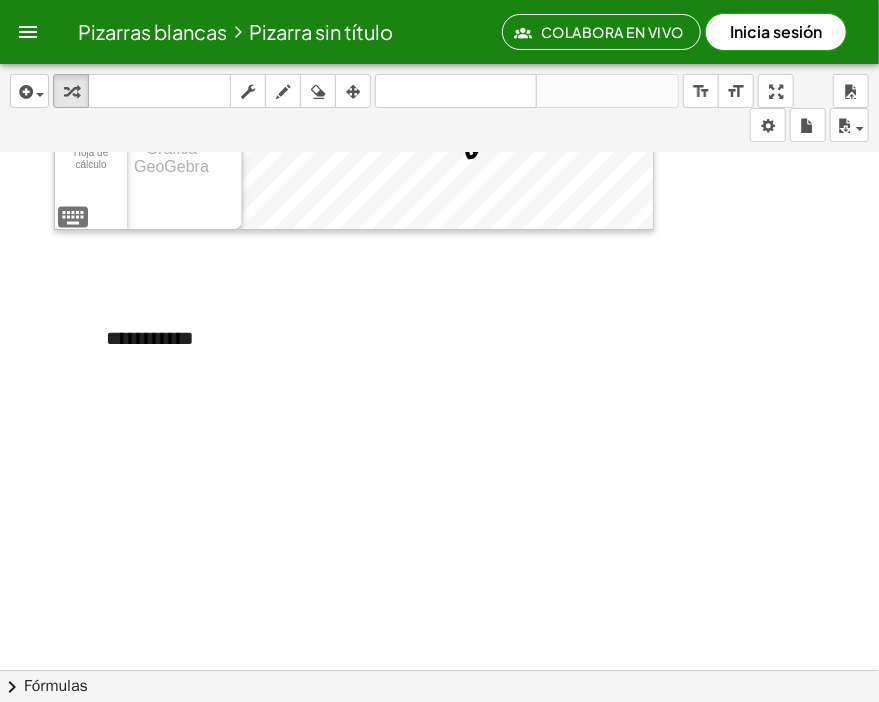 click on "insertar select one: Math Expression Function Text Youtube Video Graphing Geometry Geometry 3D transformar teclado teclado numérico fregar dibujar borrar arreglar deshacer deshacer rehacer rehacer format_size menor format_size Mayor Pantalla completa carga   salvar Nuevo Configuración" at bounding box center (439, 108) 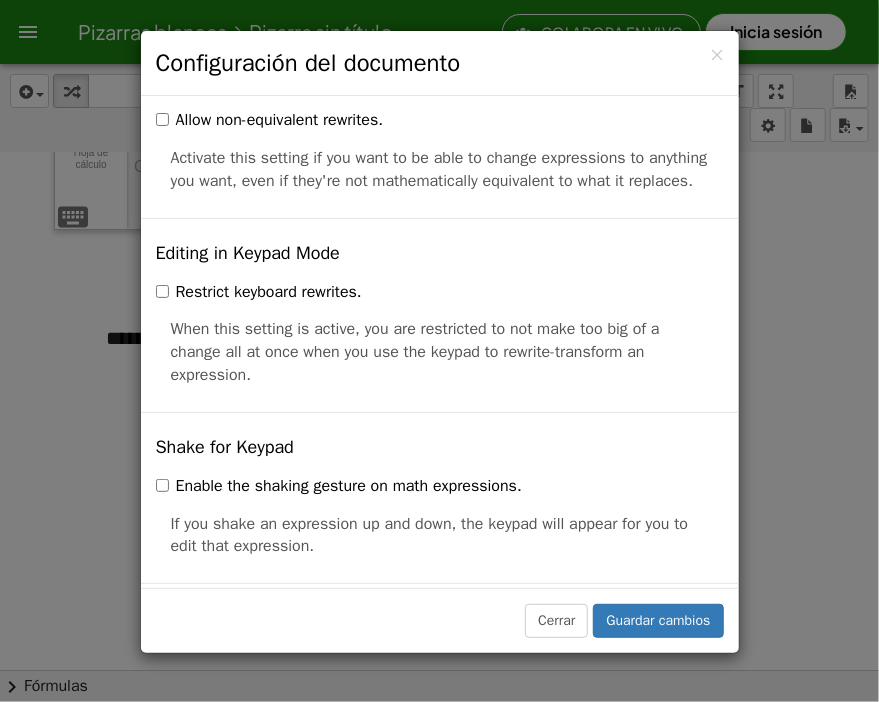 scroll, scrollTop: 4855, scrollLeft: 0, axis: vertical 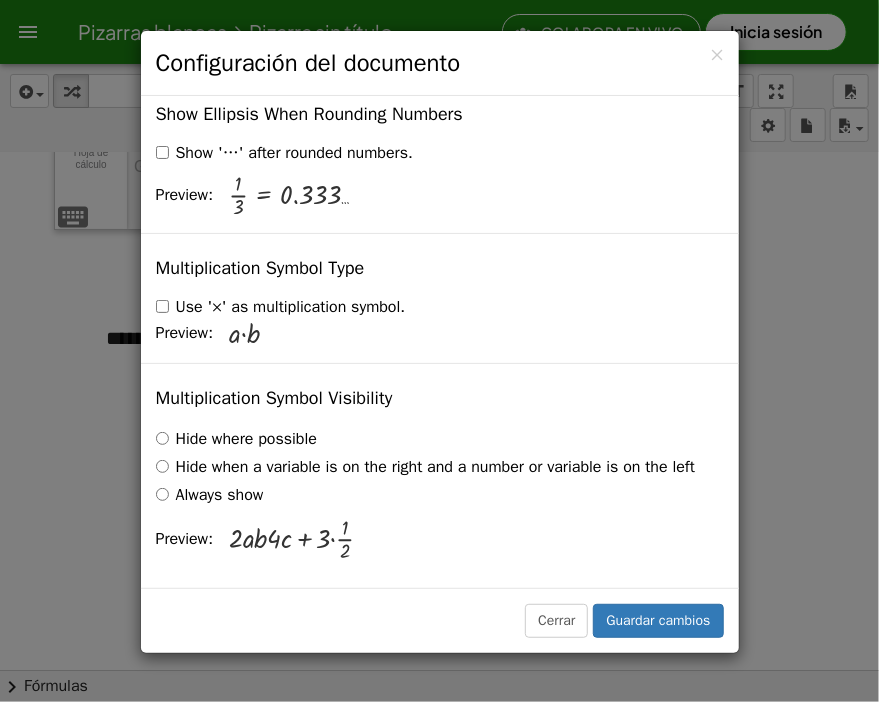 click on "× Configuración del documento Estos ajustes se guardan con el documento en el que está trabajando actualmente.
Rewriting Equations via Dragging
Disable Dragging
Dragging
Dragging and Simplify
Drag a term across the equals sign to apply the inverse operation to both sides. Will show the inverse terms on both sides of the equation.
Unit for Trigonometric Functions
Radians
Degrees
Already calculated steps will be updated according to this setting.
Preview:
sin ( , 90 ) = 1
Show Edit/Balance Buttons
Show Edit/Balance Buttons
Show or hide the edit or balance button beneath each derivation.
Substitute with parenthesis" at bounding box center (439, 351) 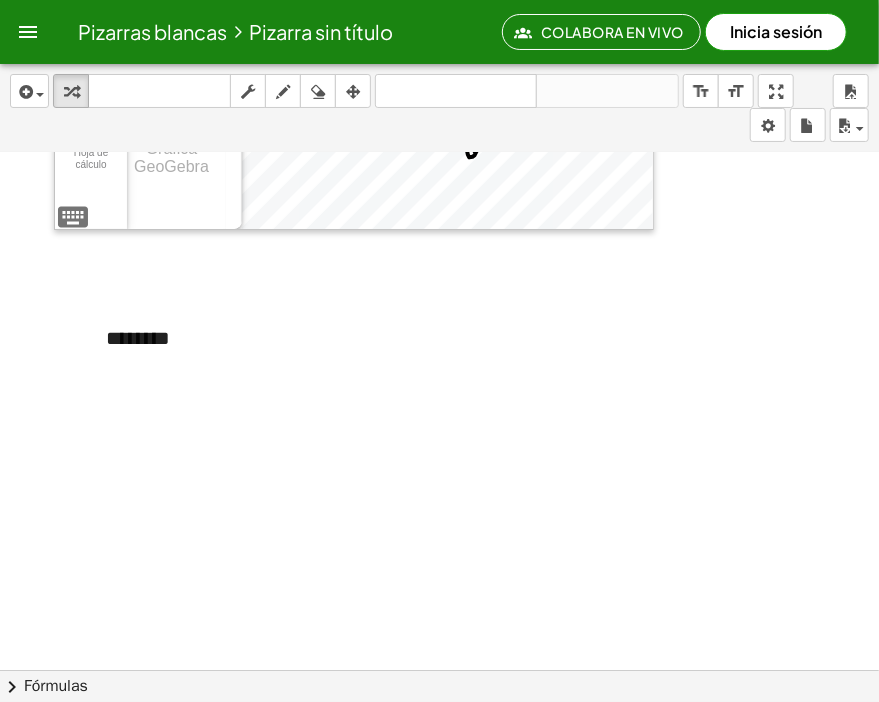 click 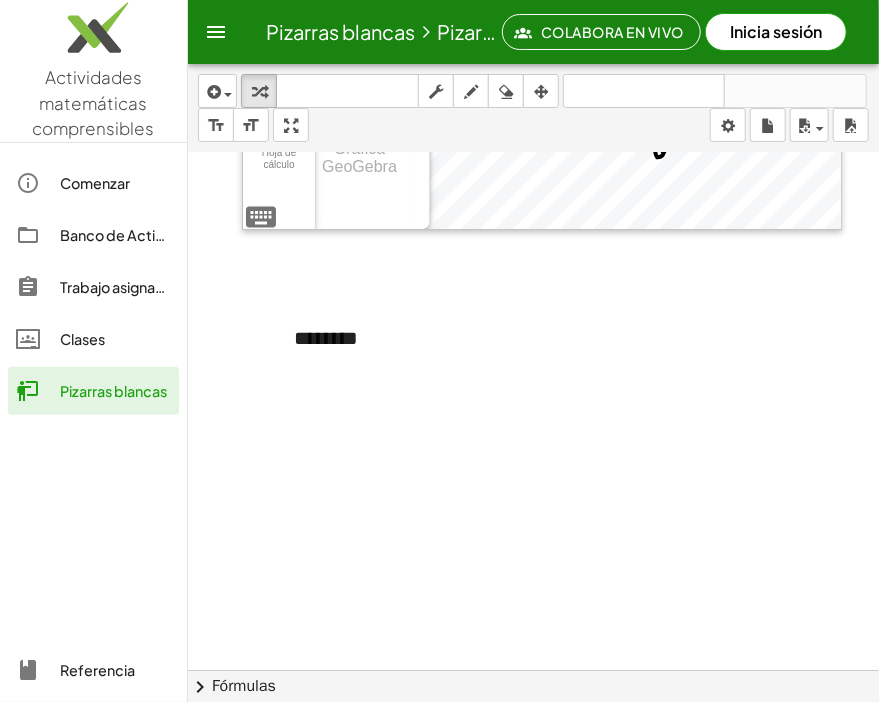 scroll, scrollTop: 2700, scrollLeft: 2, axis: both 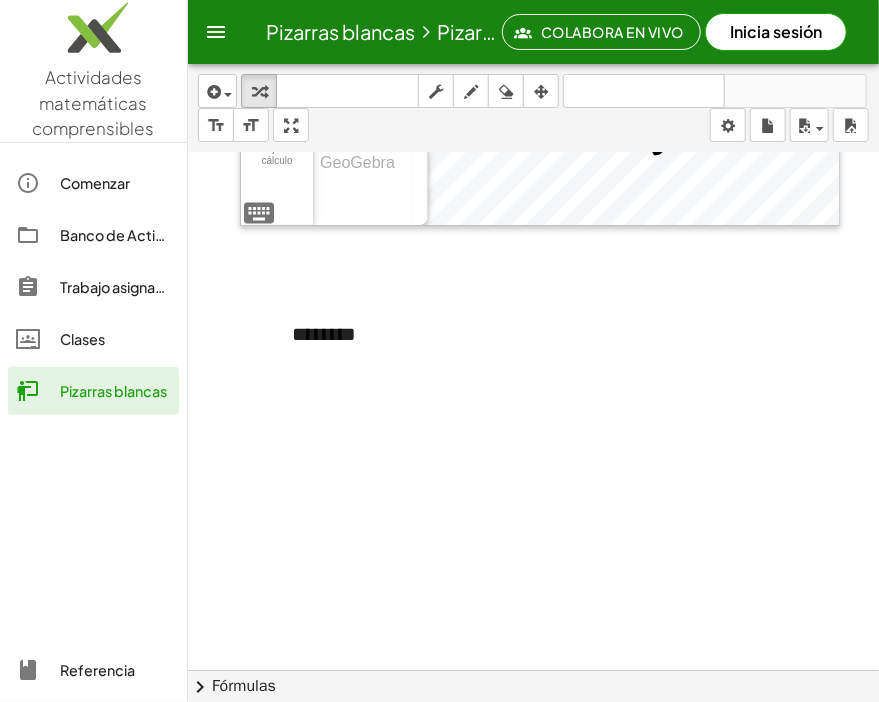 click on "Pizarras blancas" 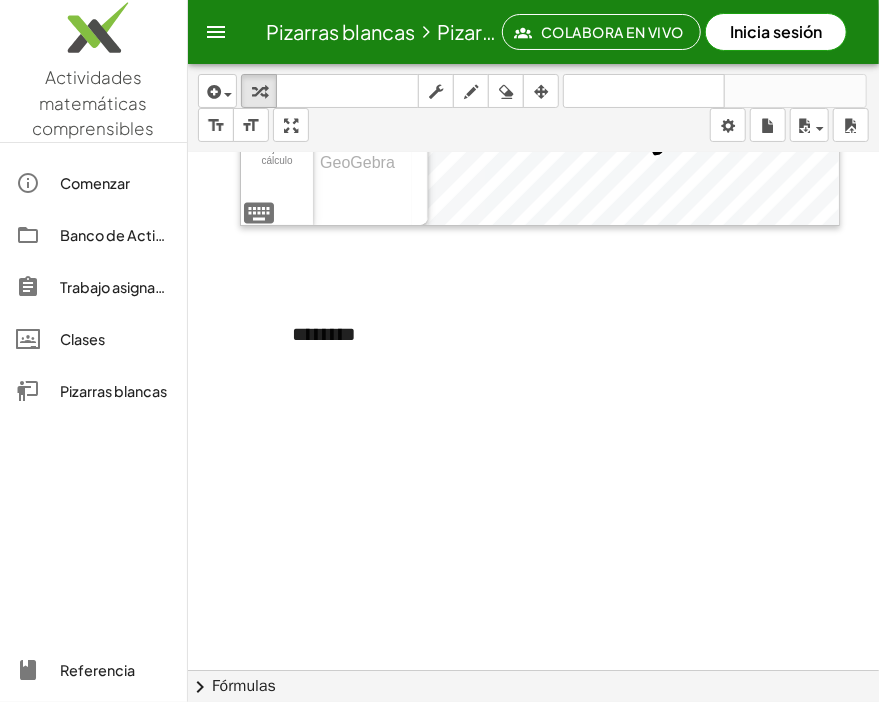 click on "- +" at bounding box center (0, 0) 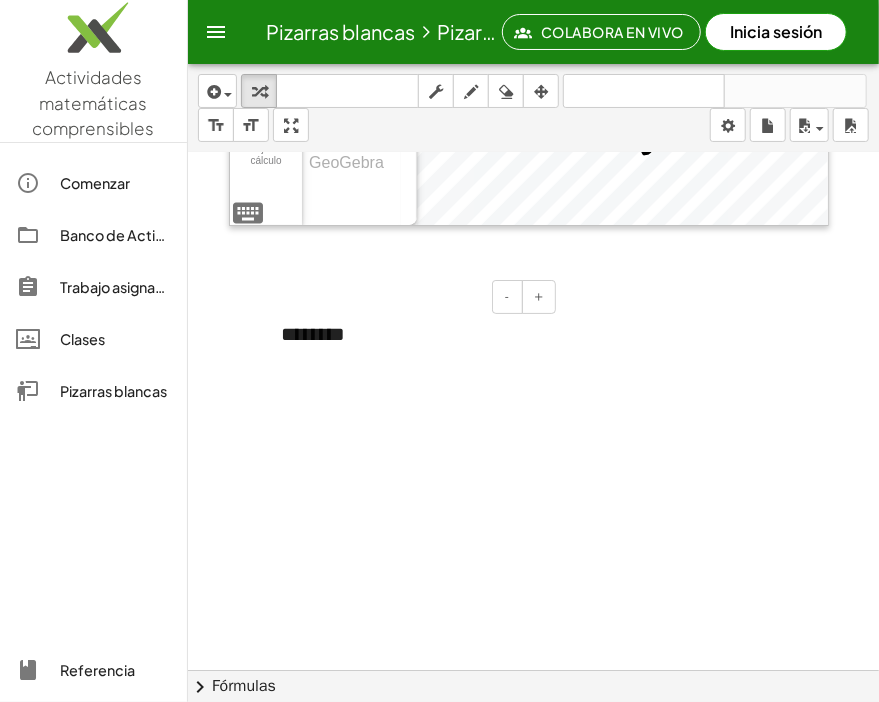 scroll, scrollTop: 2700, scrollLeft: 0, axis: vertical 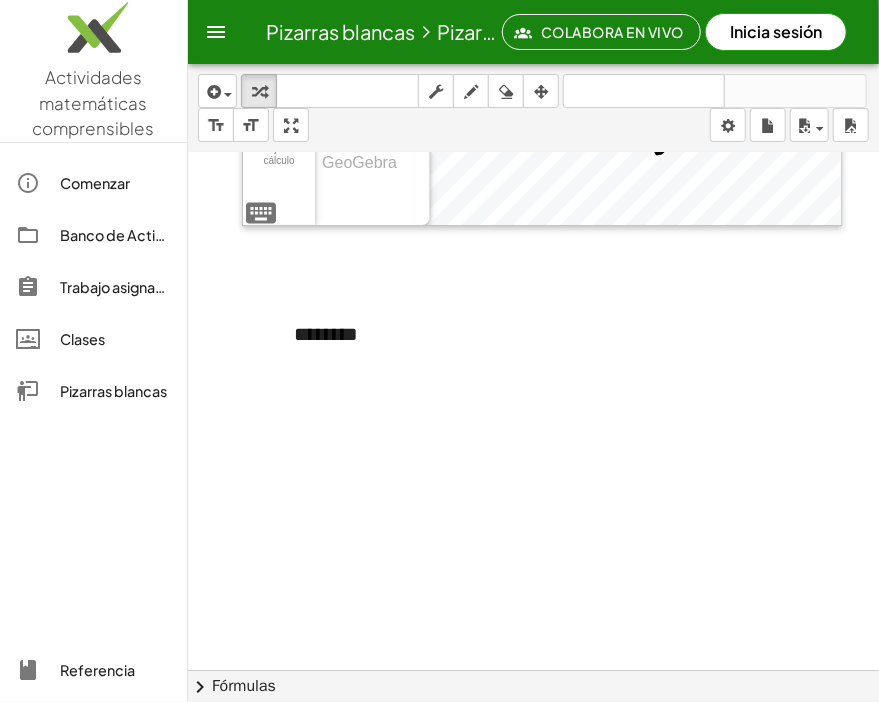 click on "********" at bounding box center [424, 334] 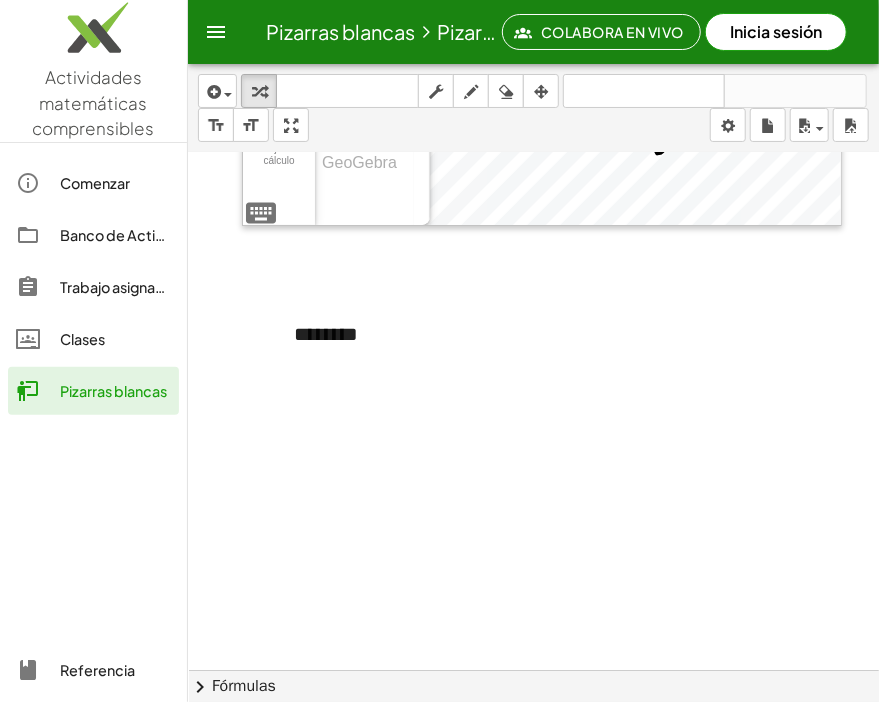 click on "********" at bounding box center [424, 334] 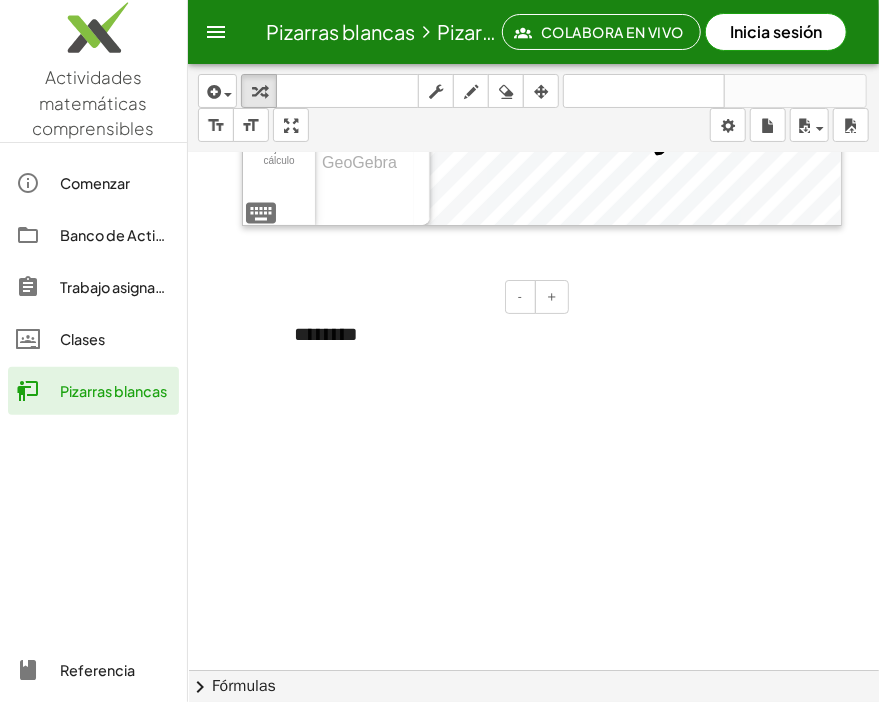click on "********" at bounding box center [424, 334] 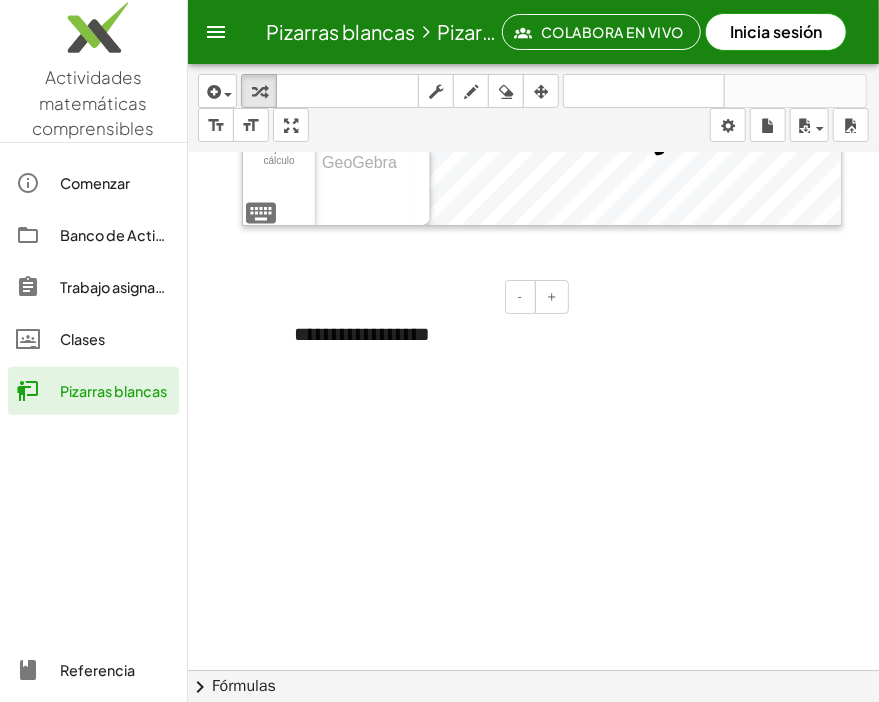 click on "**********" at bounding box center (424, 334) 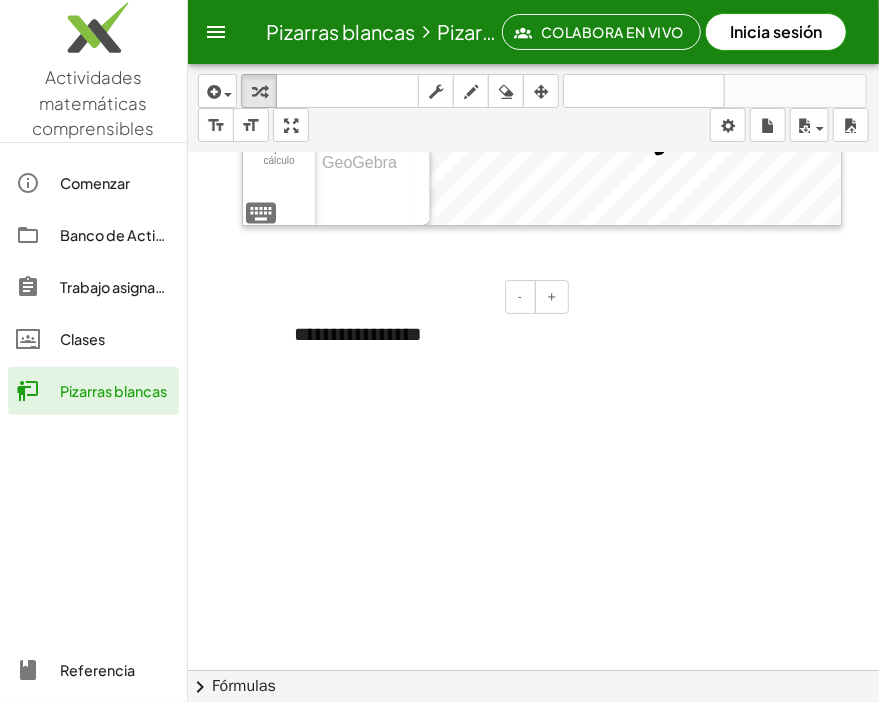 click on "**********" at bounding box center (424, 334) 